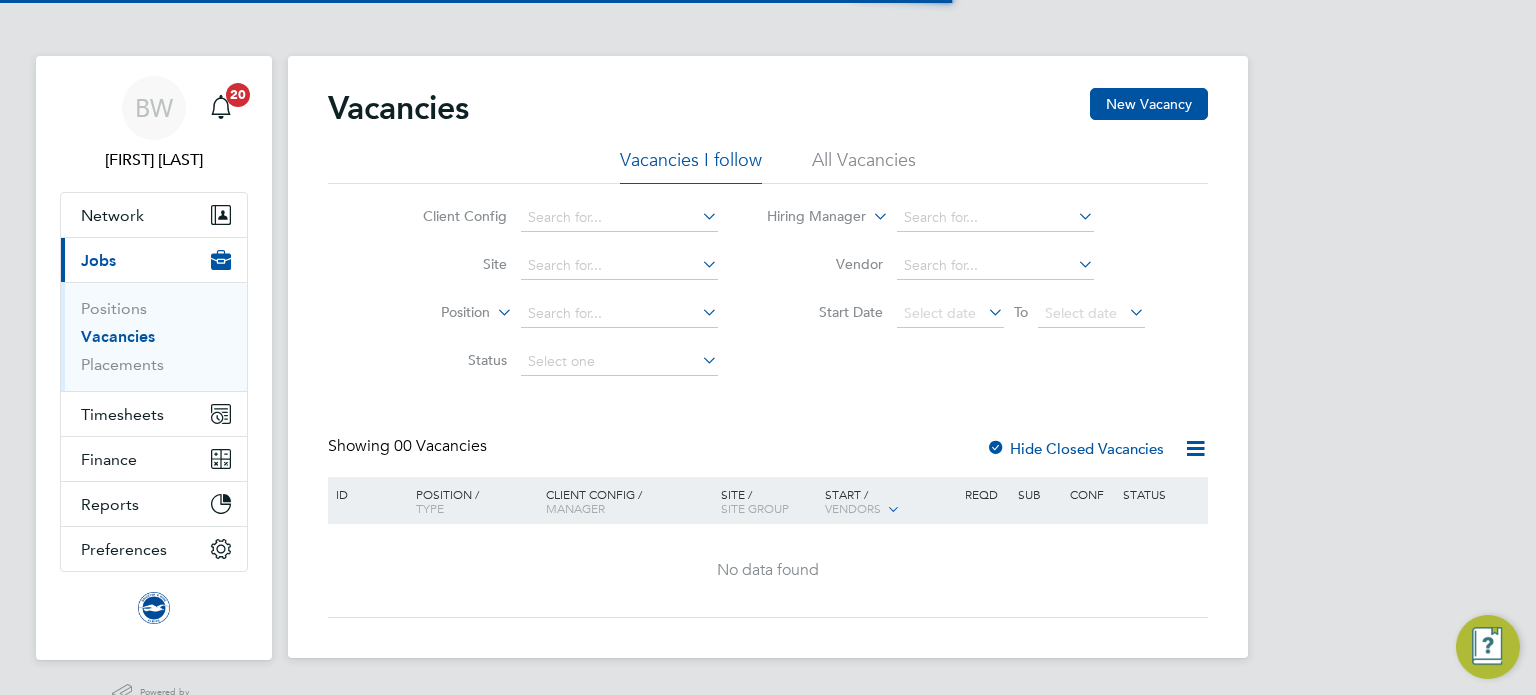 scroll, scrollTop: 0, scrollLeft: 0, axis: both 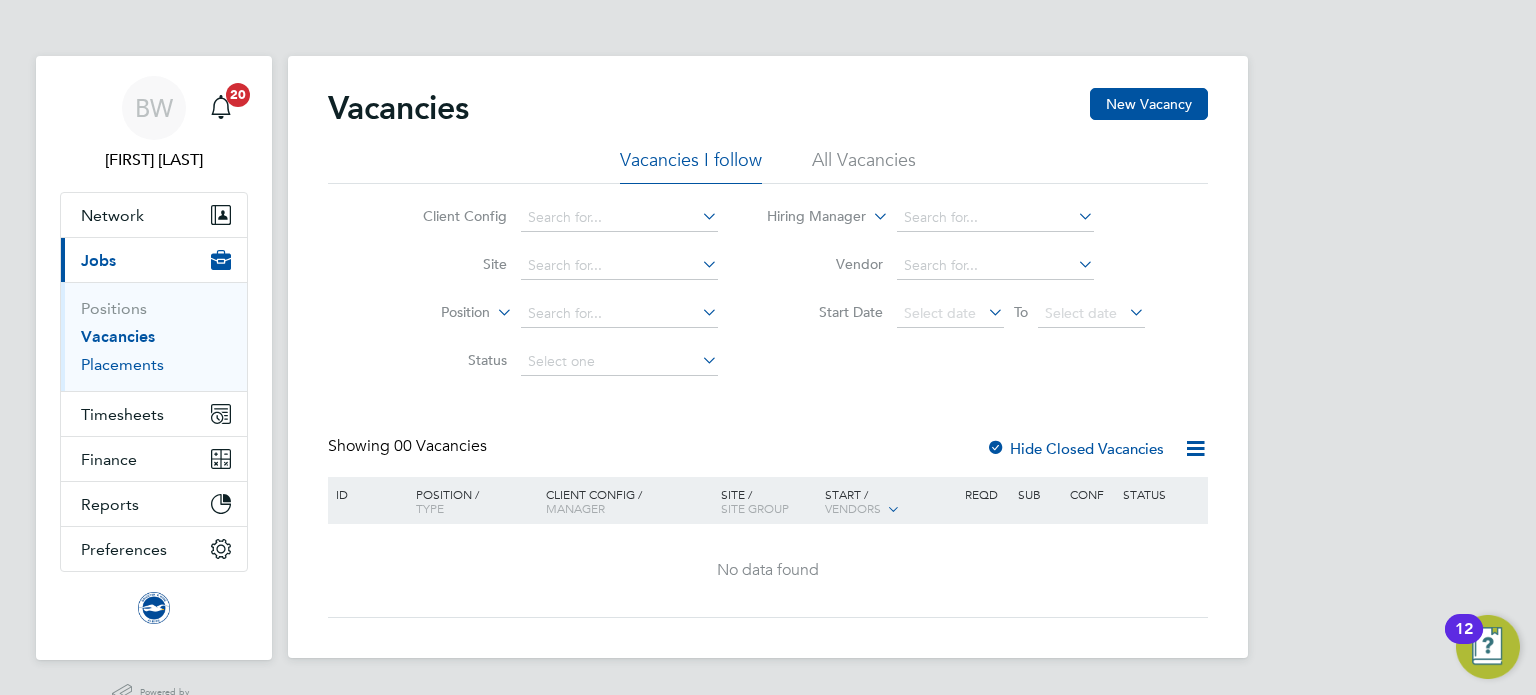 click on "Placements" at bounding box center [122, 364] 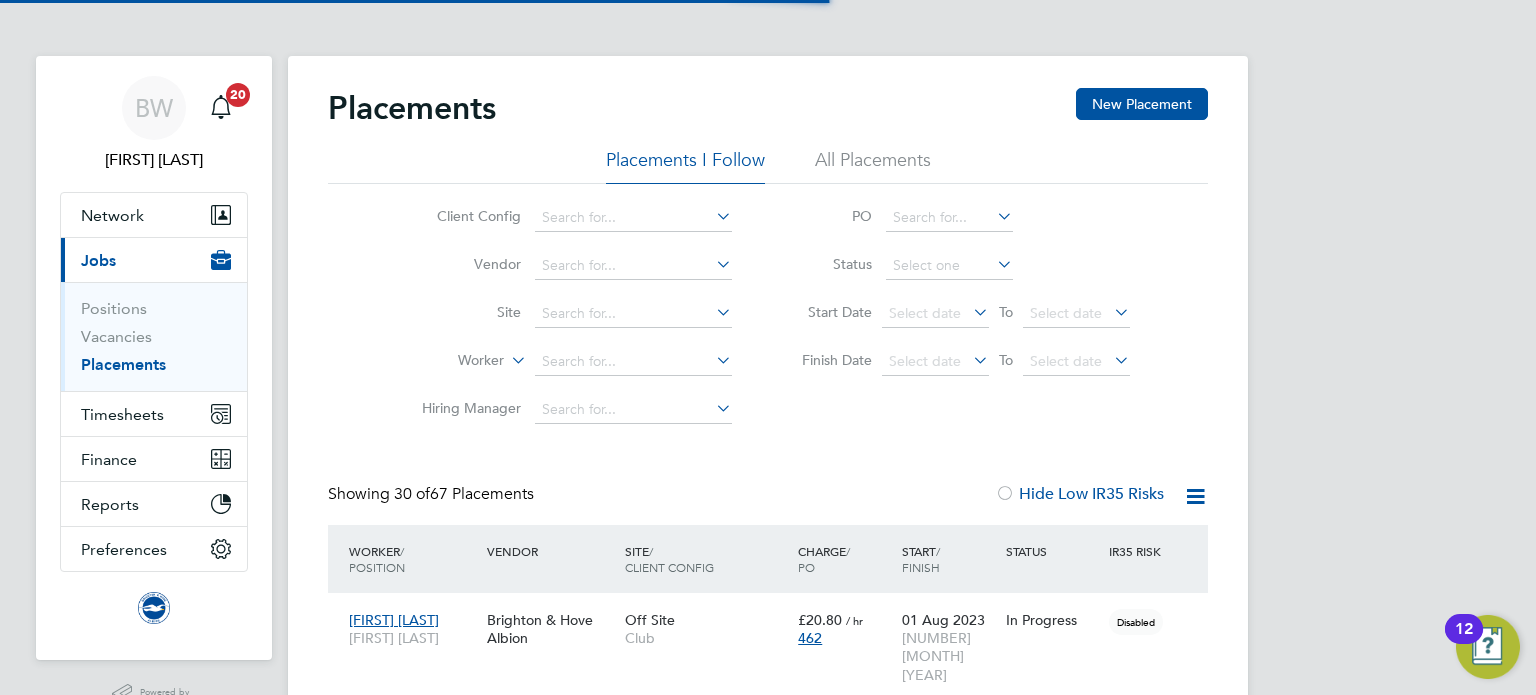 scroll, scrollTop: 10, scrollLeft: 9, axis: both 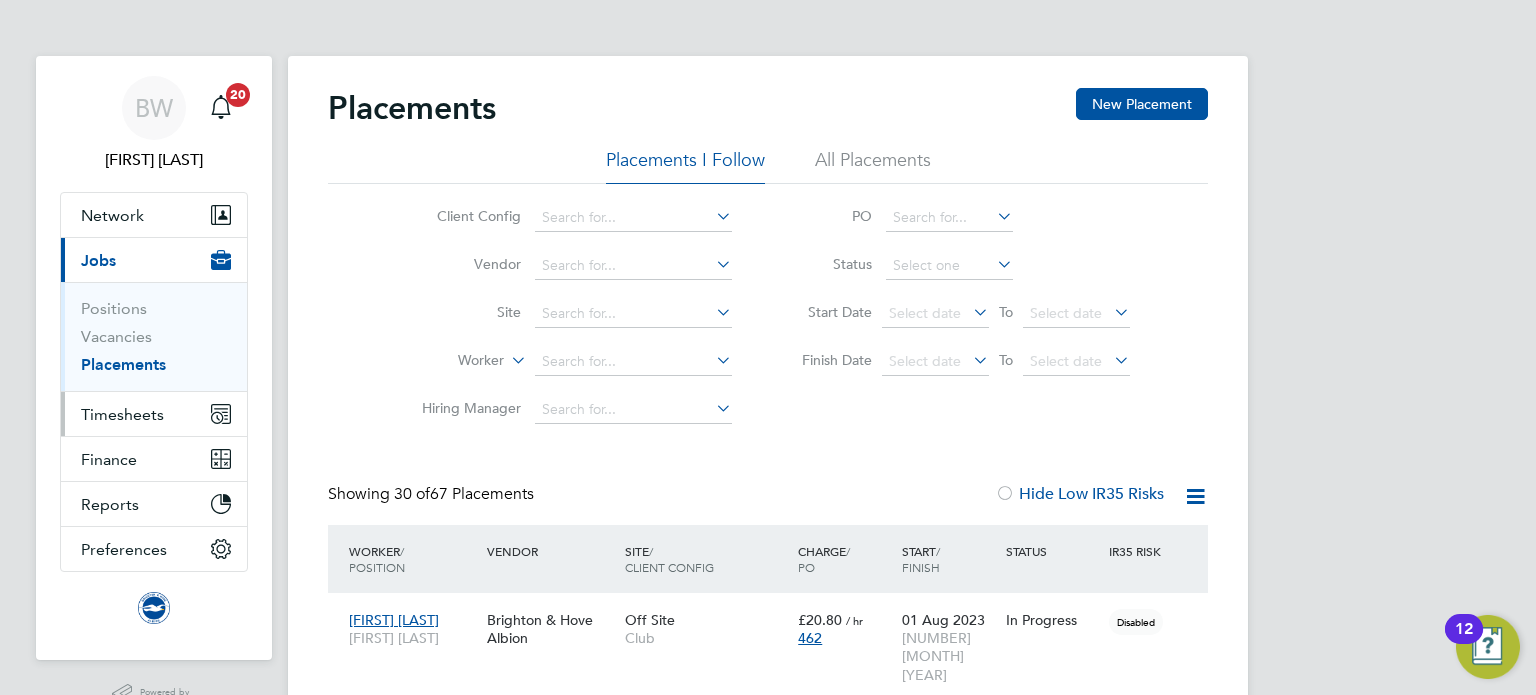 click on "Timesheets" at bounding box center [122, 414] 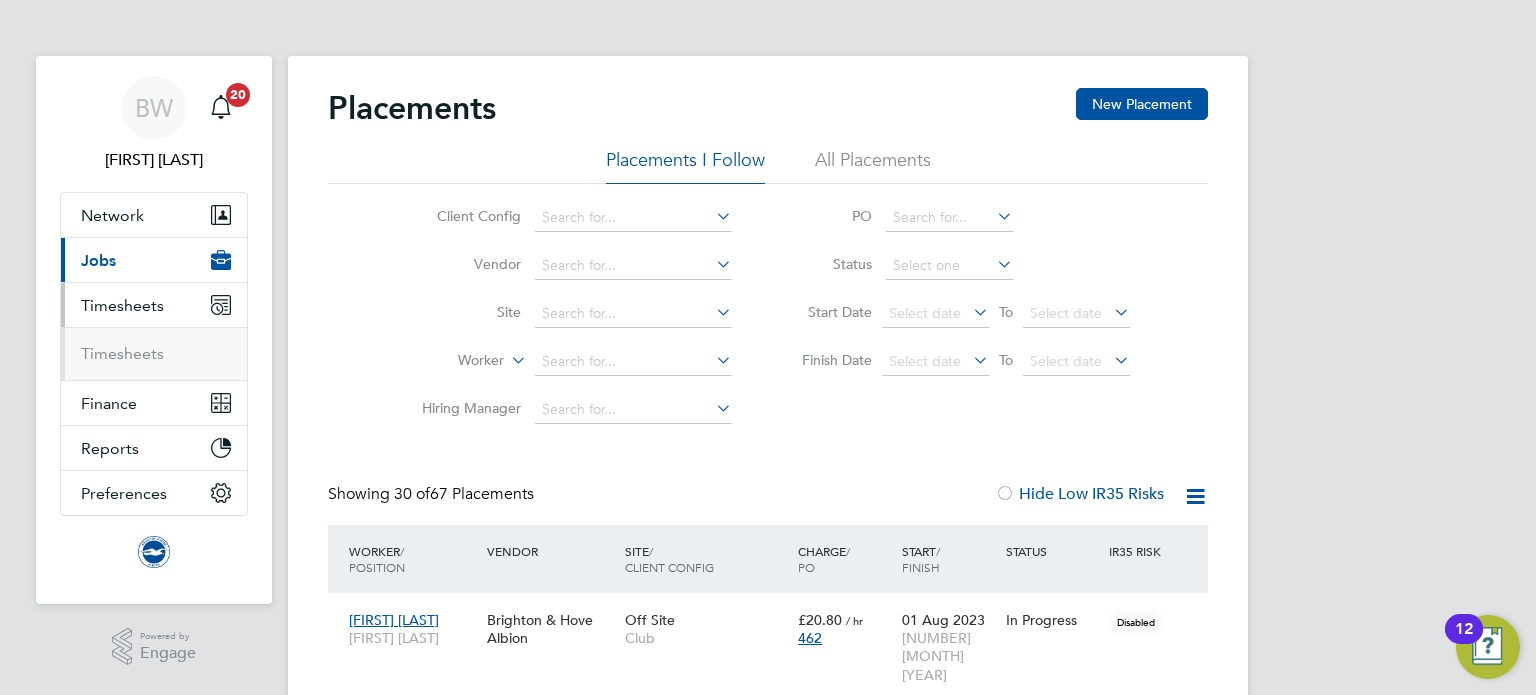 click on "Timesheets" at bounding box center [154, 353] 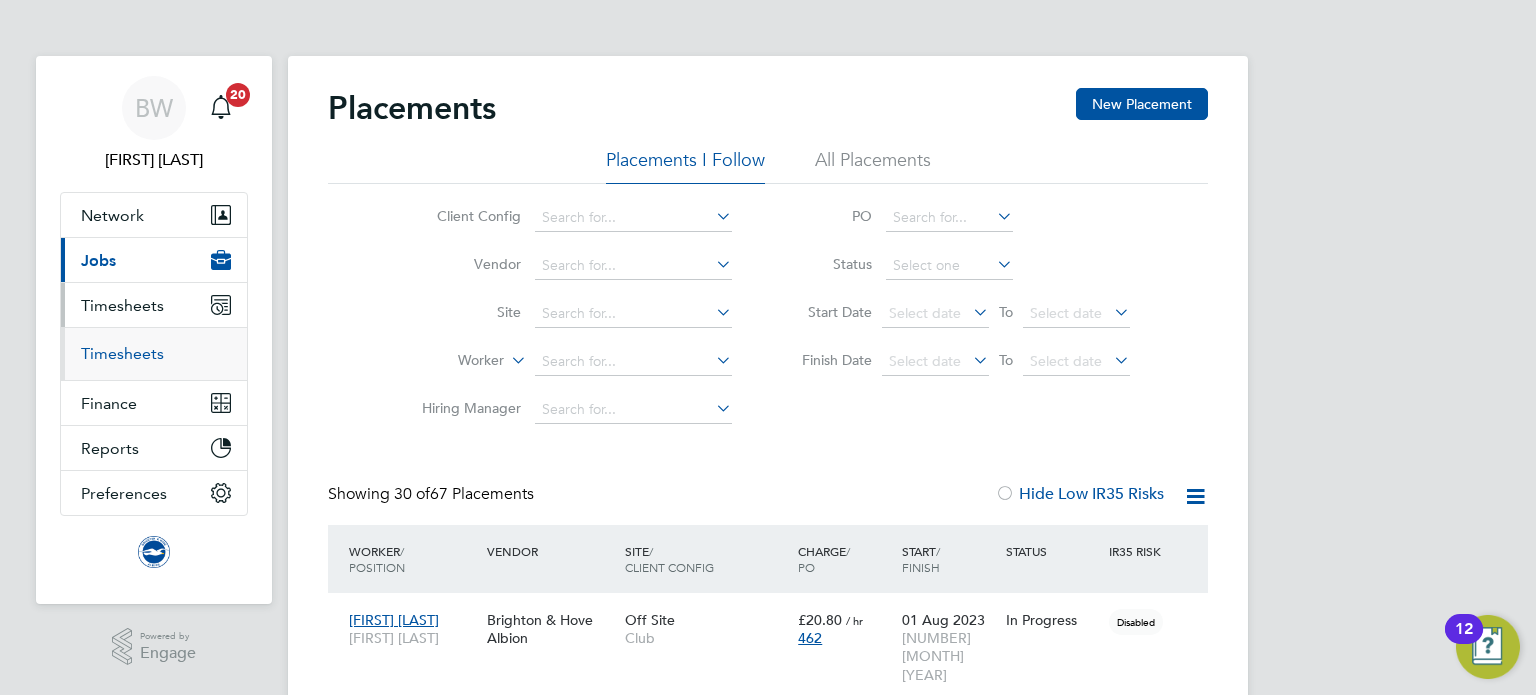 click on "Timesheets" at bounding box center (122, 353) 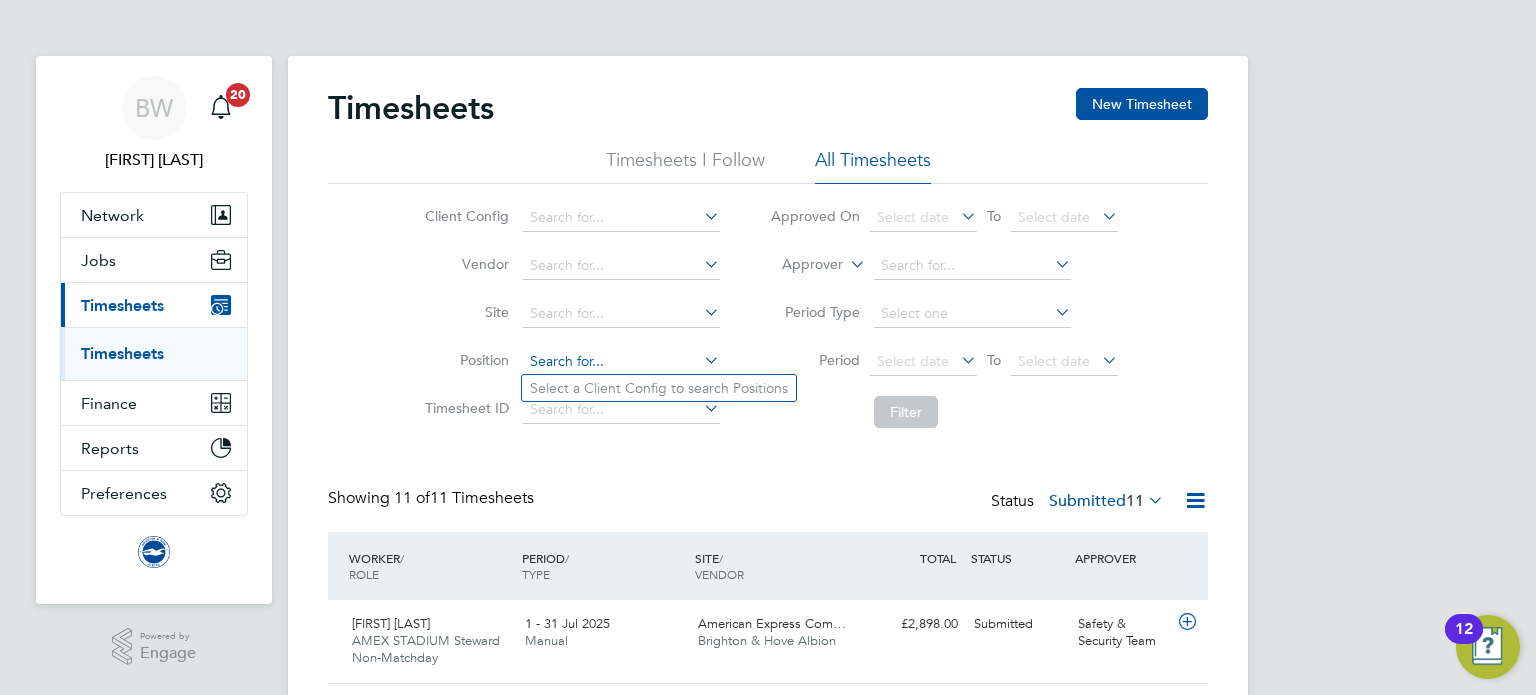 click 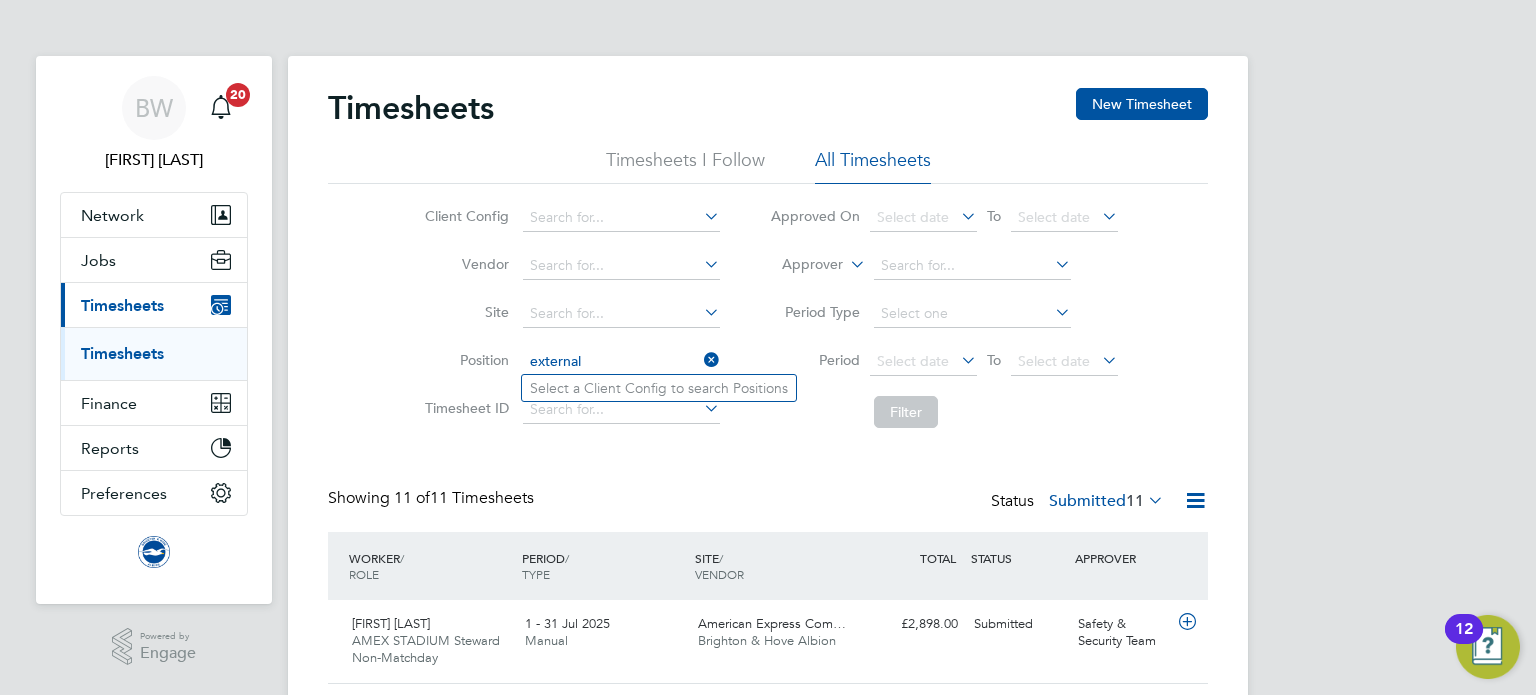 type on "external" 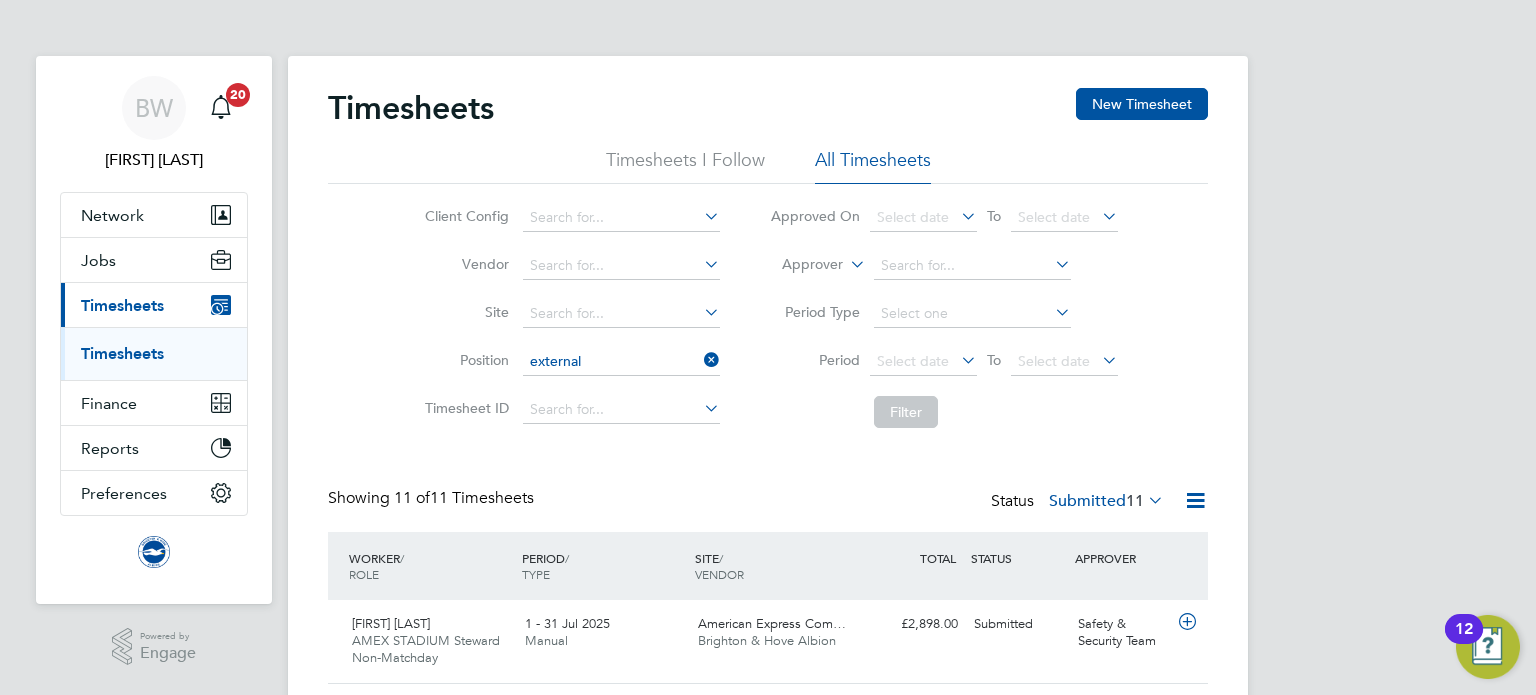 click 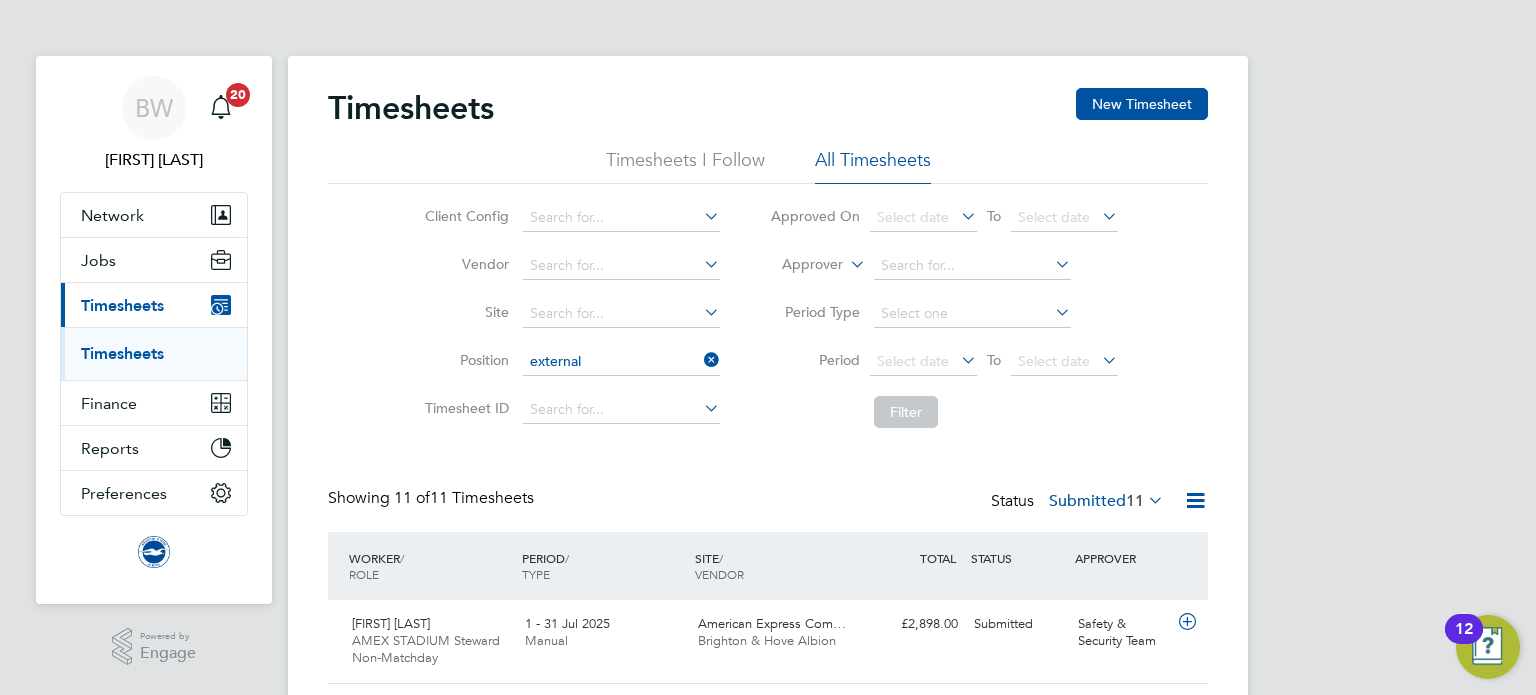 type 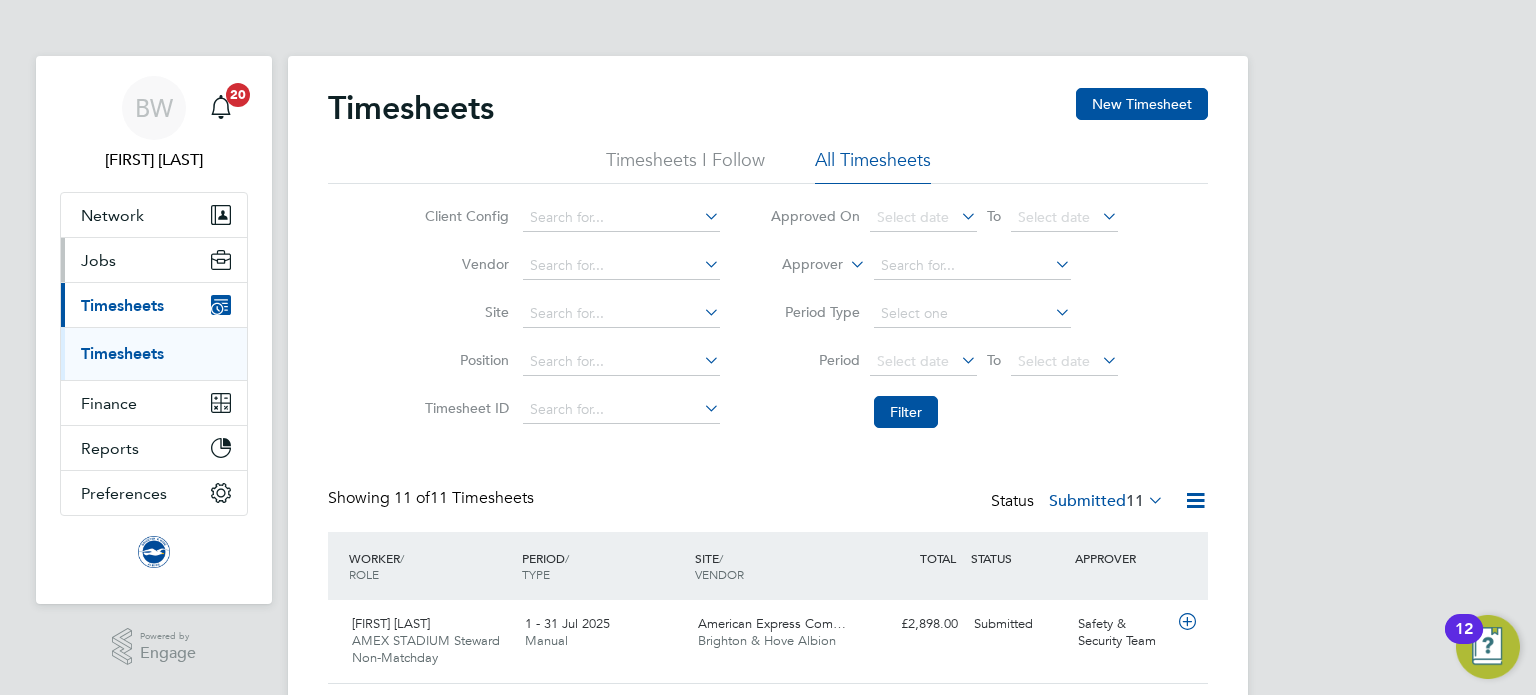 click on "Jobs" at bounding box center [154, 260] 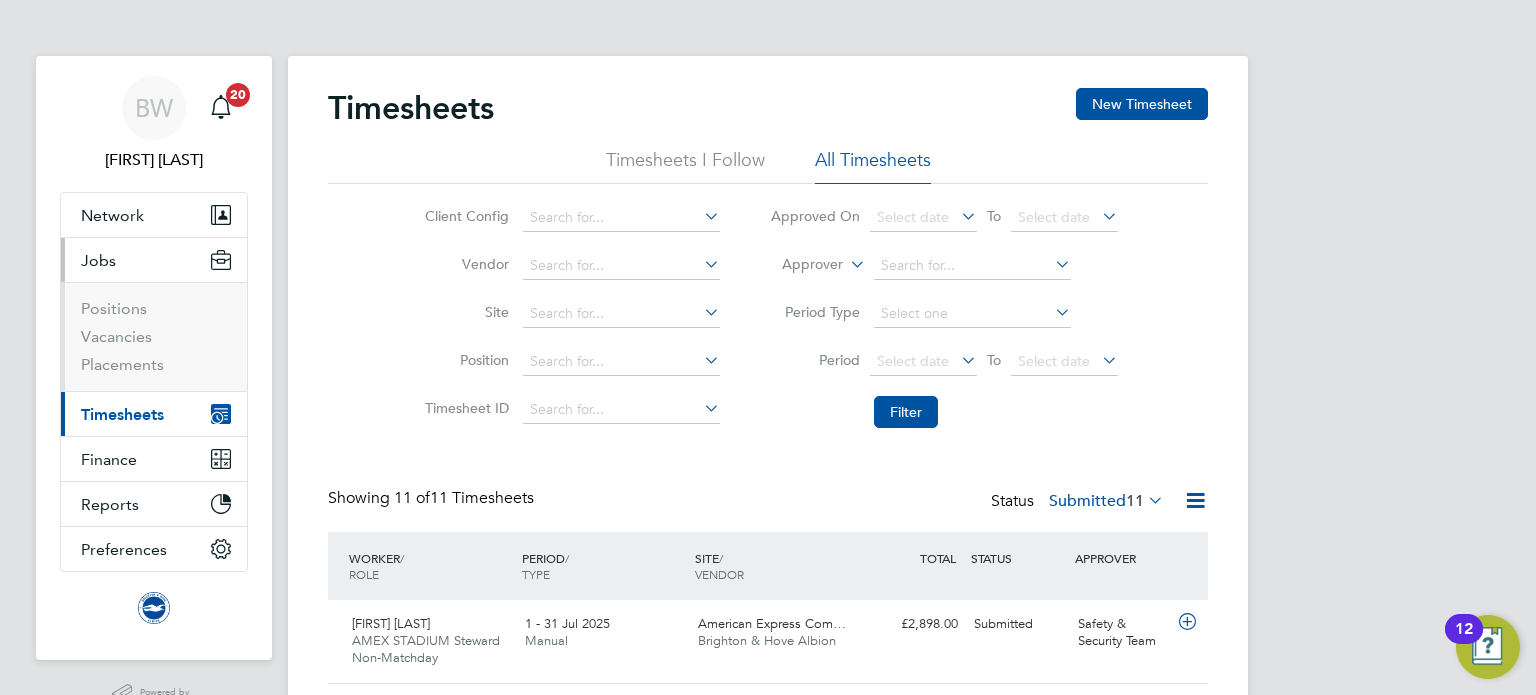 click on "Timesheets" at bounding box center (122, 414) 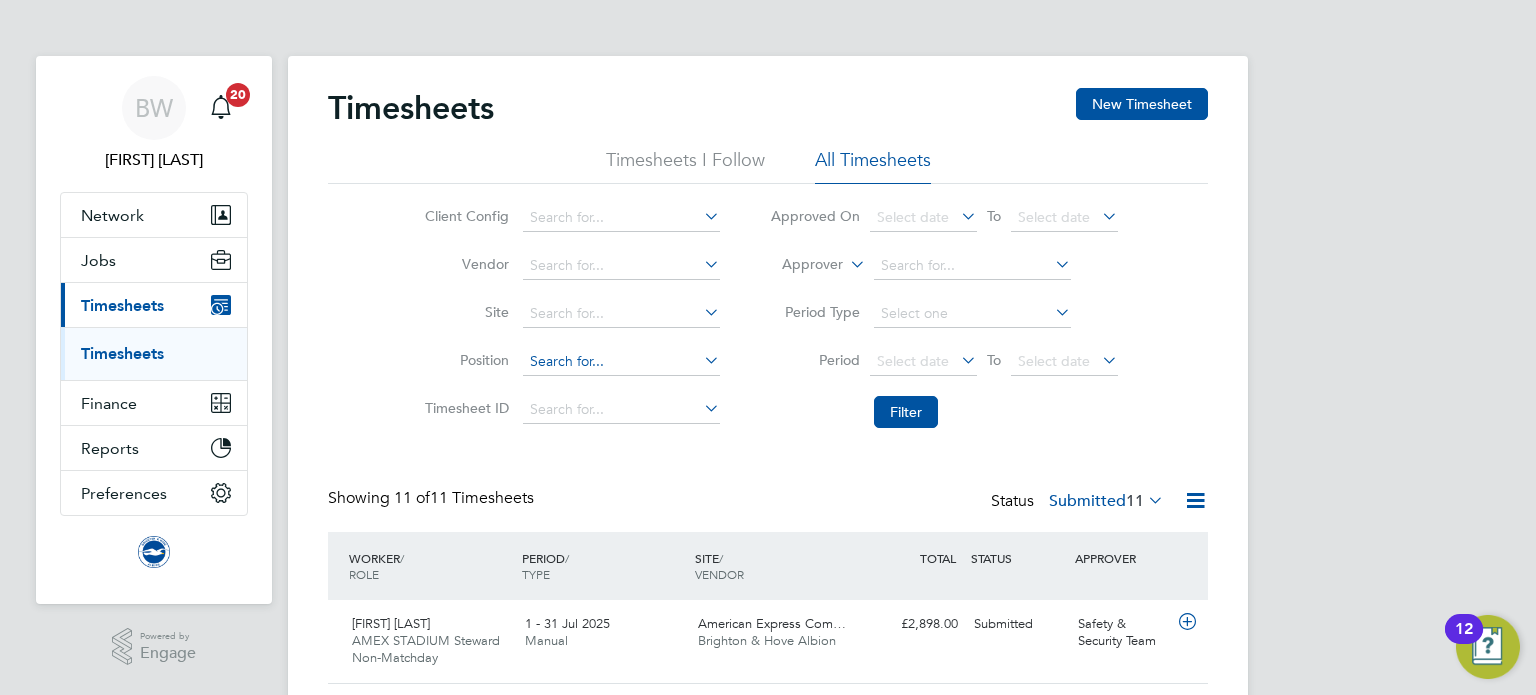 click 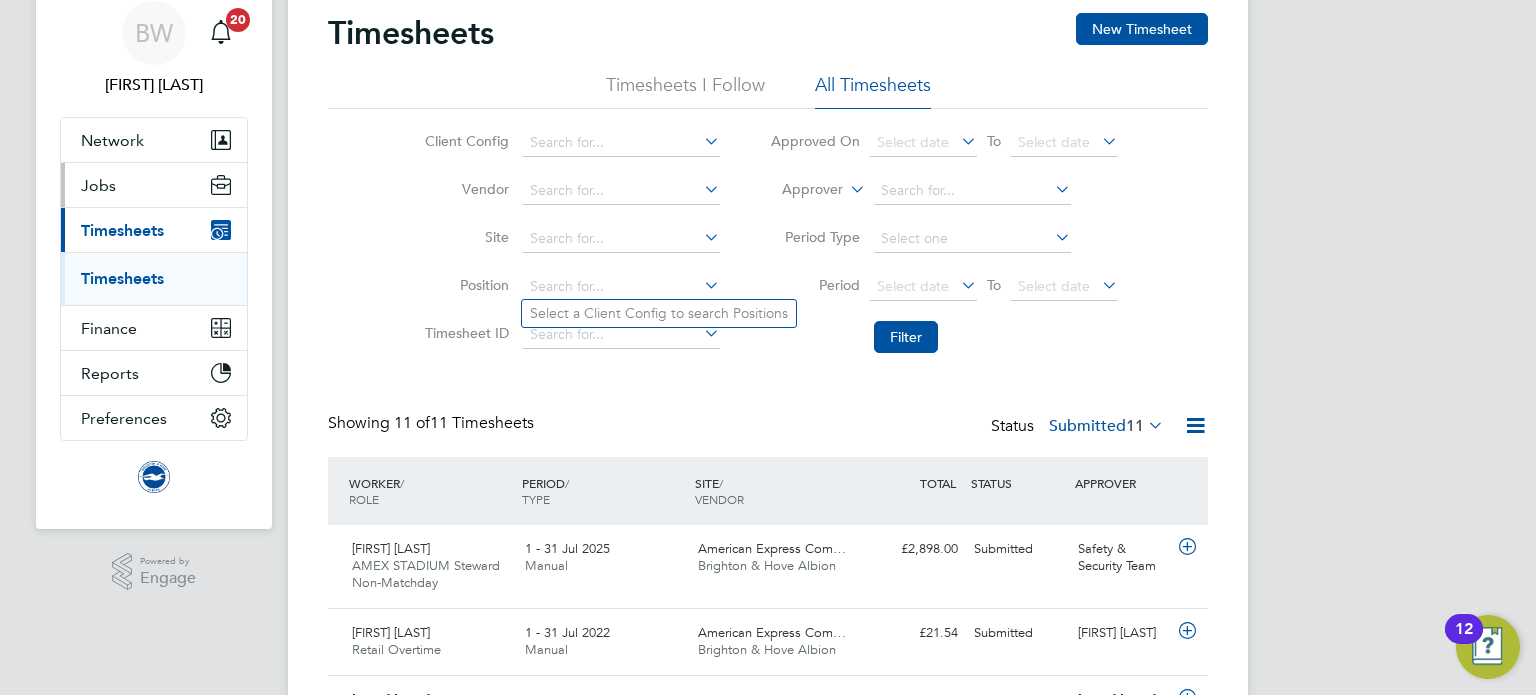 click on "Jobs" at bounding box center [98, 185] 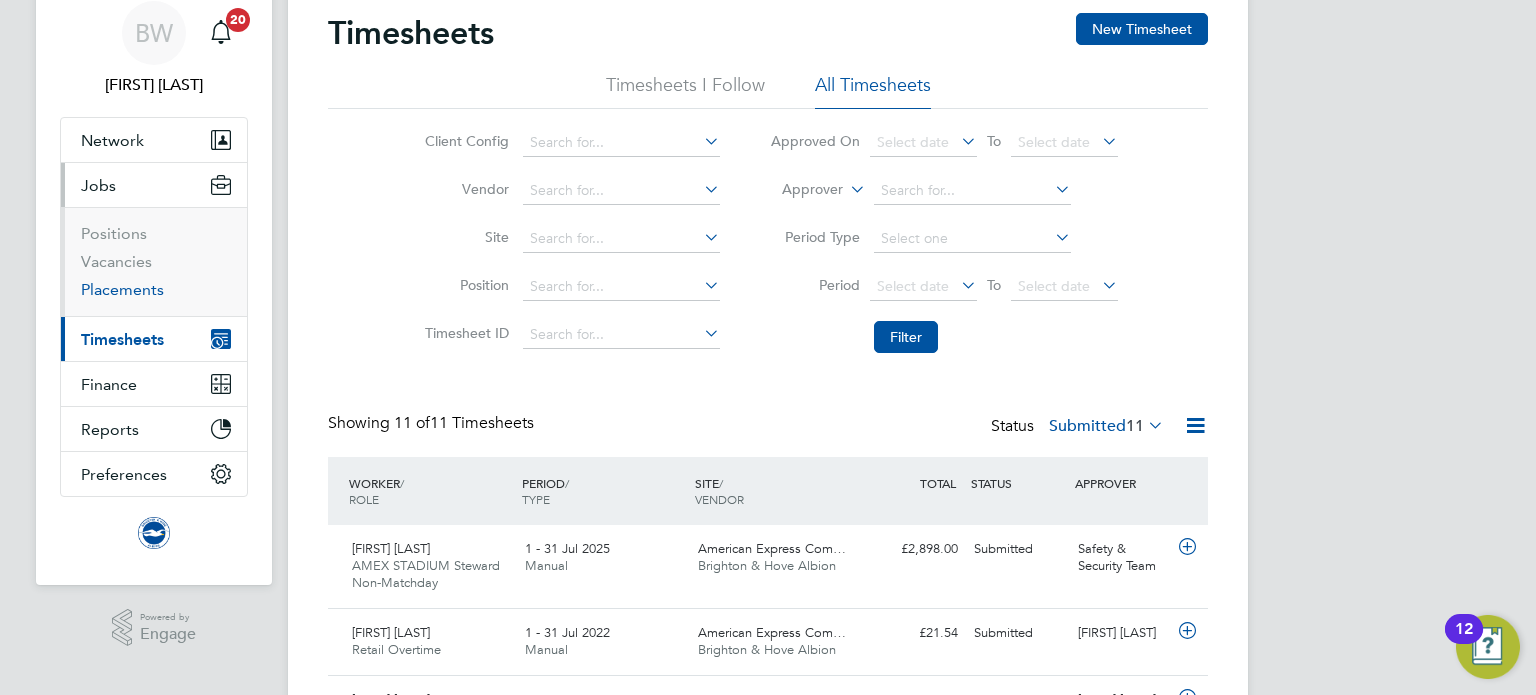click on "Placements" at bounding box center [122, 289] 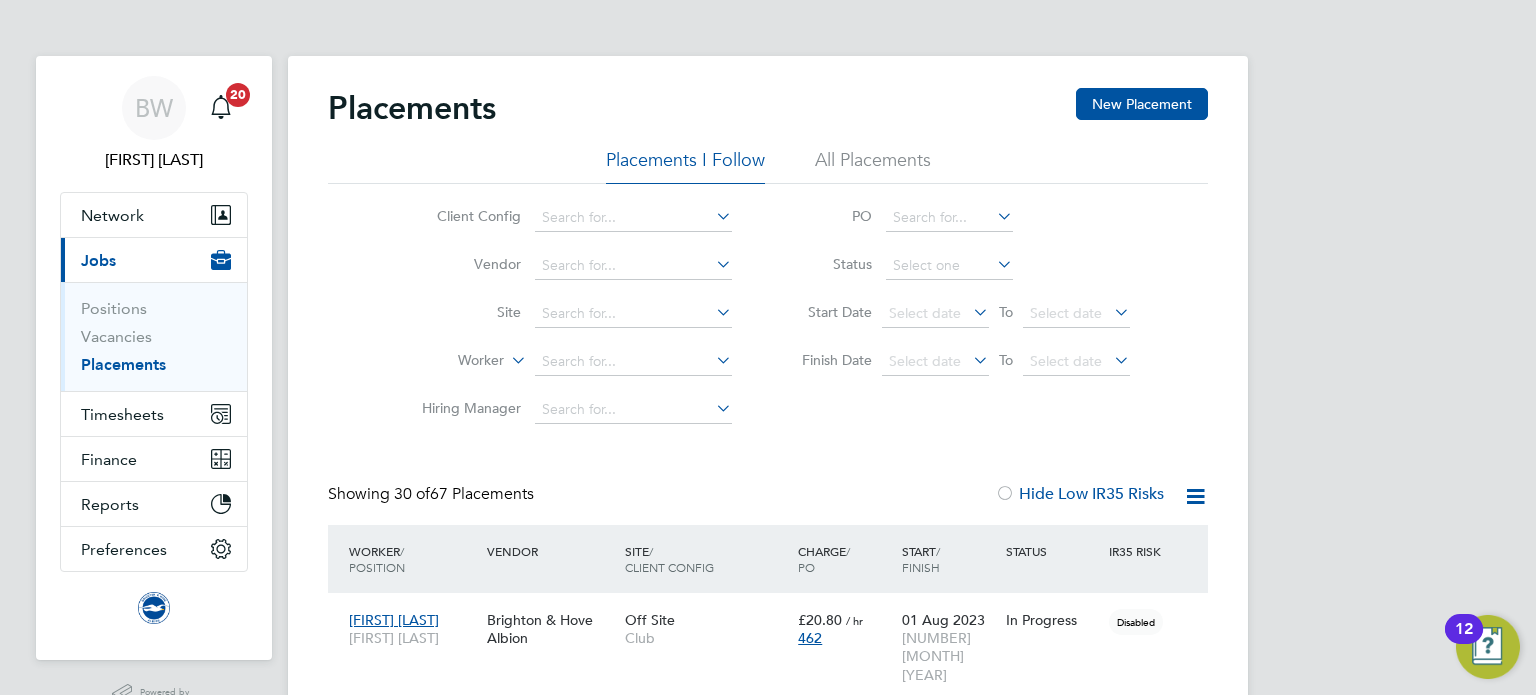click on "All Placements" 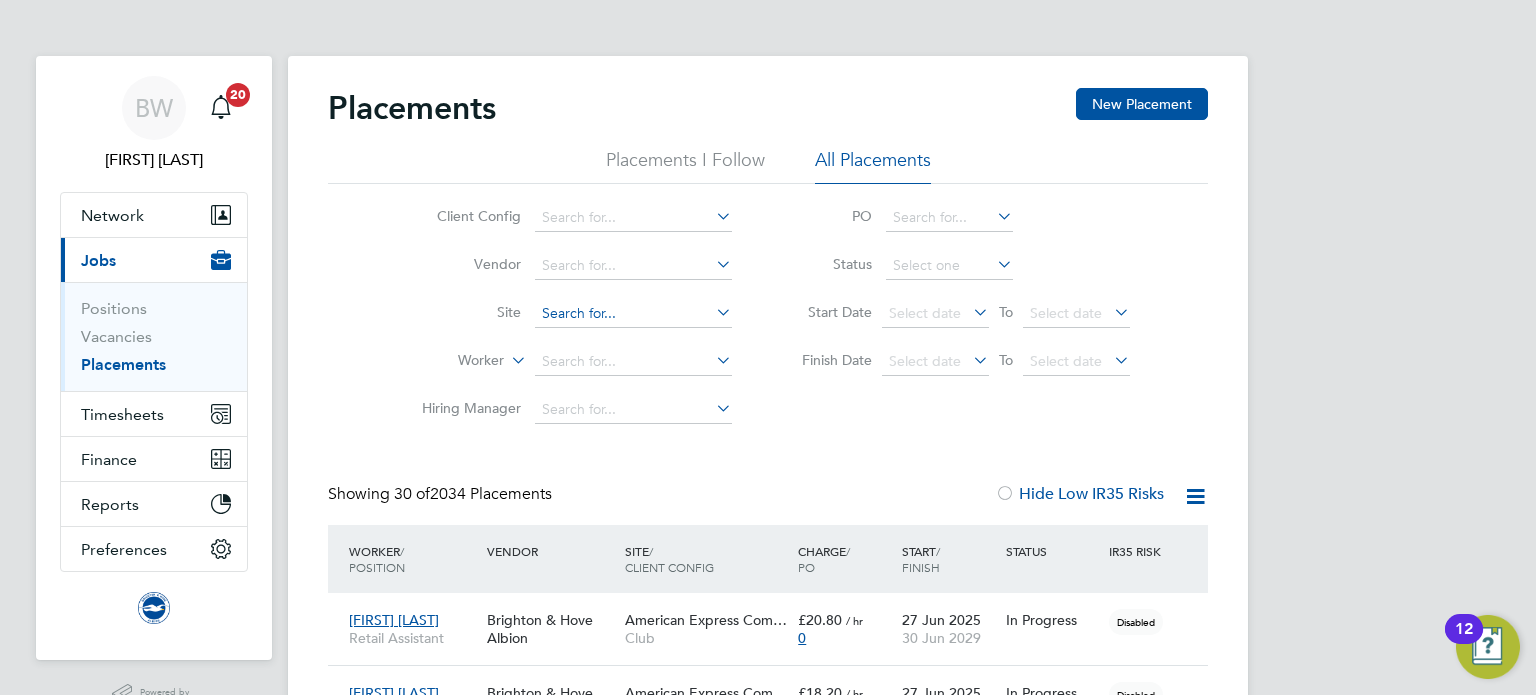 click 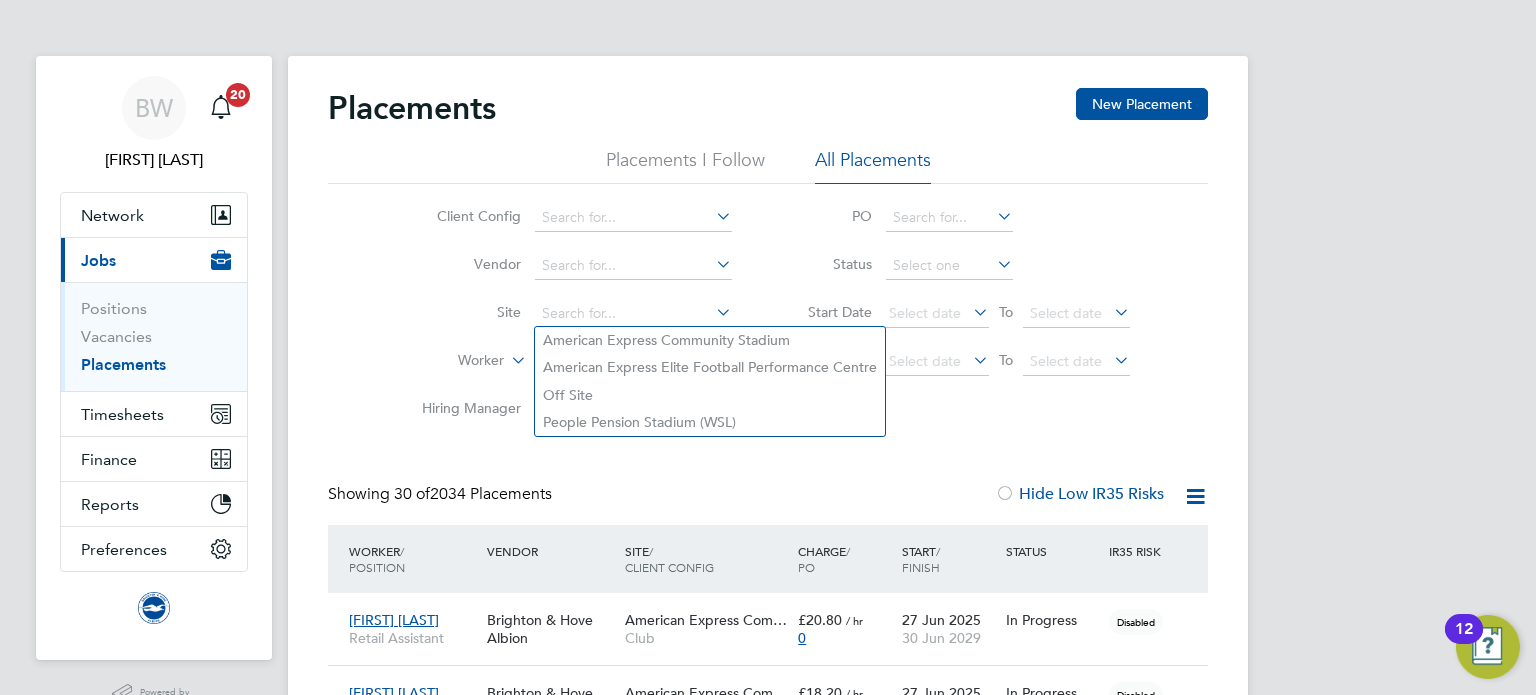 click on "Client Config   Vendor     Site     Worker     Hiring Manager   PO   Status   Start Date
Select date
To
Select date
Finish Date
Select date
To
Select date" 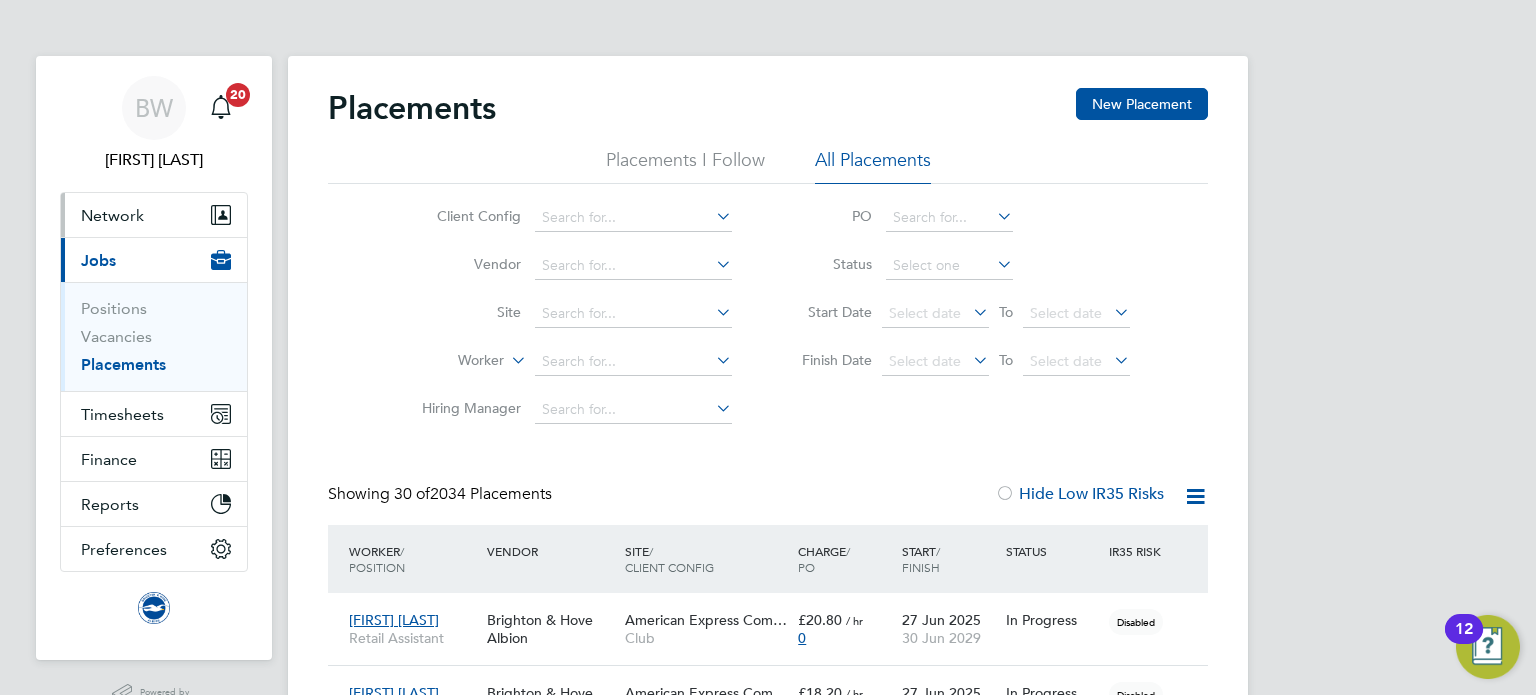 click on "Network" at bounding box center (112, 215) 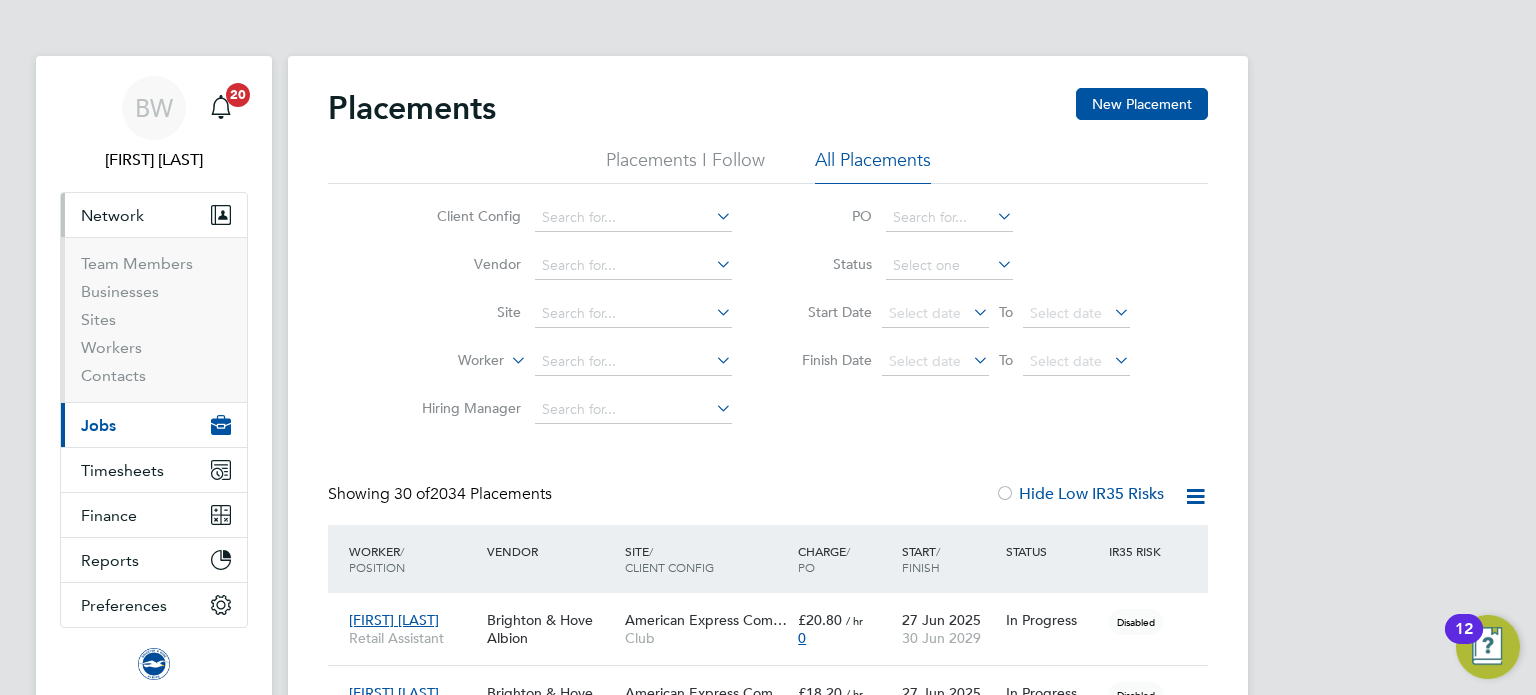 click on "Network" at bounding box center (112, 215) 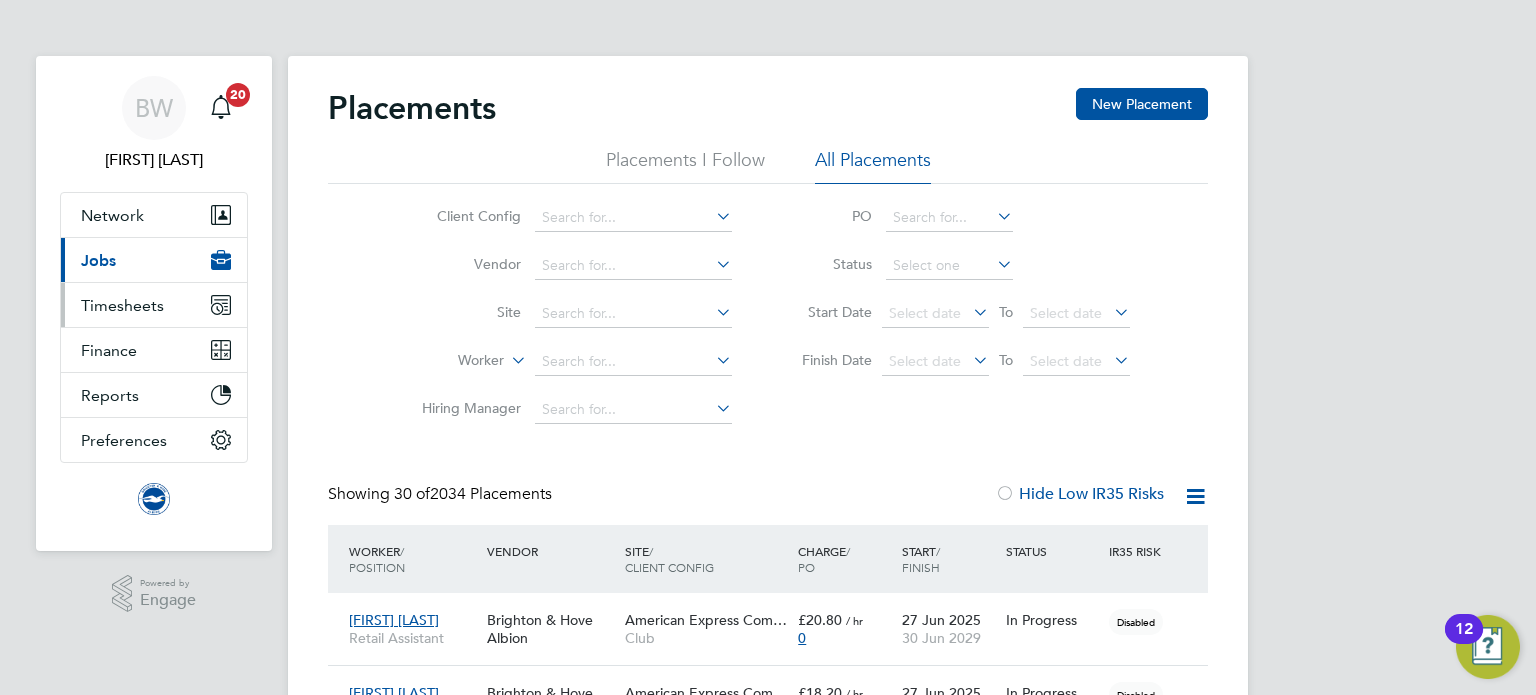 click on "Timesheets" at bounding box center (122, 305) 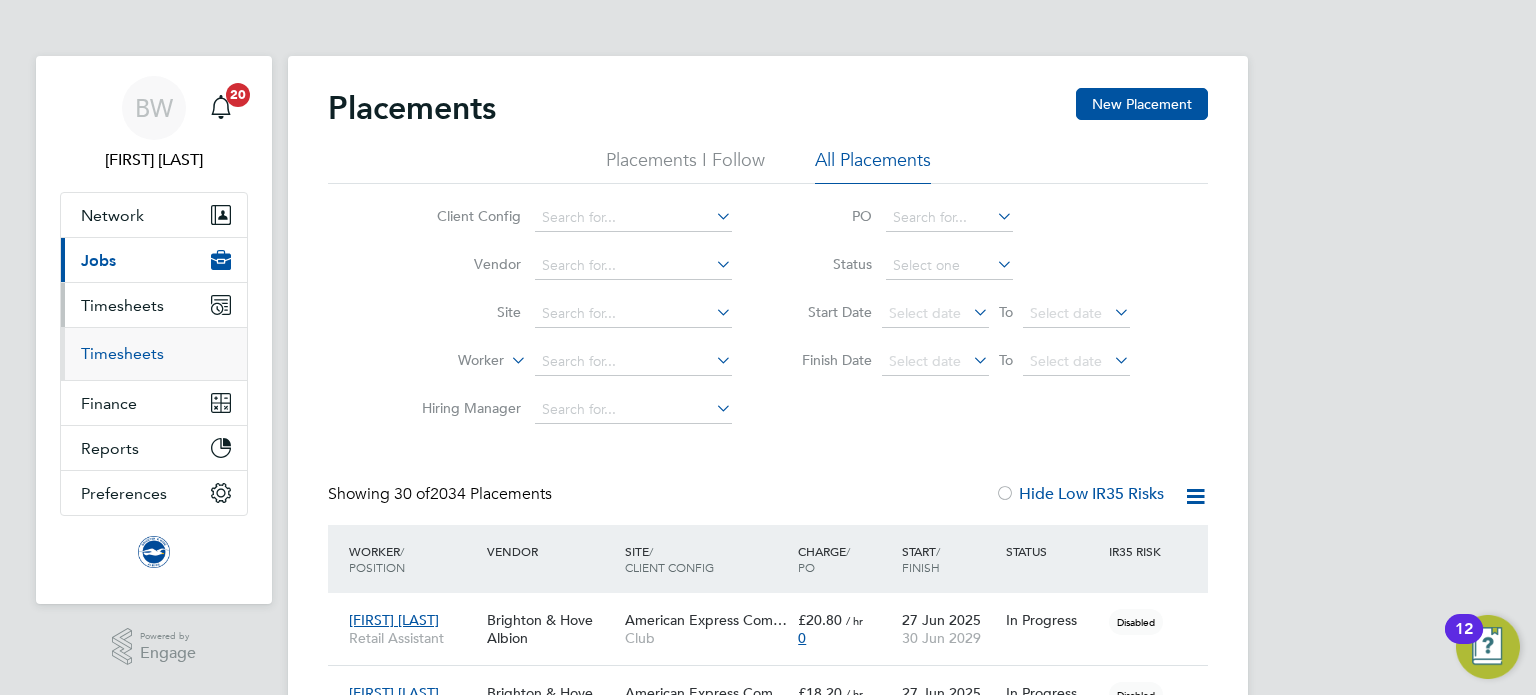 click on "Timesheets" at bounding box center (122, 353) 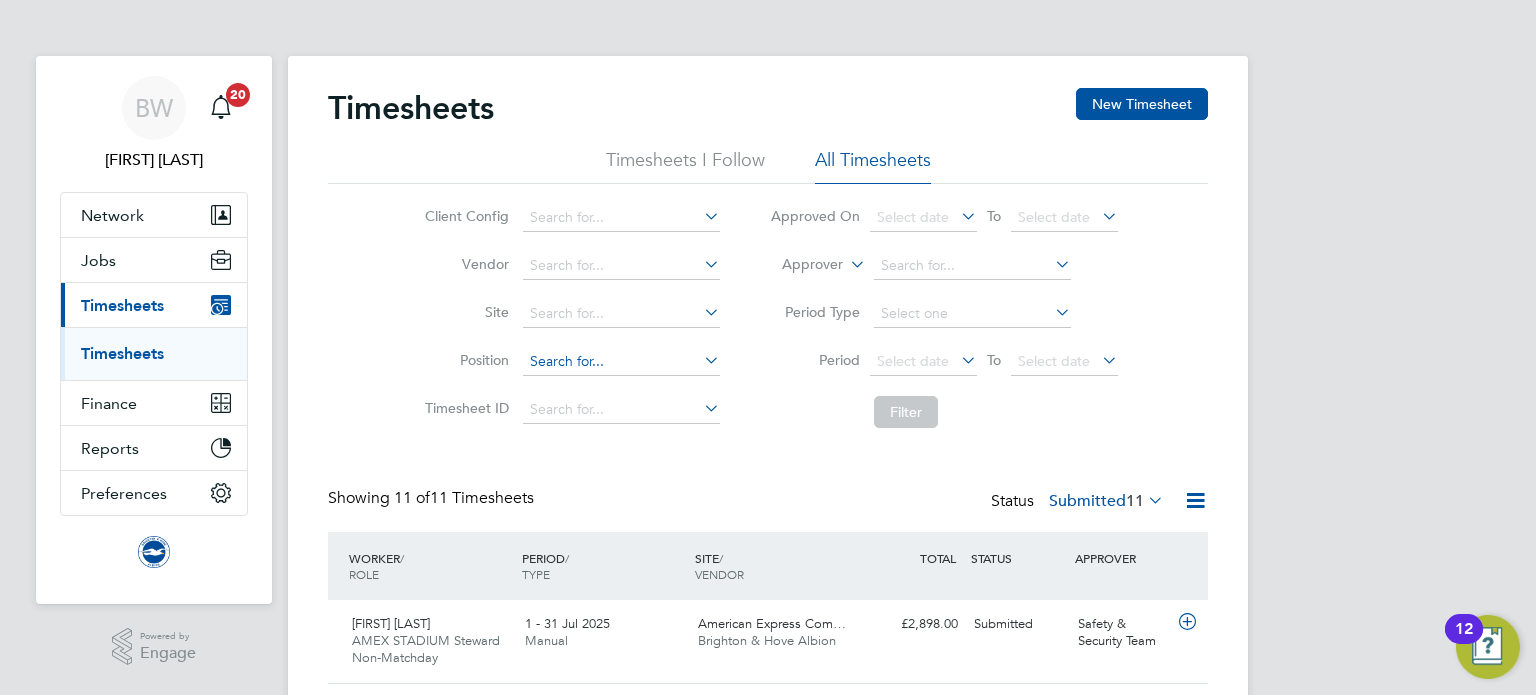 click 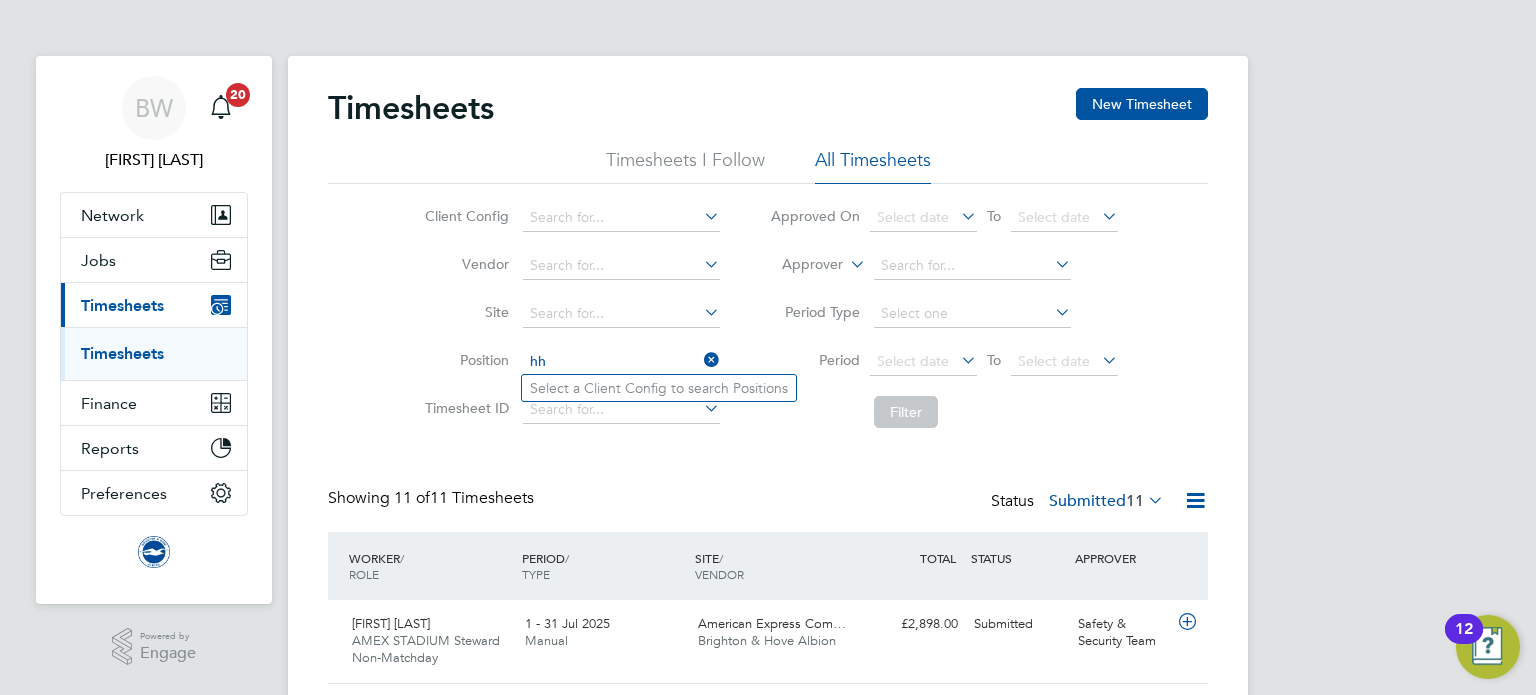 type on "h" 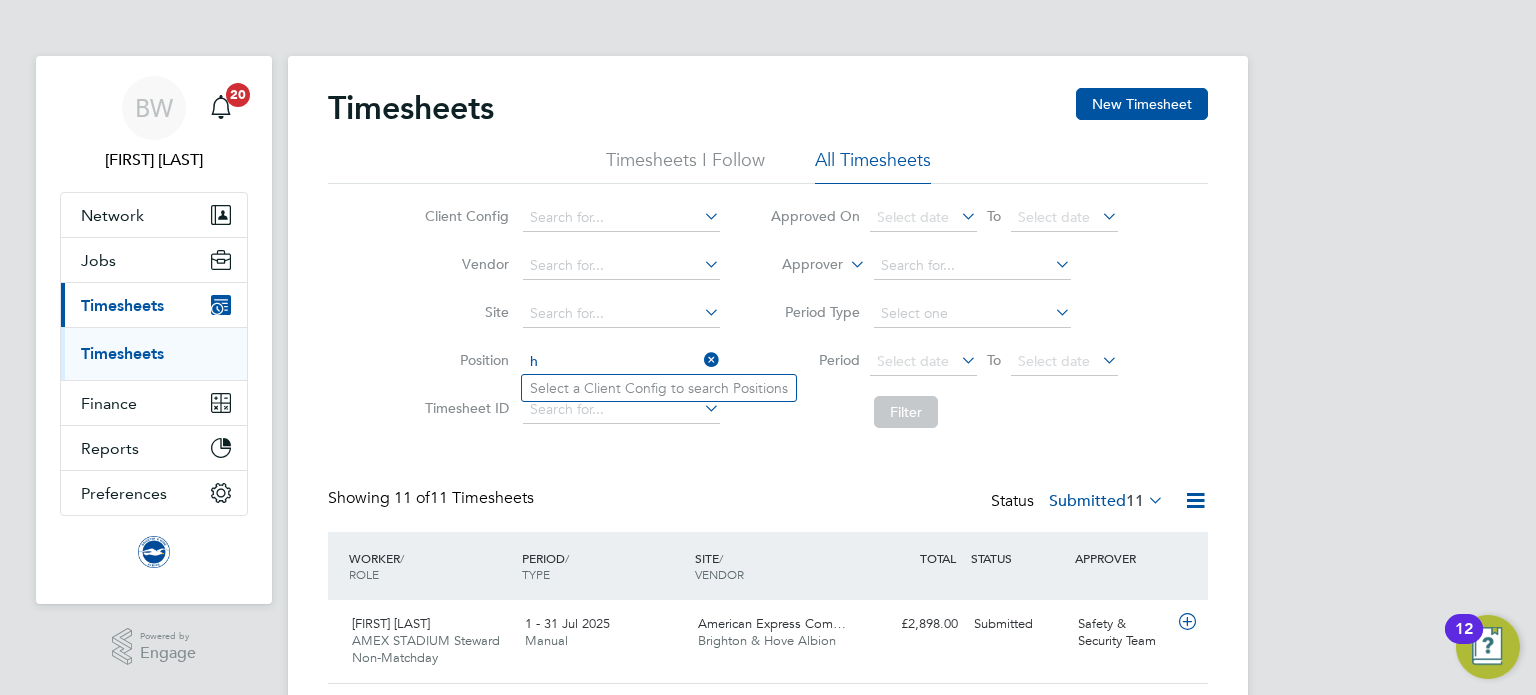 type 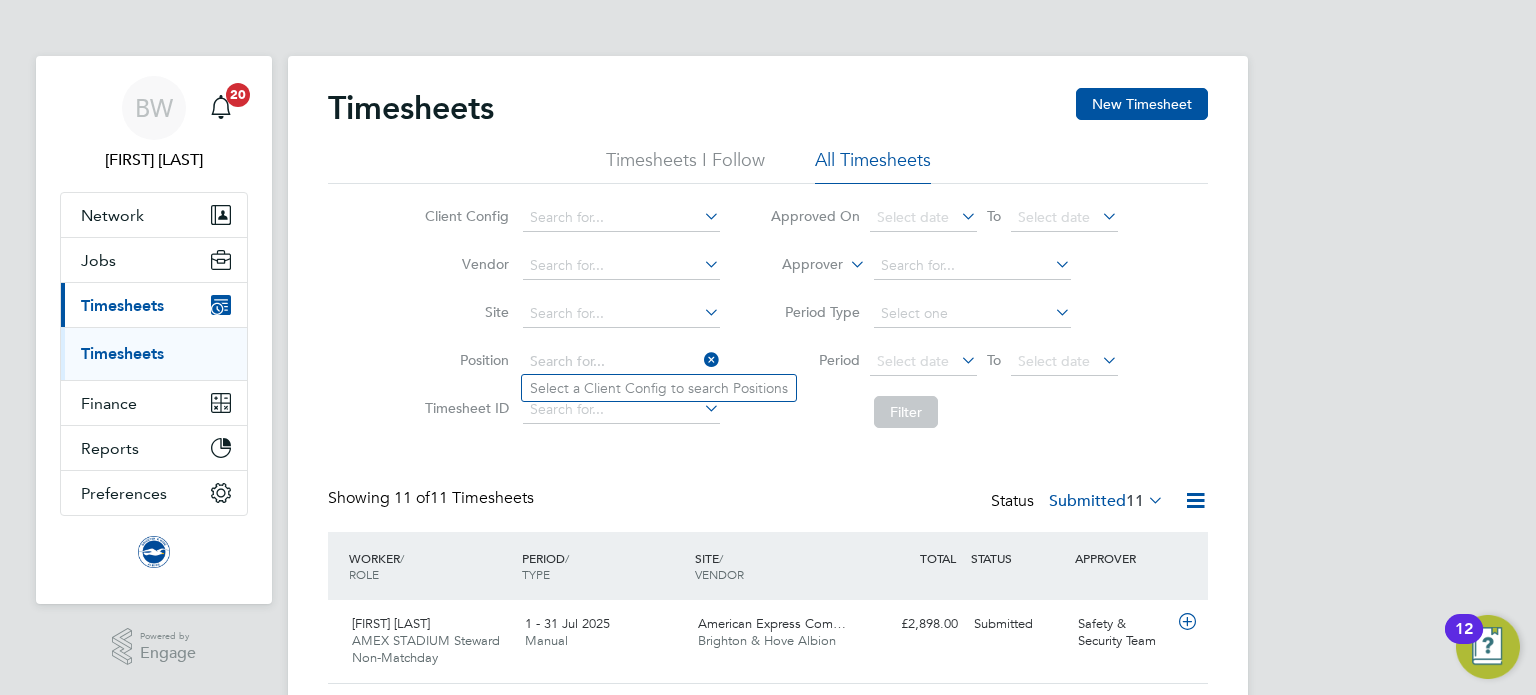 click 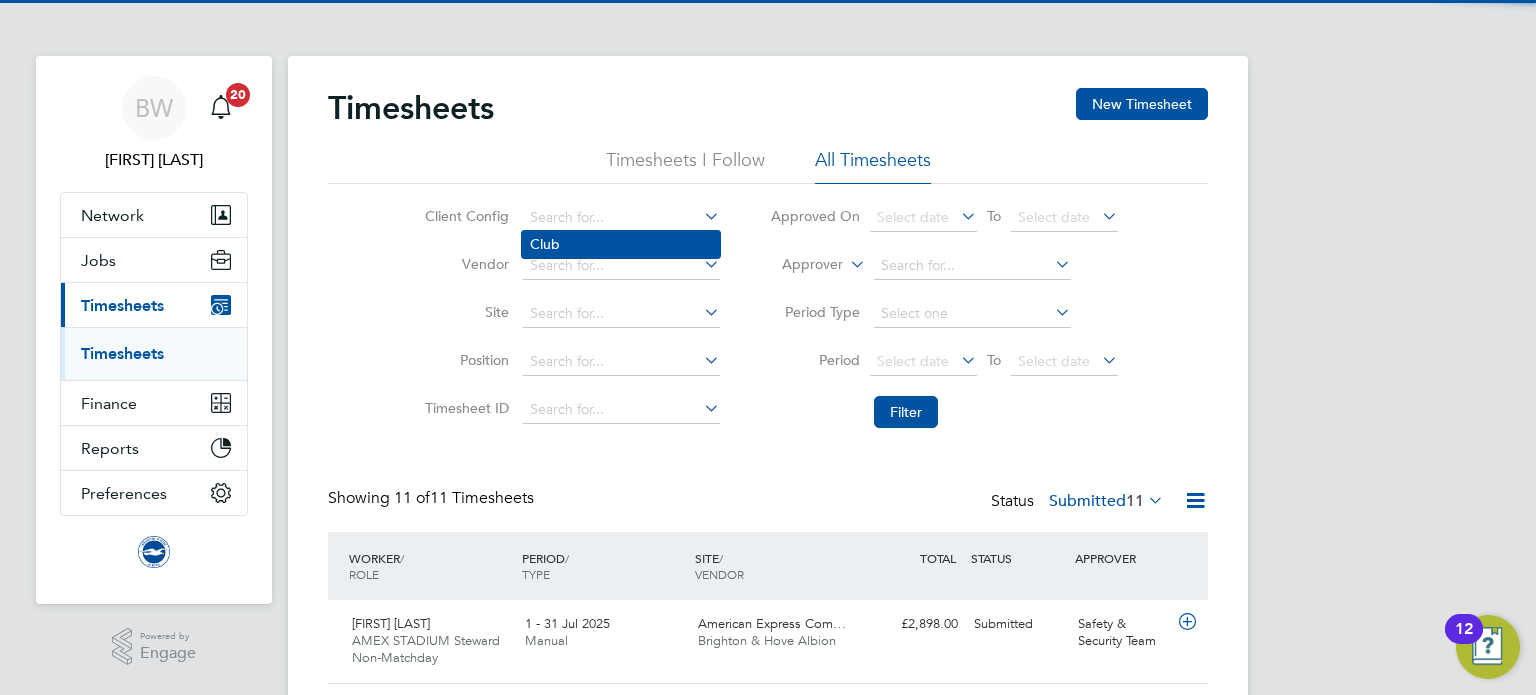 click on "Club" 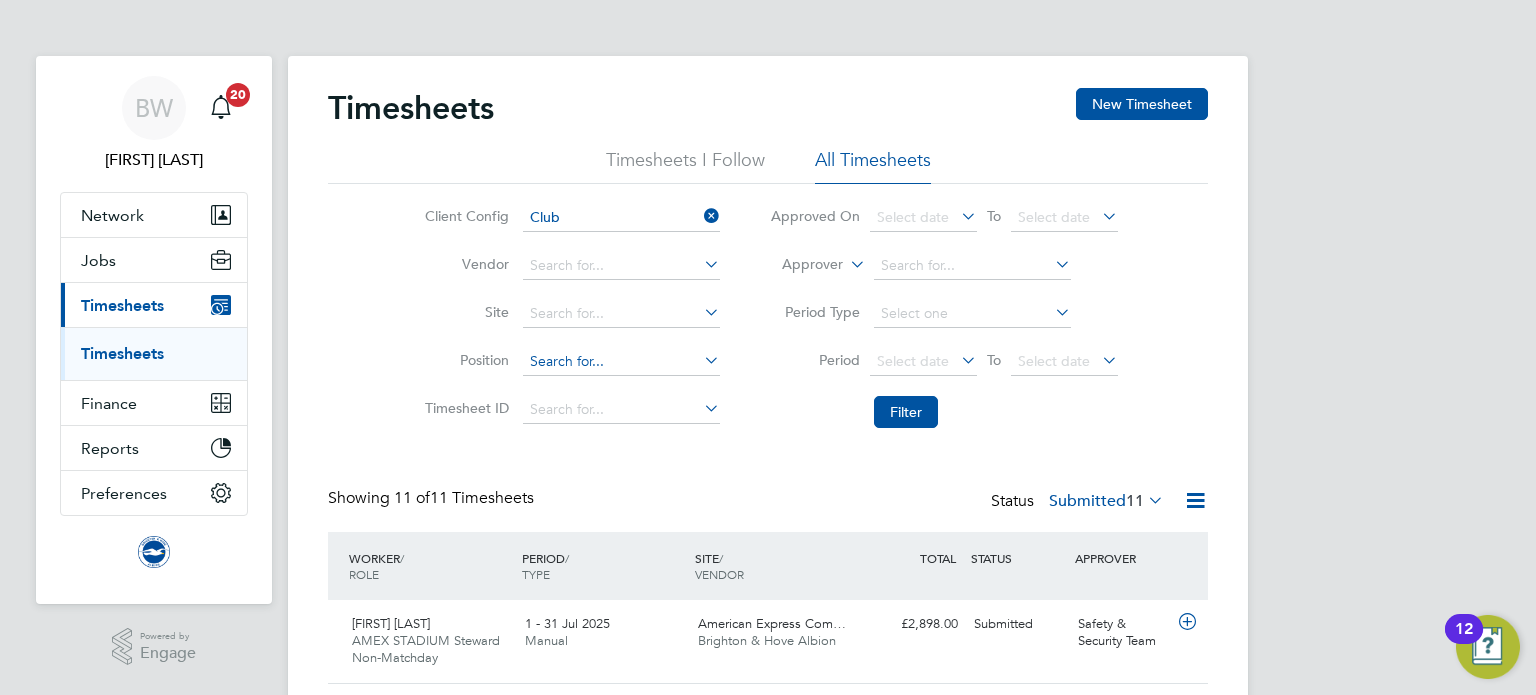 click 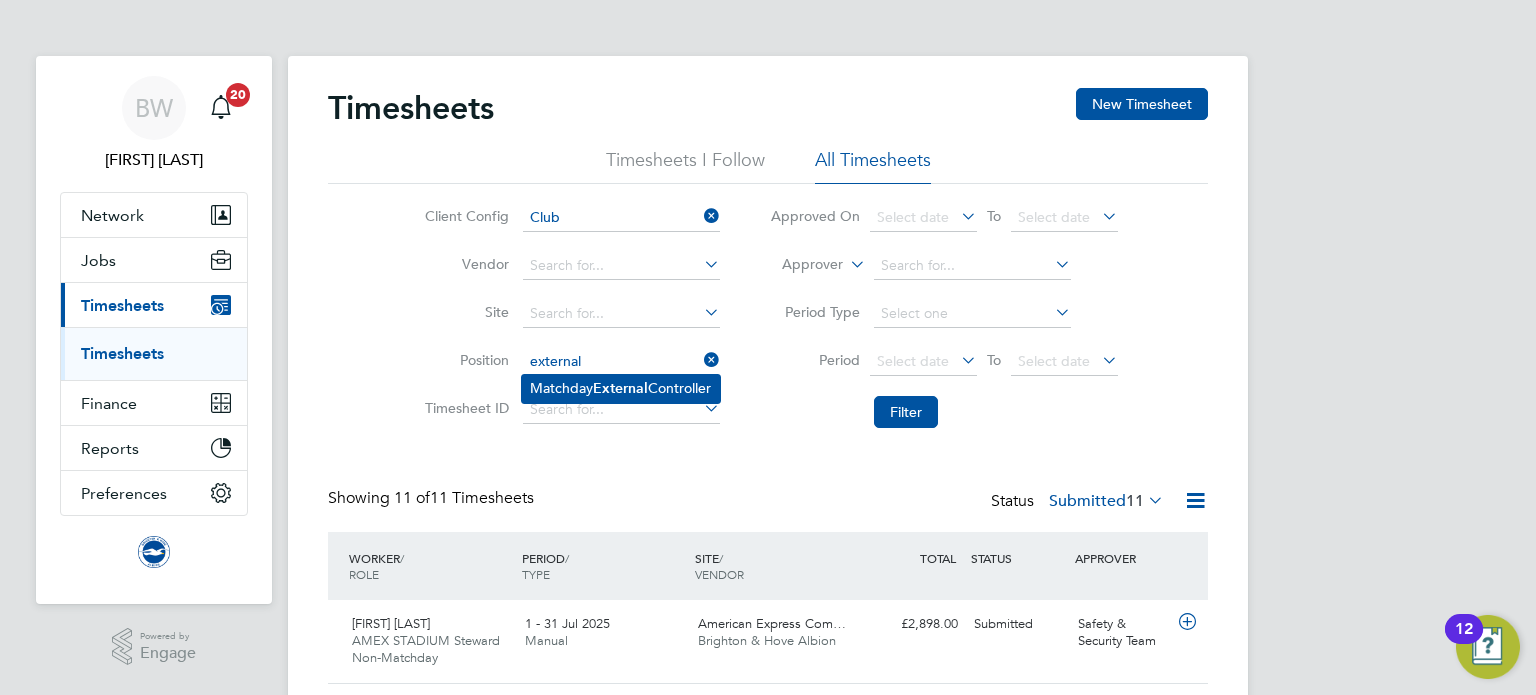 click on "Matchday  External  Controller" 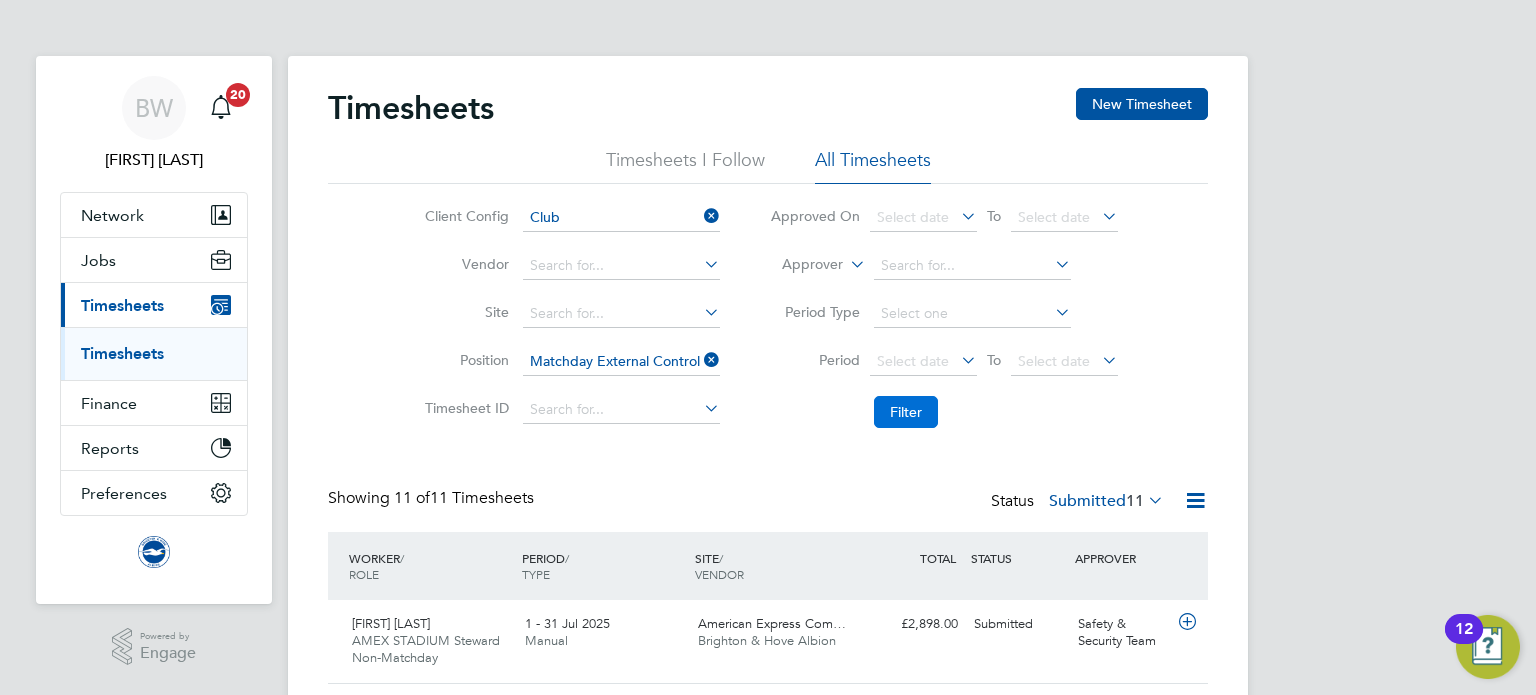 click on "Filter" 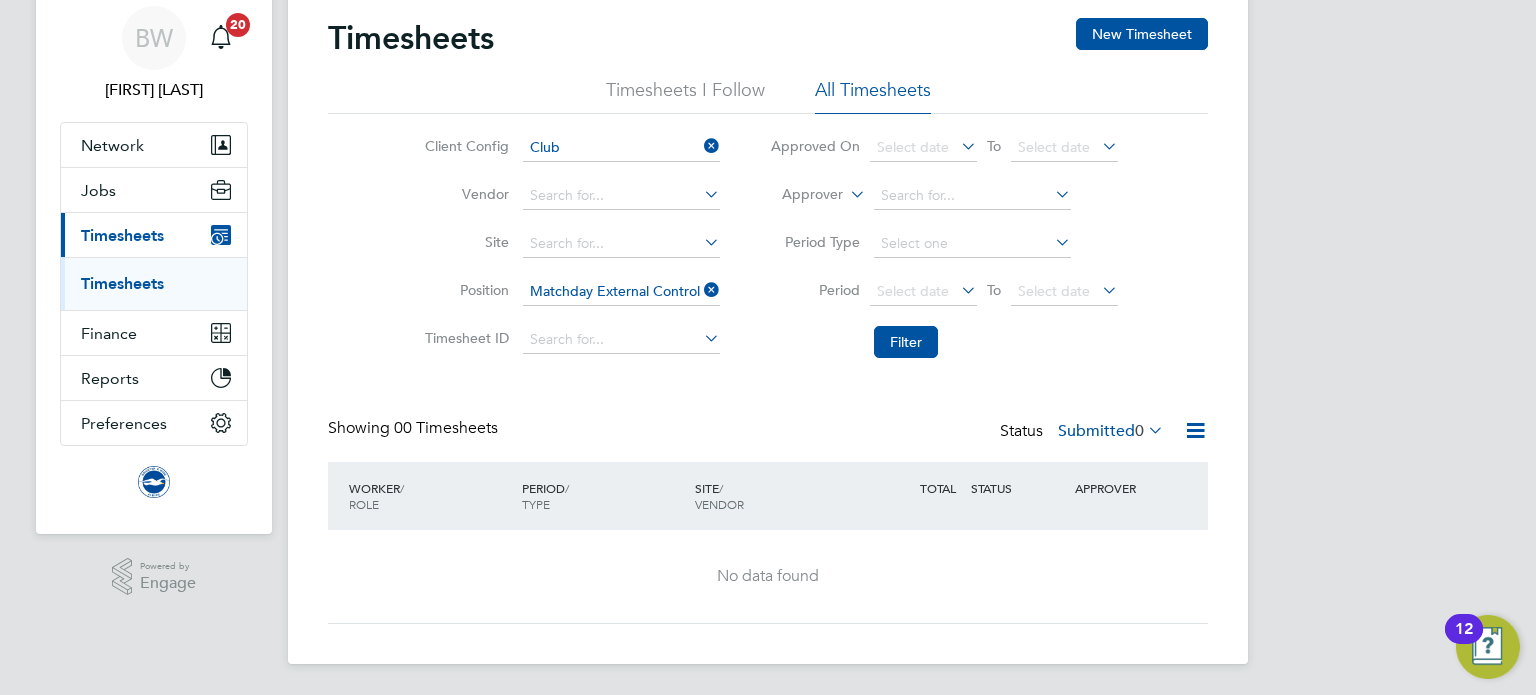 click on "Submitted  0" 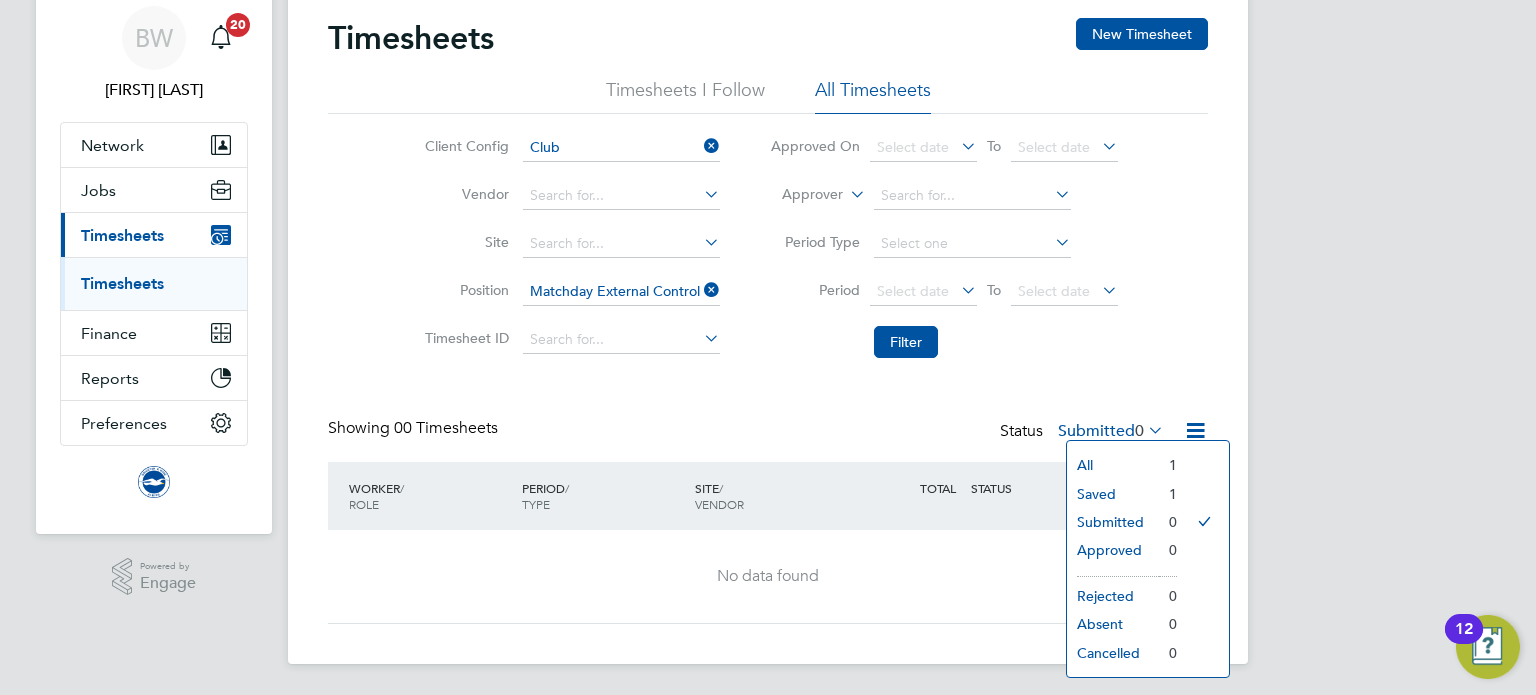click on "All" 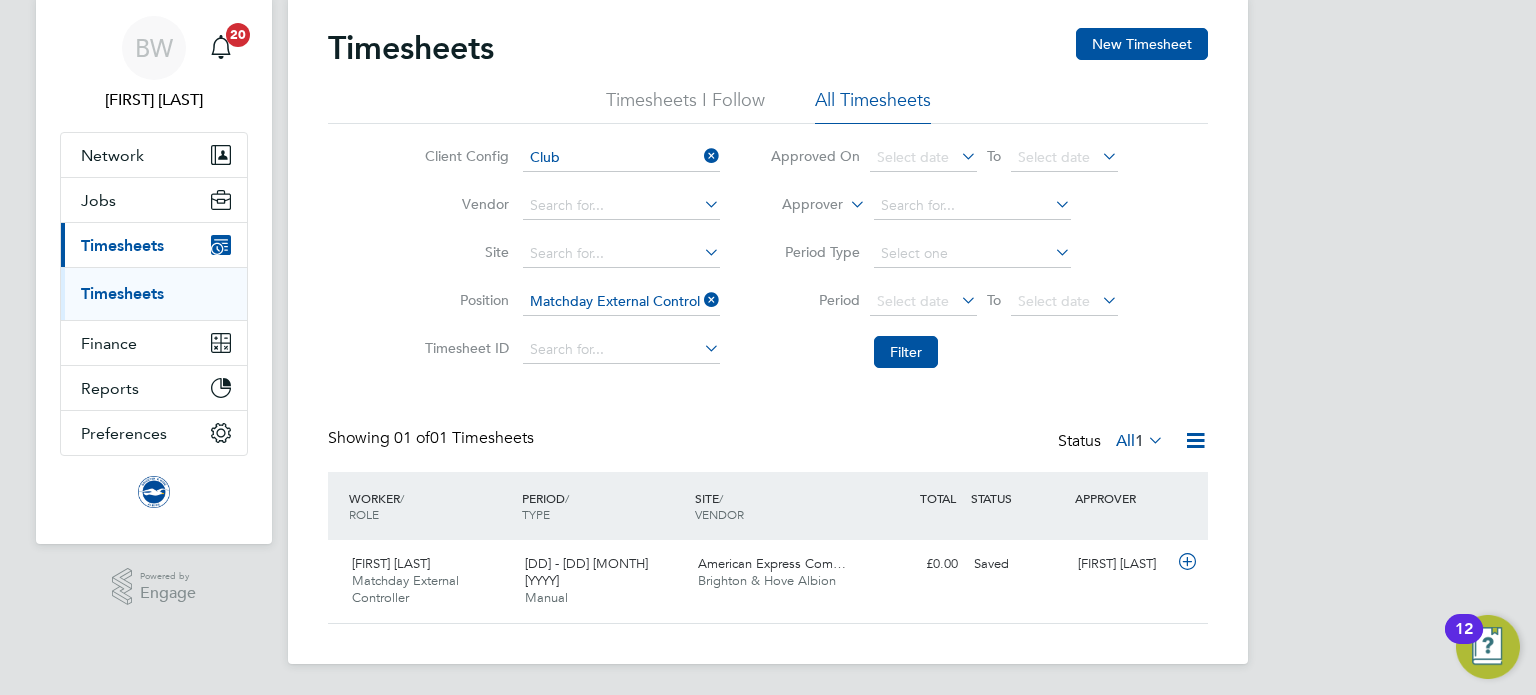 click 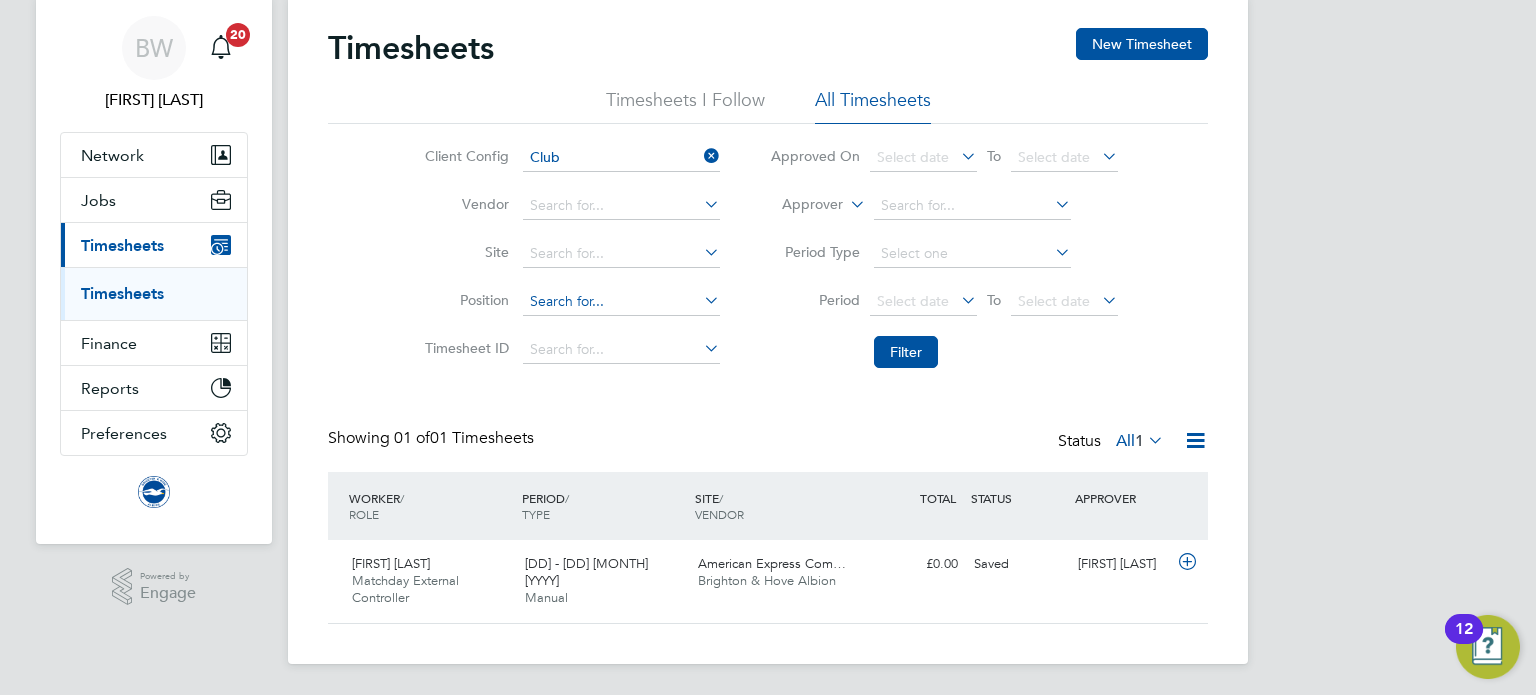 click 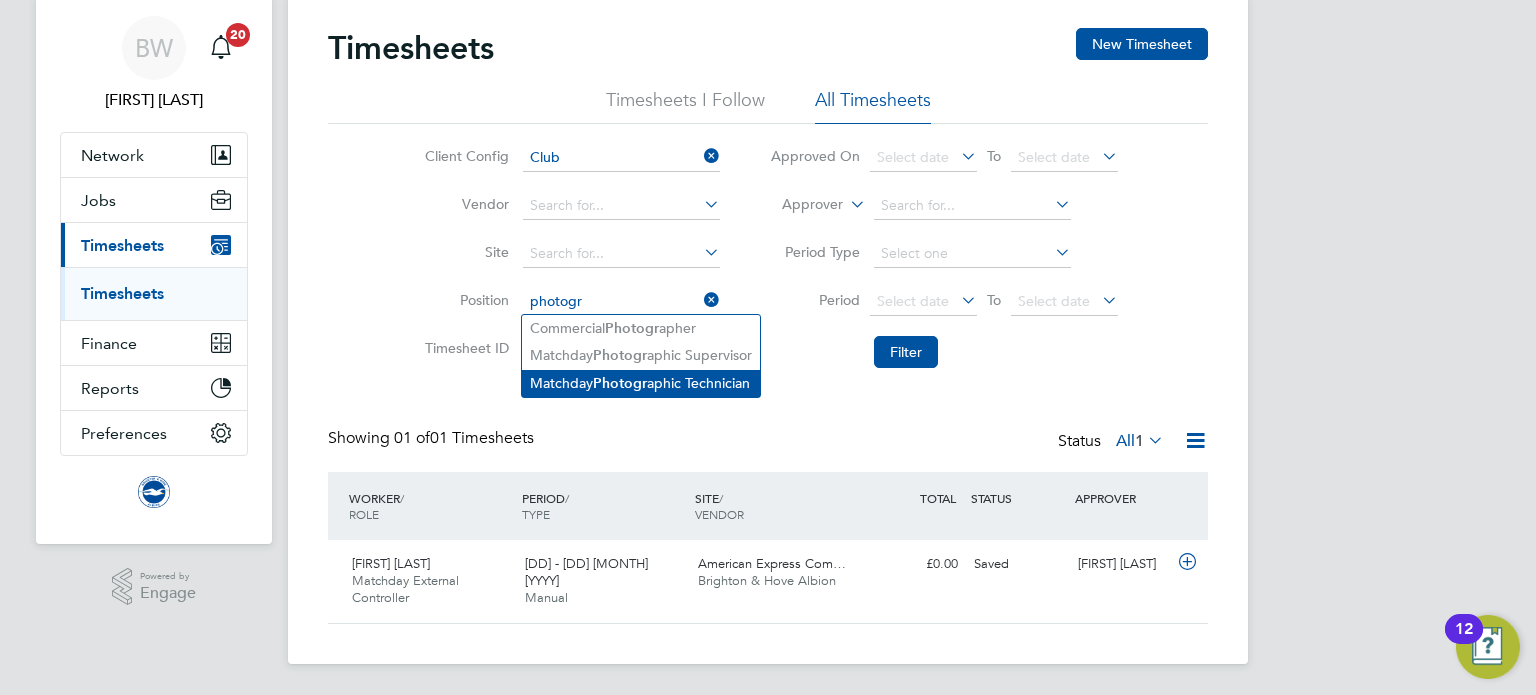 click on "Photogr" 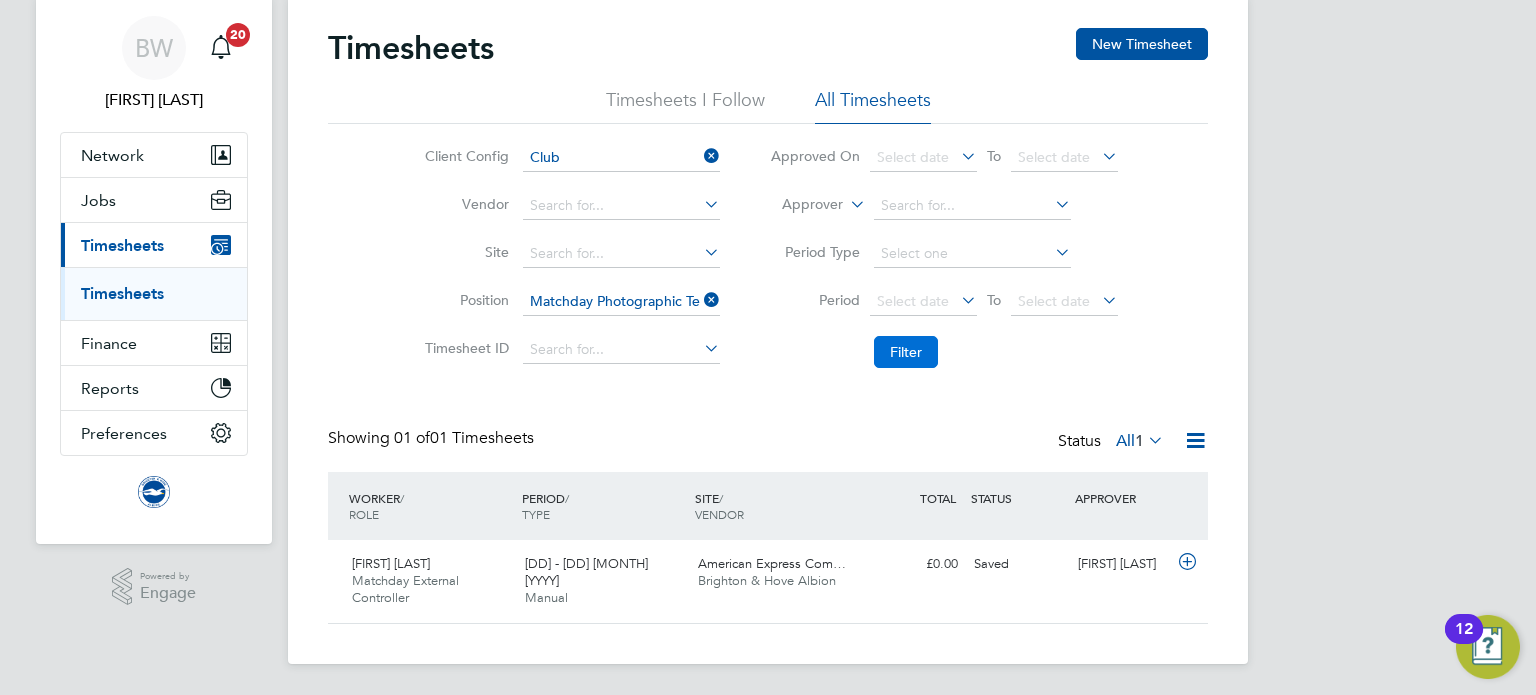 click on "Filter" 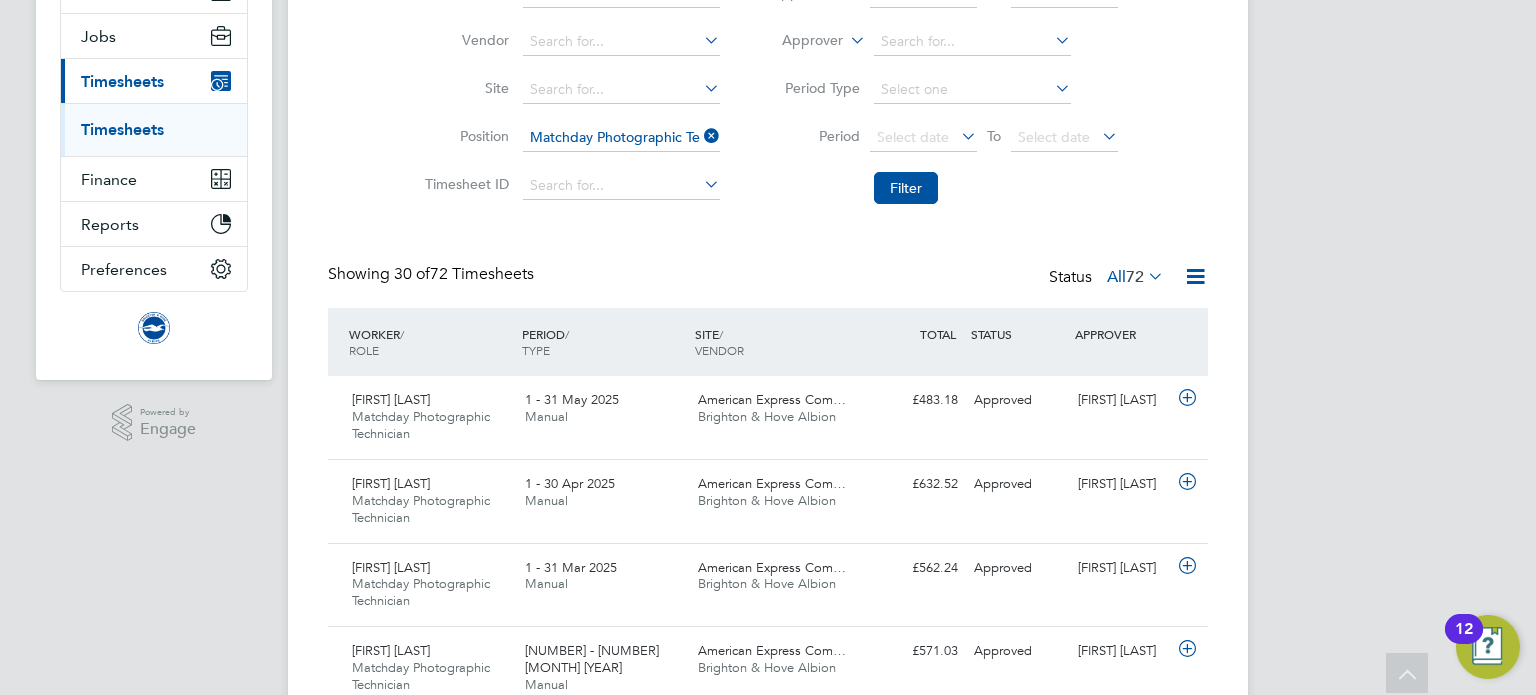 click on "Position   Matchday Photographic Technician" 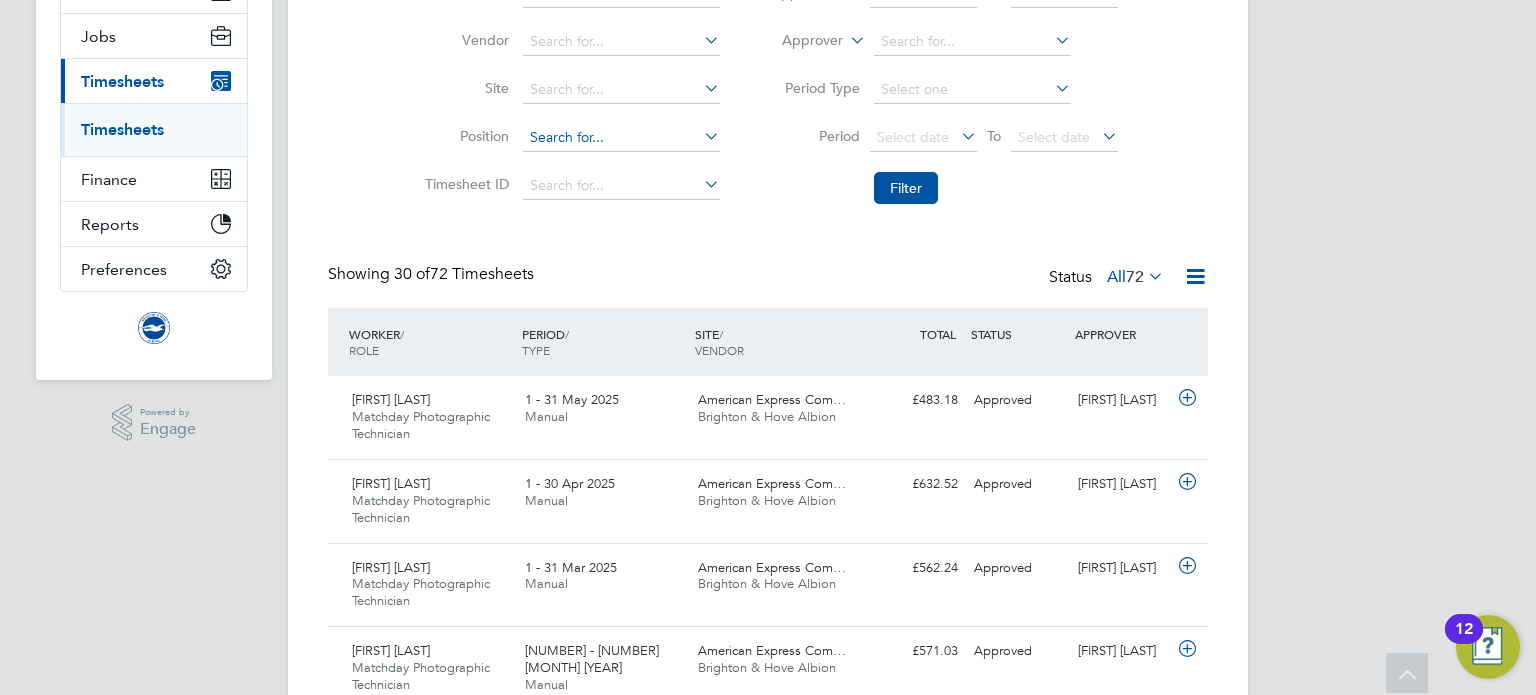click 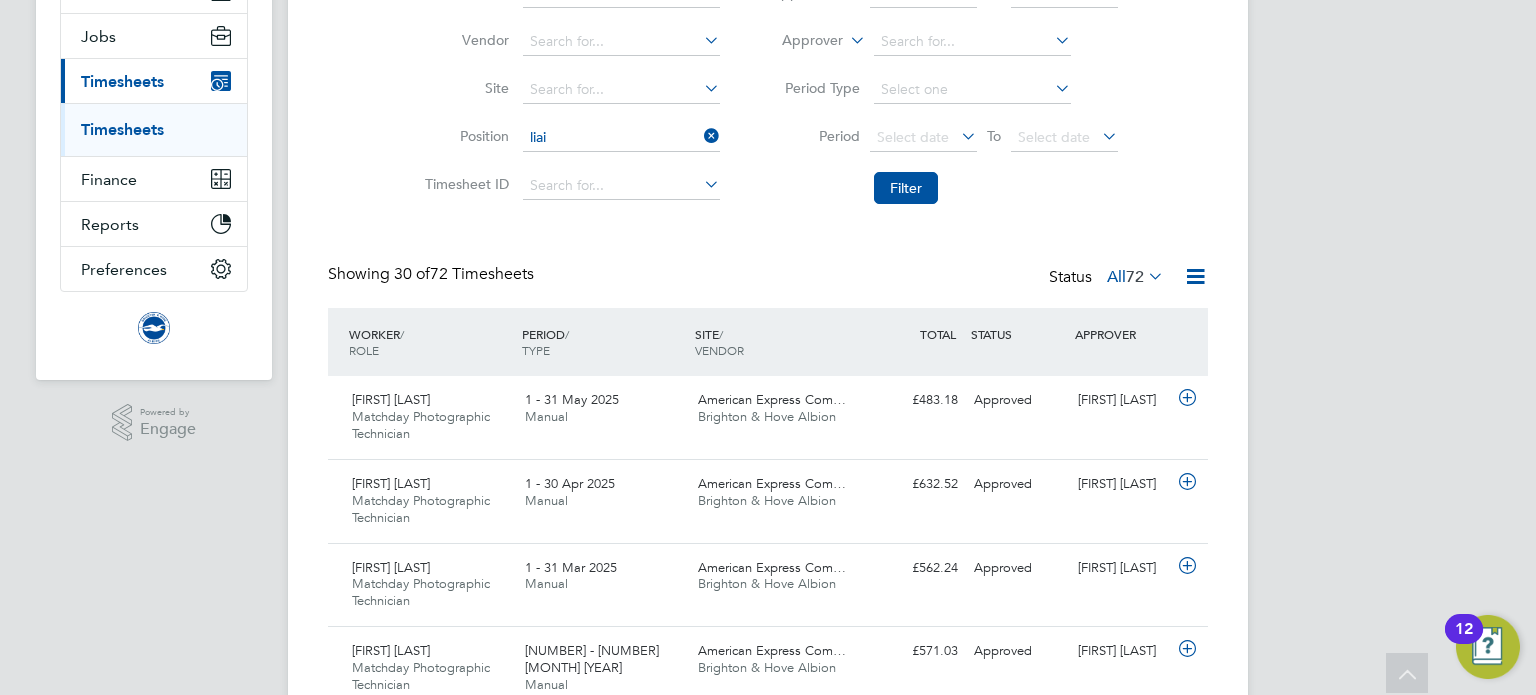 click on "Liai son & Travelling Security Officer" 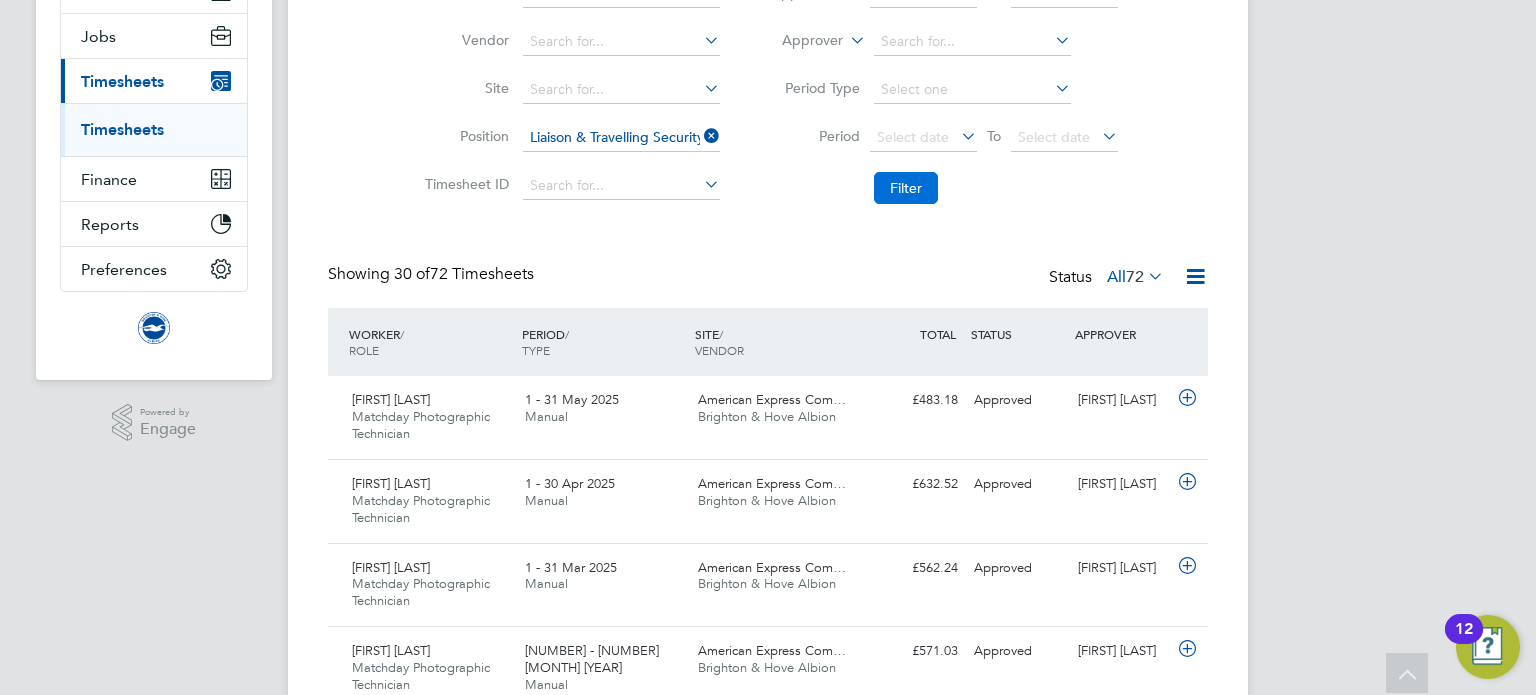click on "Filter" 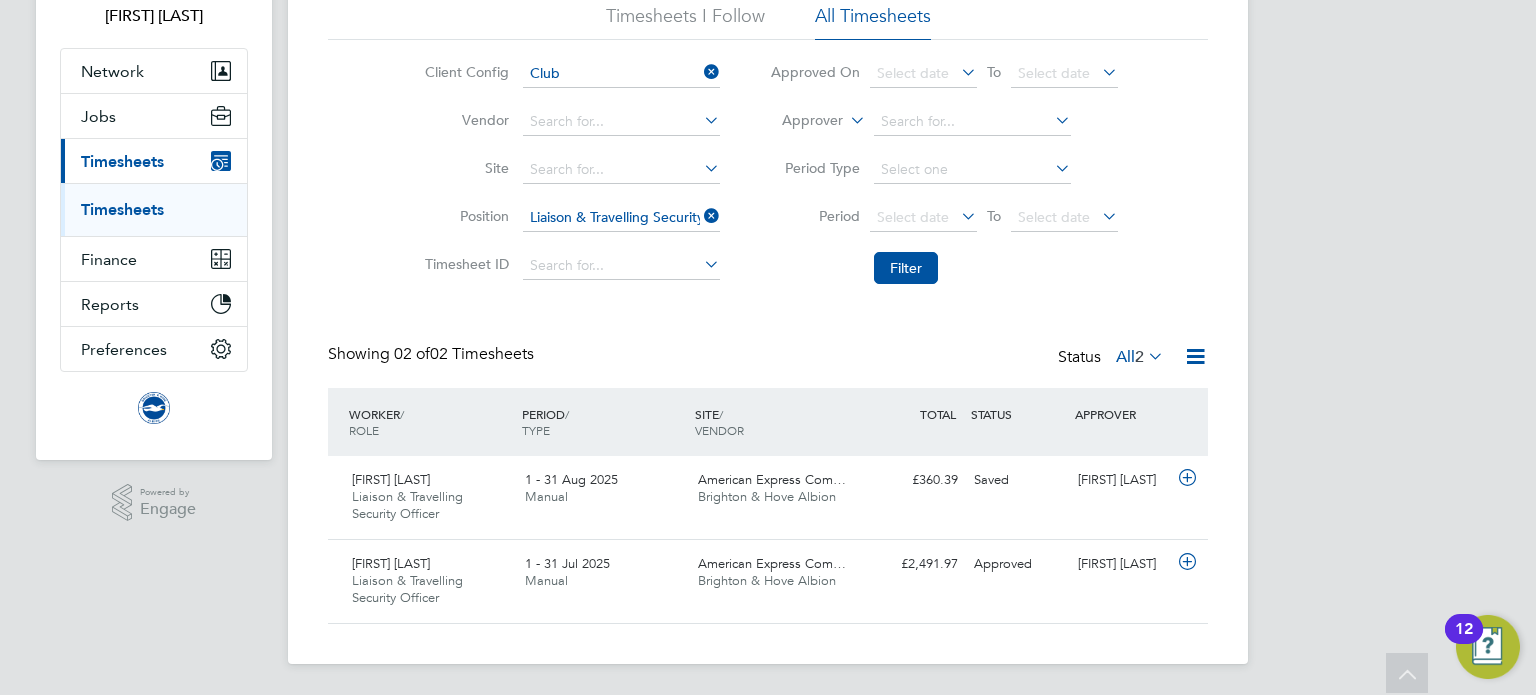 click 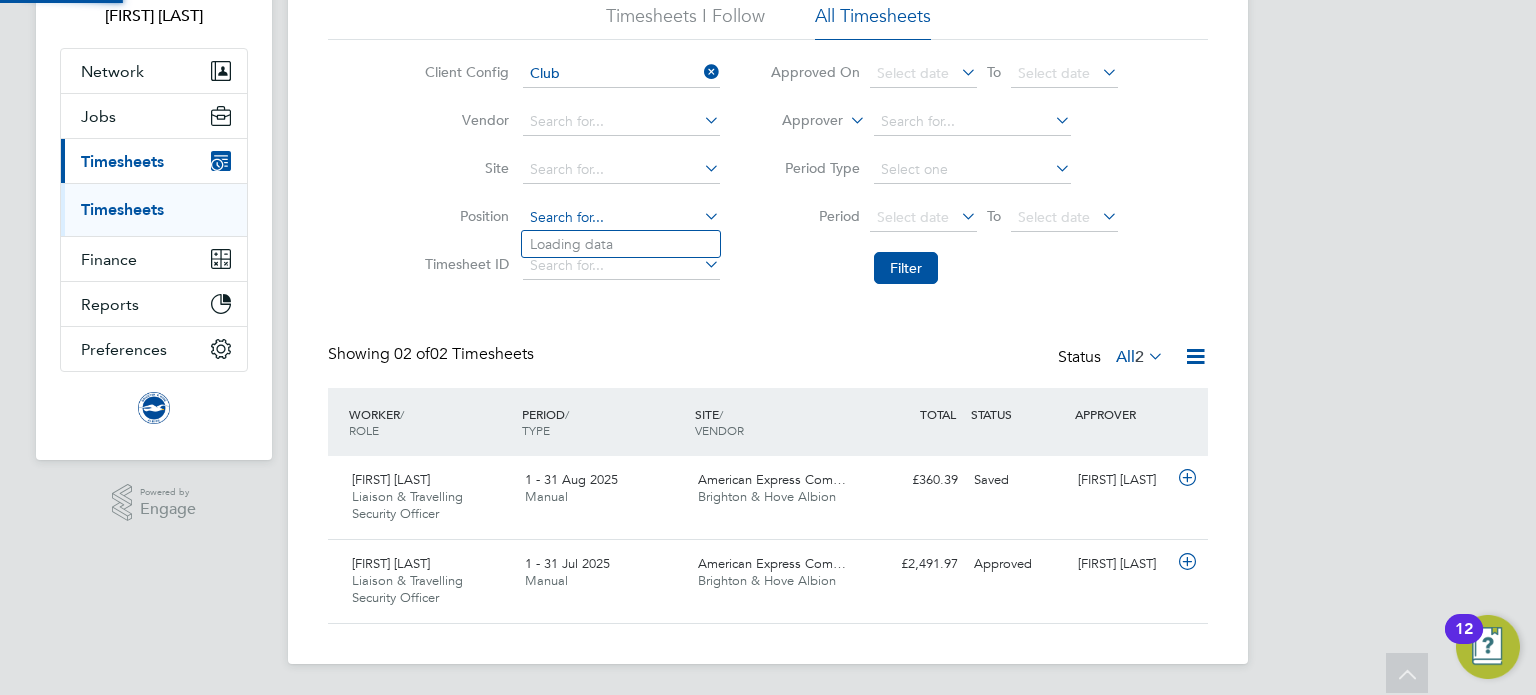 click 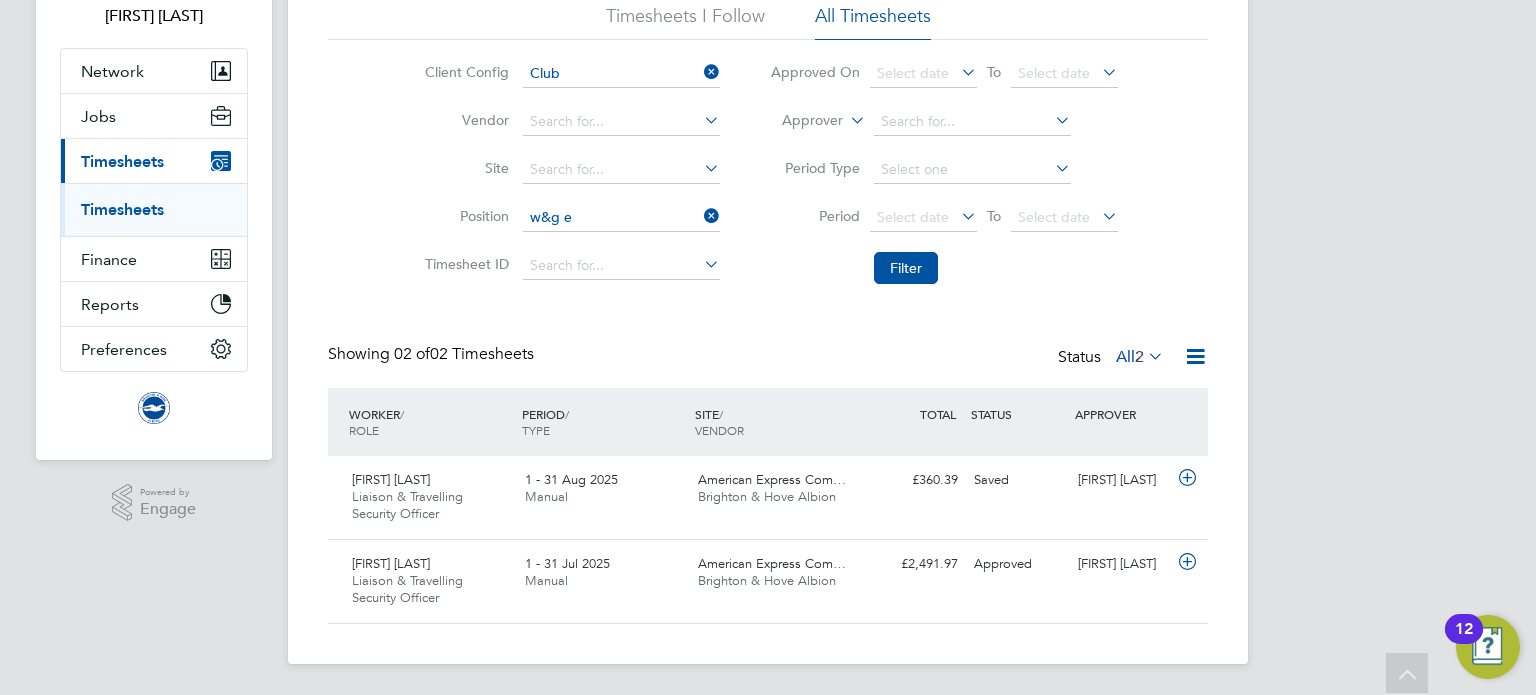click on "W&G   E ducation Coordinator" 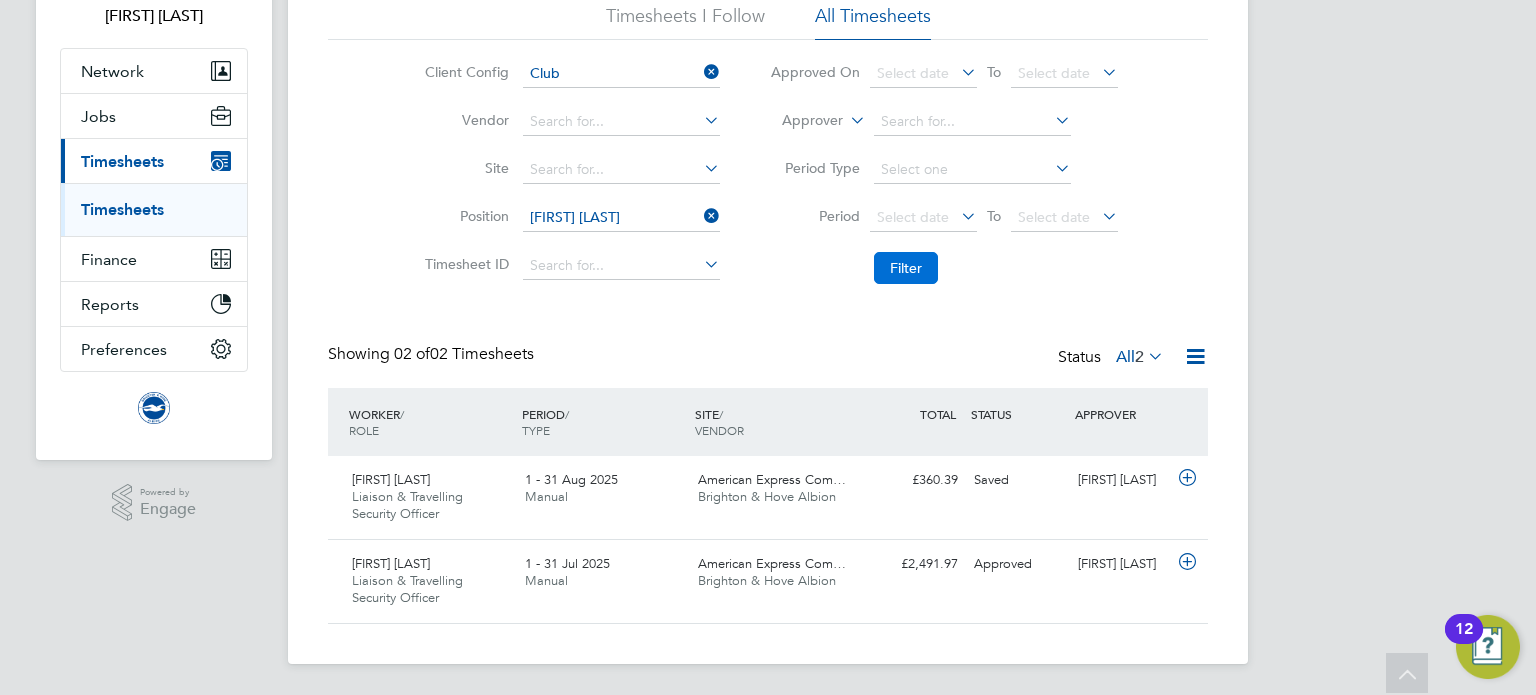 click on "Filter" 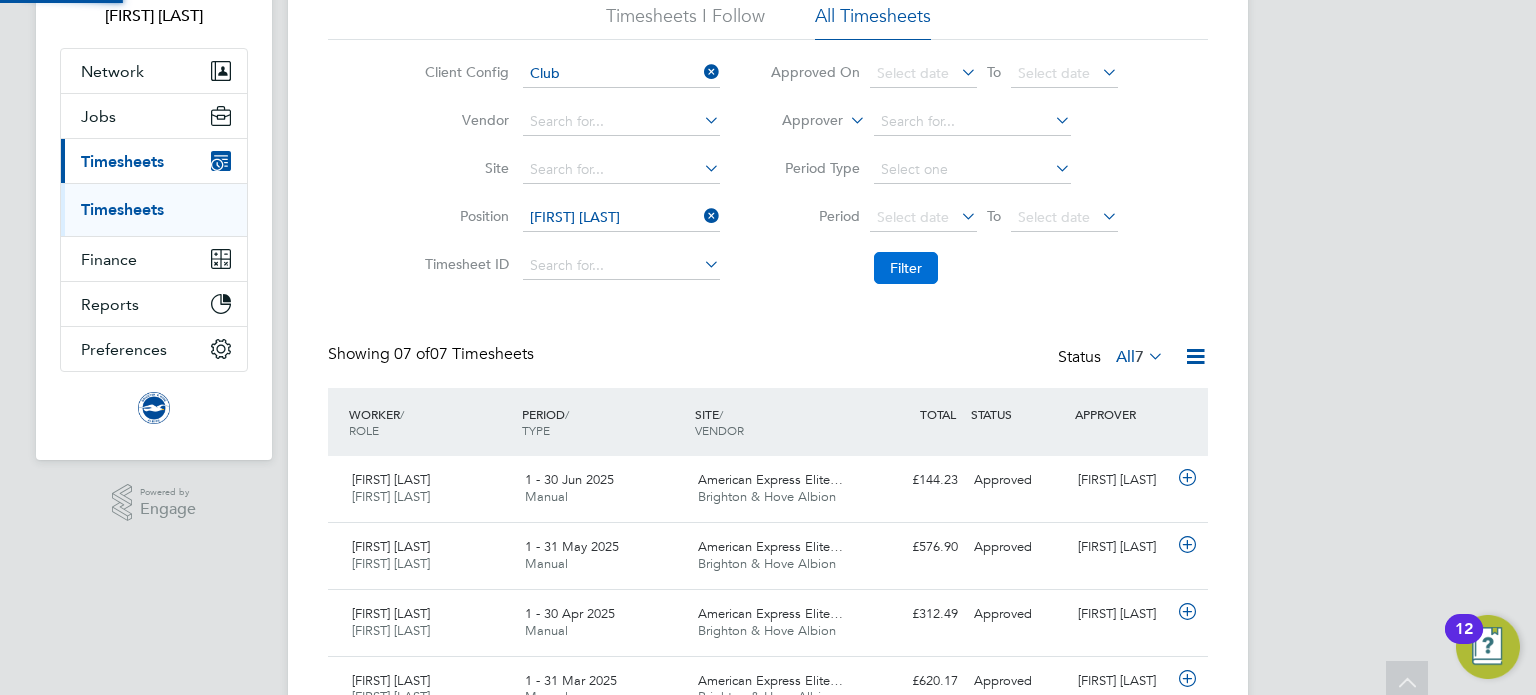 scroll, scrollTop: 10, scrollLeft: 10, axis: both 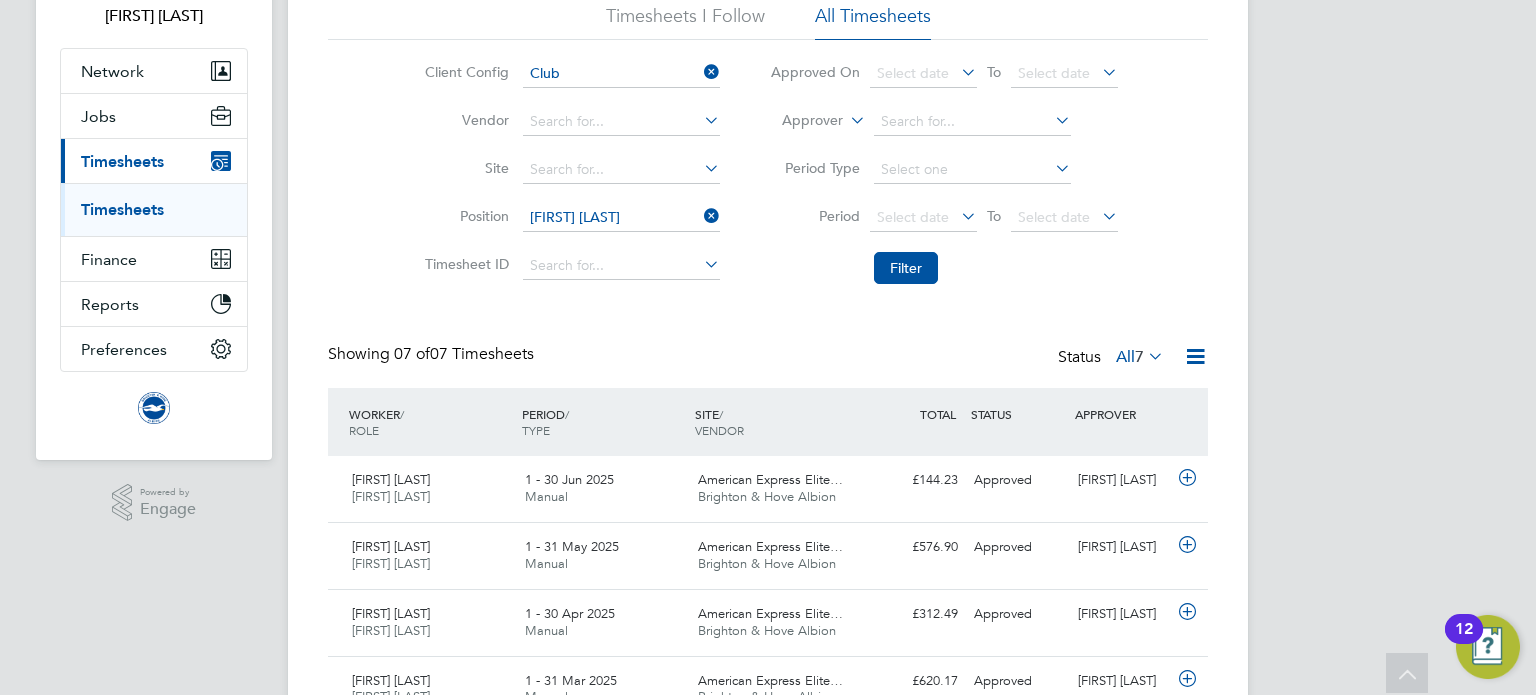 click 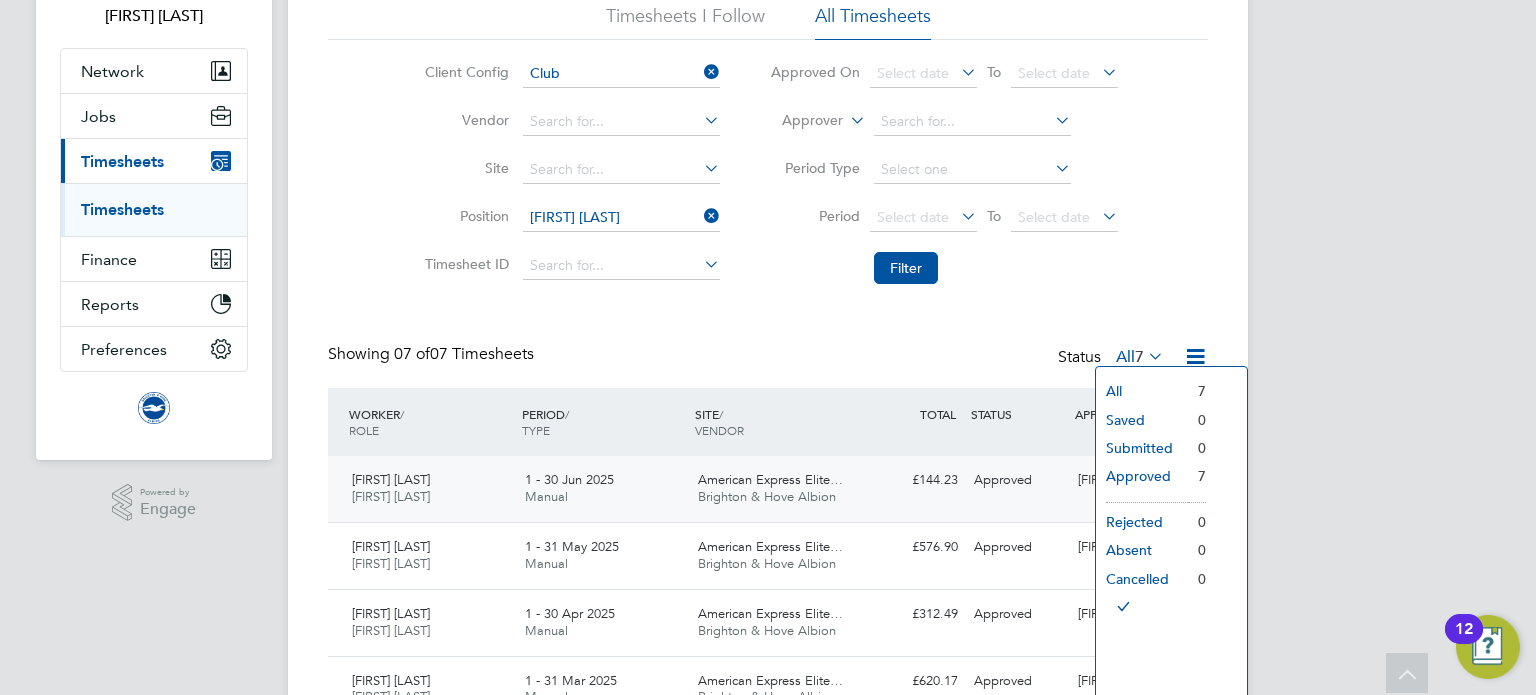 click on "[FIRST] [LAST] [FIRST] [LAST] [MONTH] [YEAR] [MONTH] [YEAR] [CURRENCY] [FIRST] [LAST]" 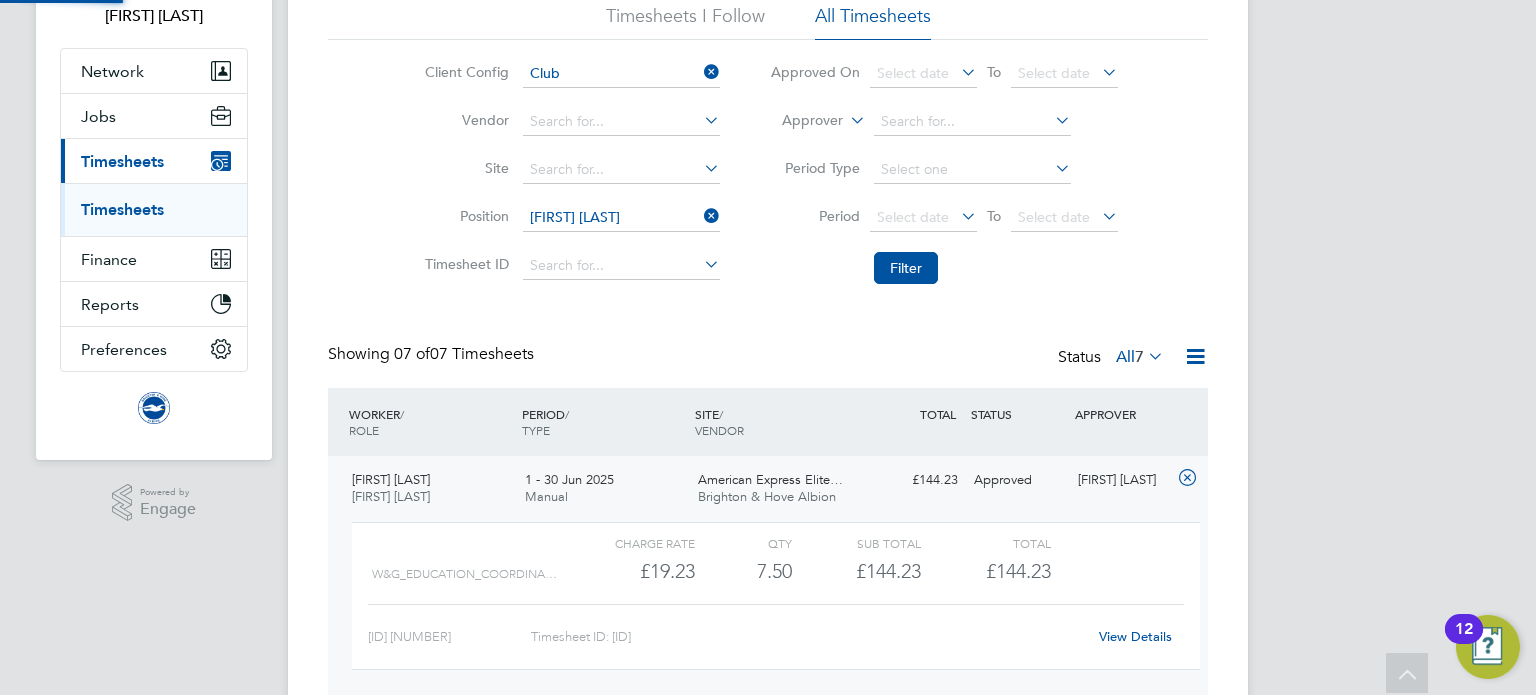 scroll, scrollTop: 9, scrollLeft: 9, axis: both 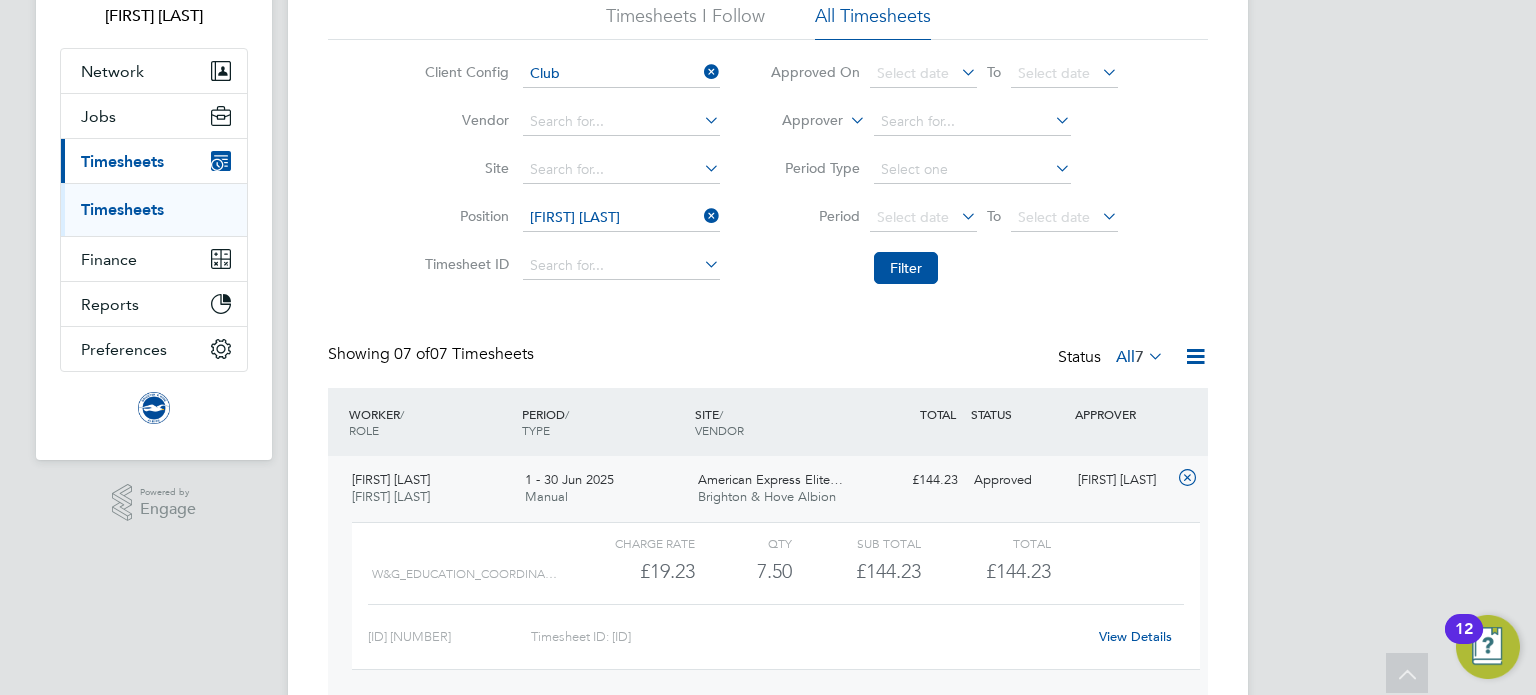 click on "[FIRST] [LAST] [TITLE] [DD] [MONTH] [YYYY] [DD] [MONTH] [YYYY] [LOCATION] [LOCATION] £[PRICE] [STATUS] [STATUS] [FIRST] [LAST] Charge rate QTY Sub Total Total [TITLE]     £[PRICE] [QUANTITY] [QUANTITY] [PRICE] £[PRICE] Placement ID: [ID] Timesheet ID: [ID] View Details" 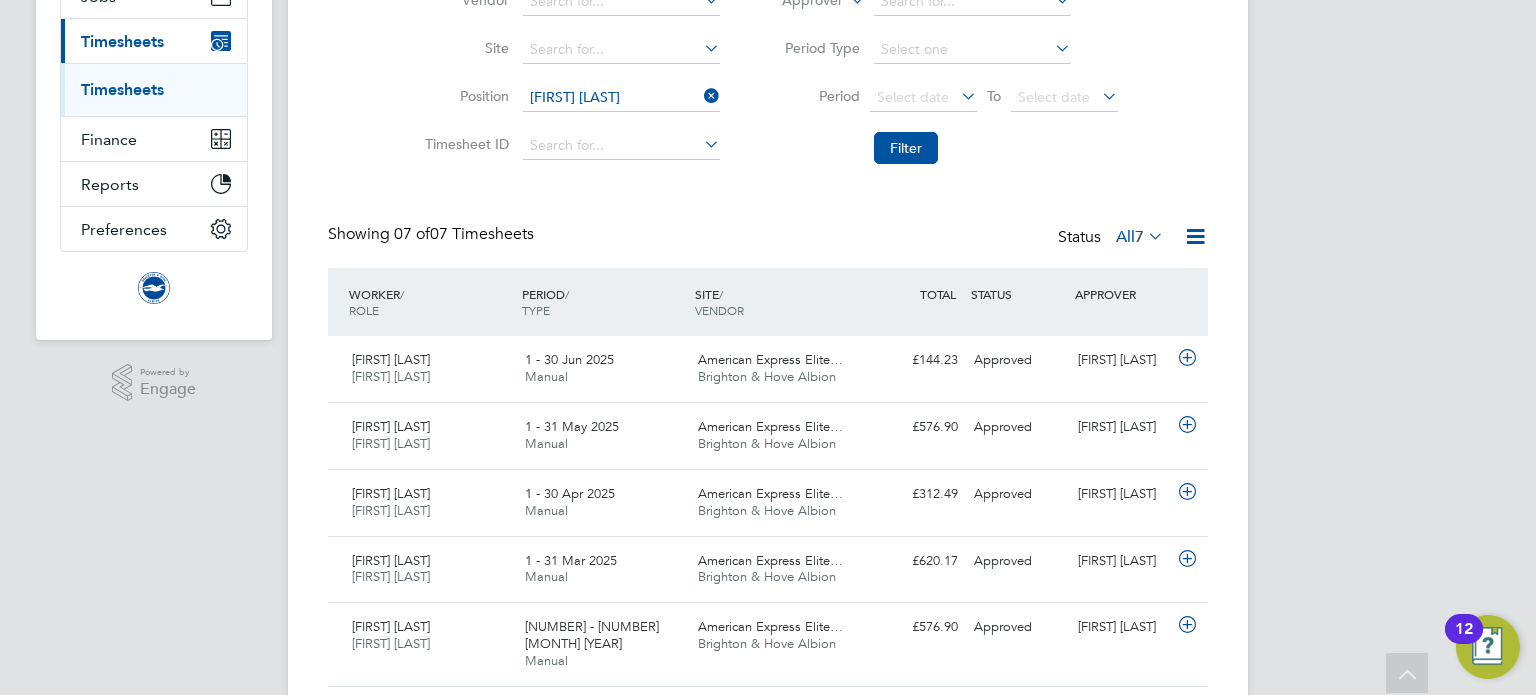 click 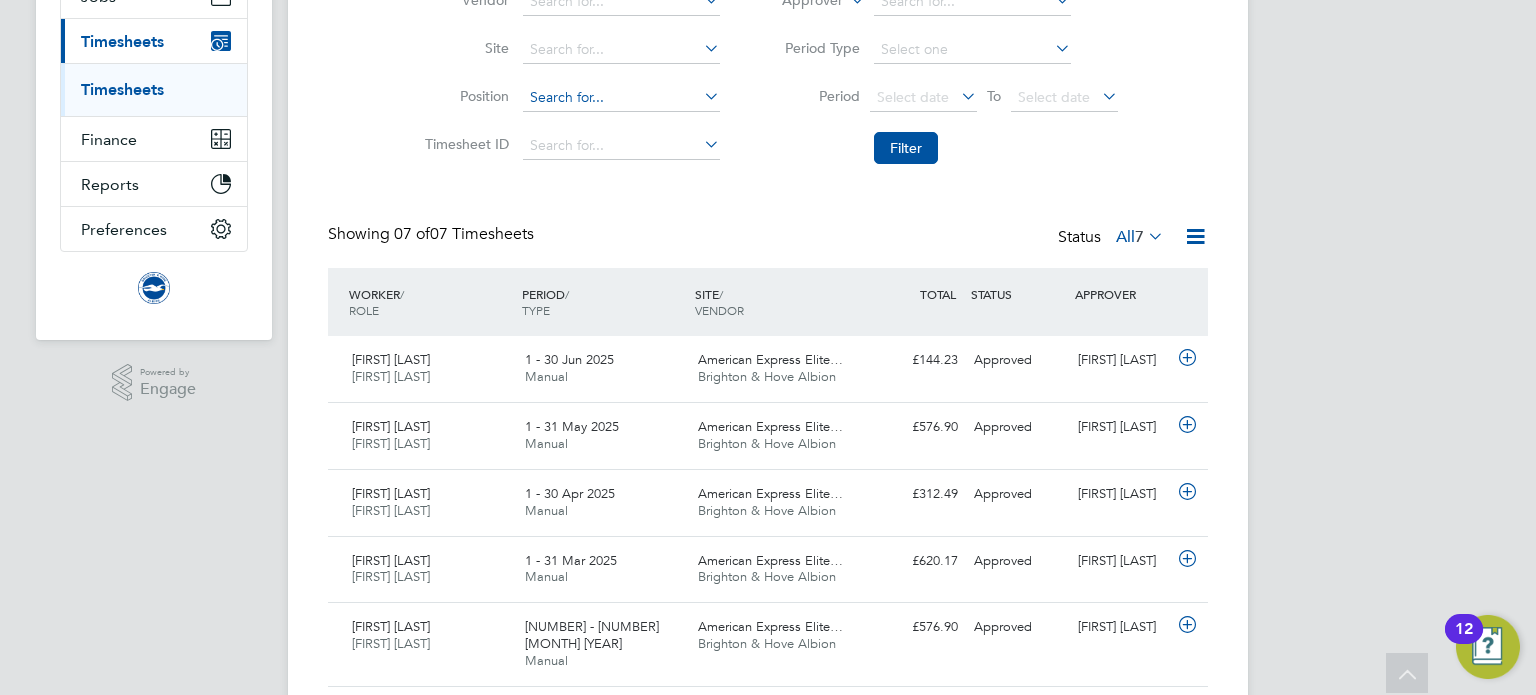 click 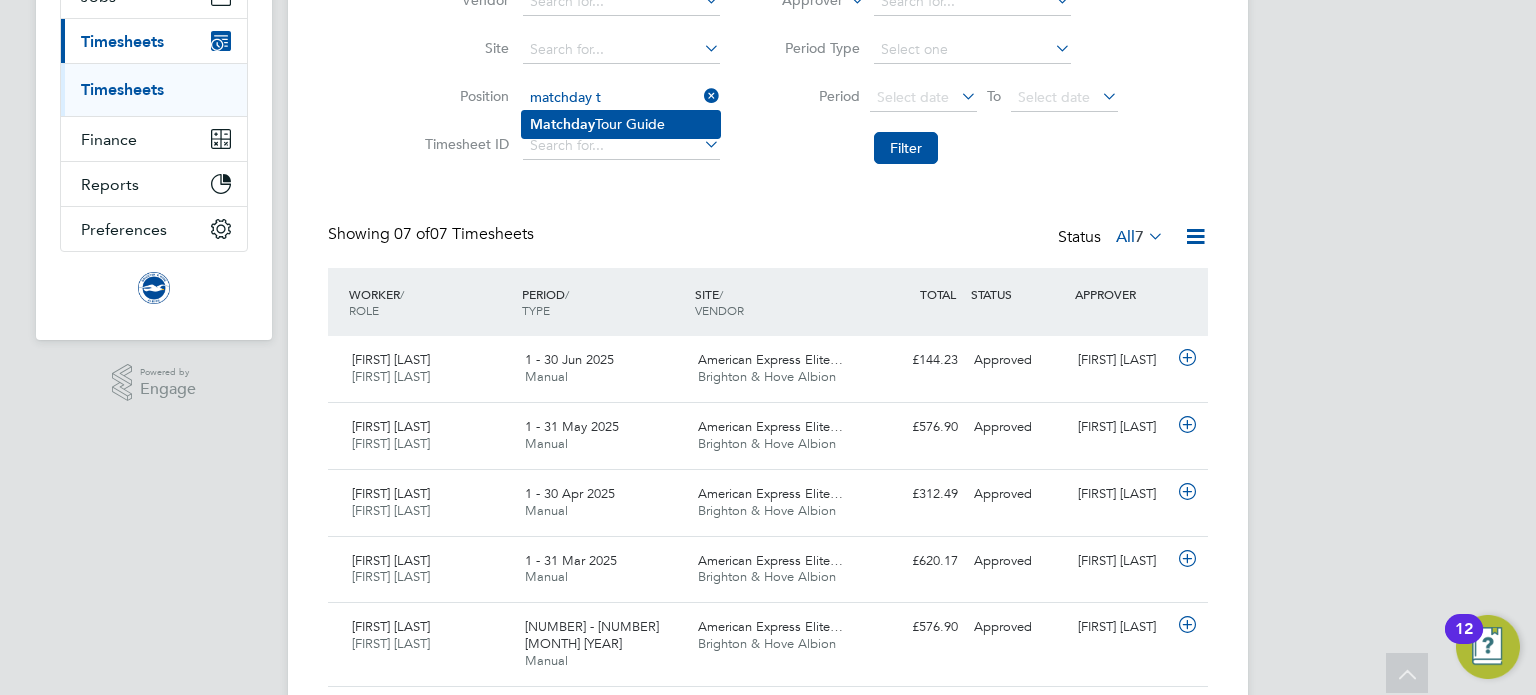 click on "Ma t chday  Tour Guide" 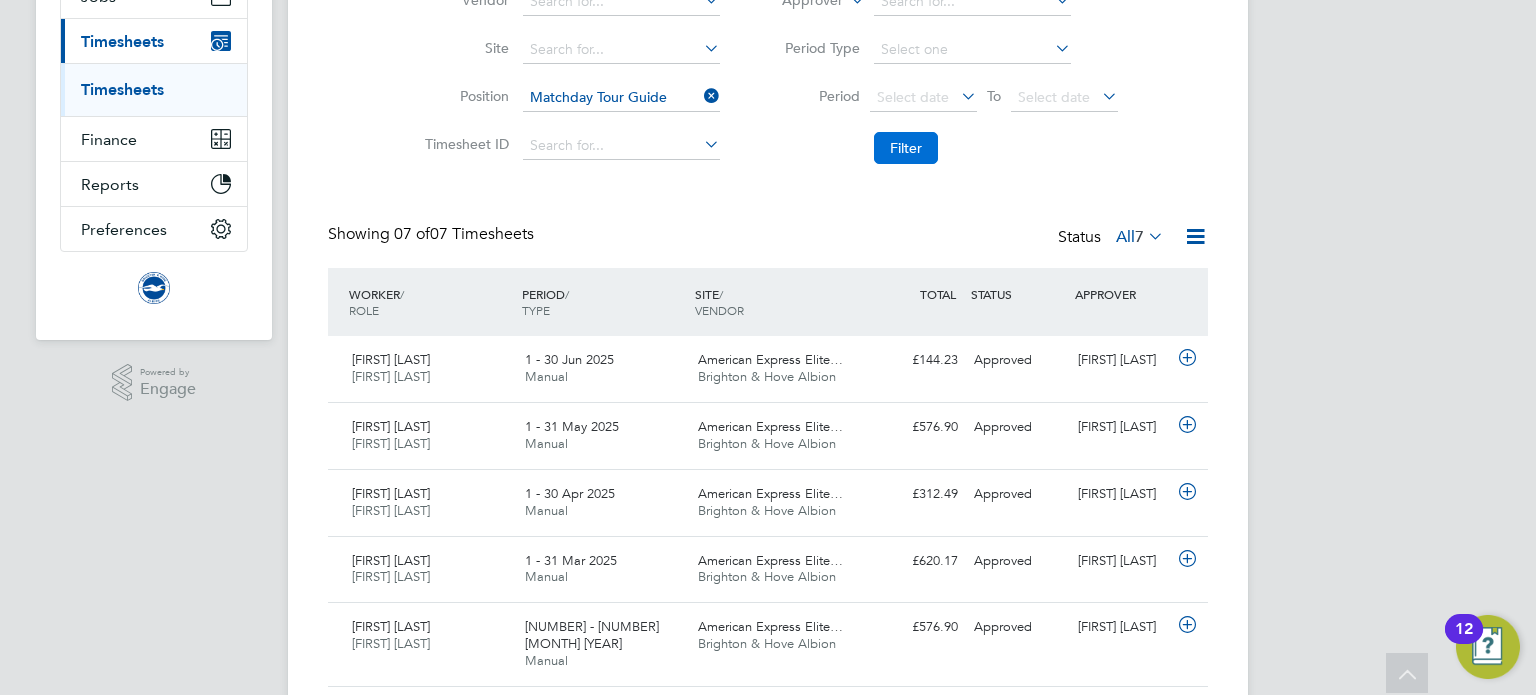 click on "Filter" 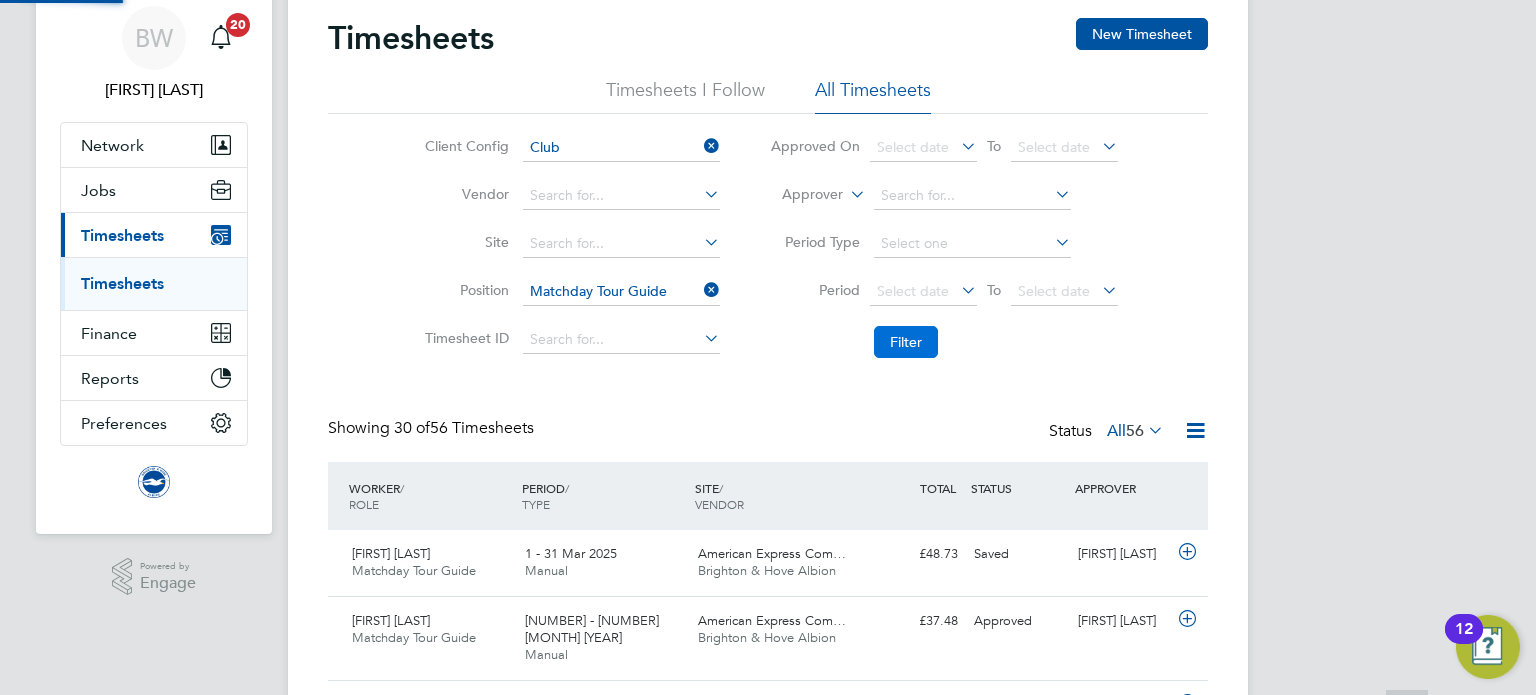 scroll, scrollTop: 264, scrollLeft: 0, axis: vertical 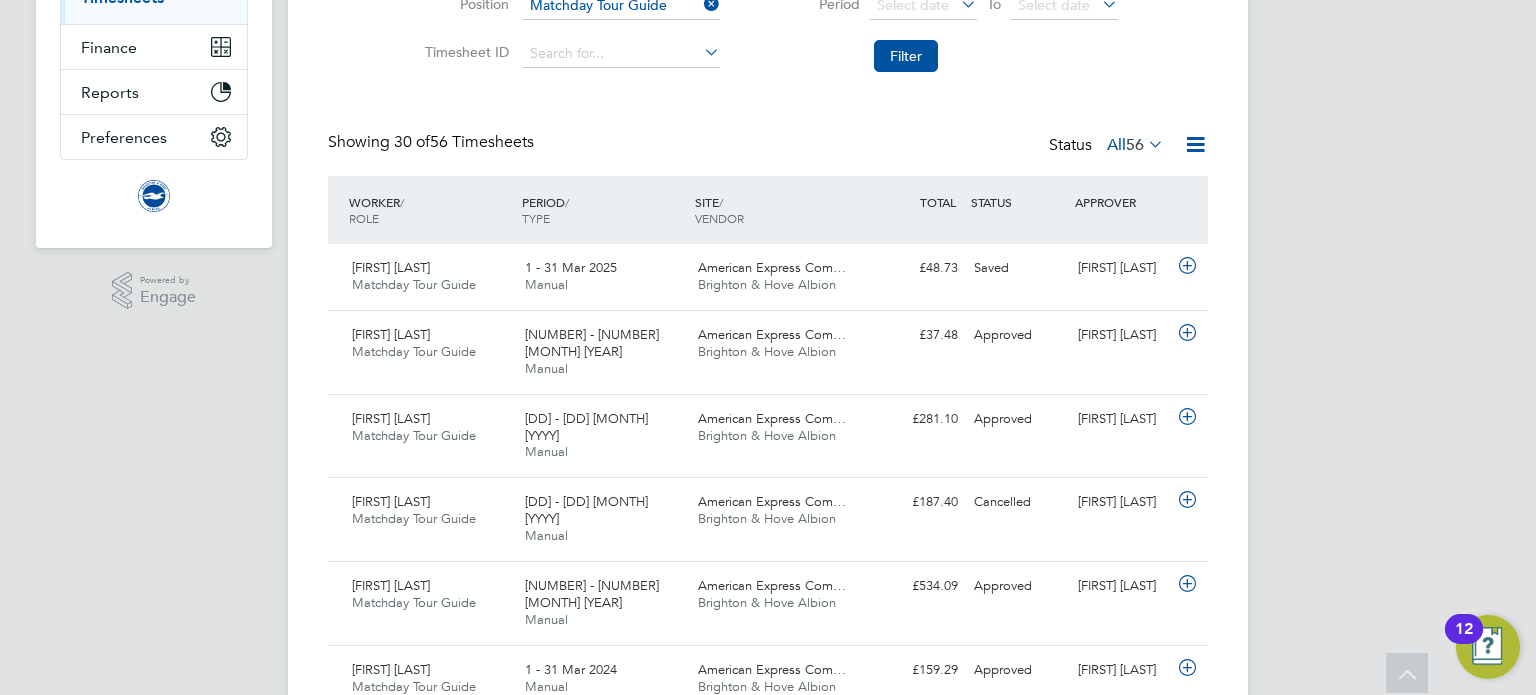 click 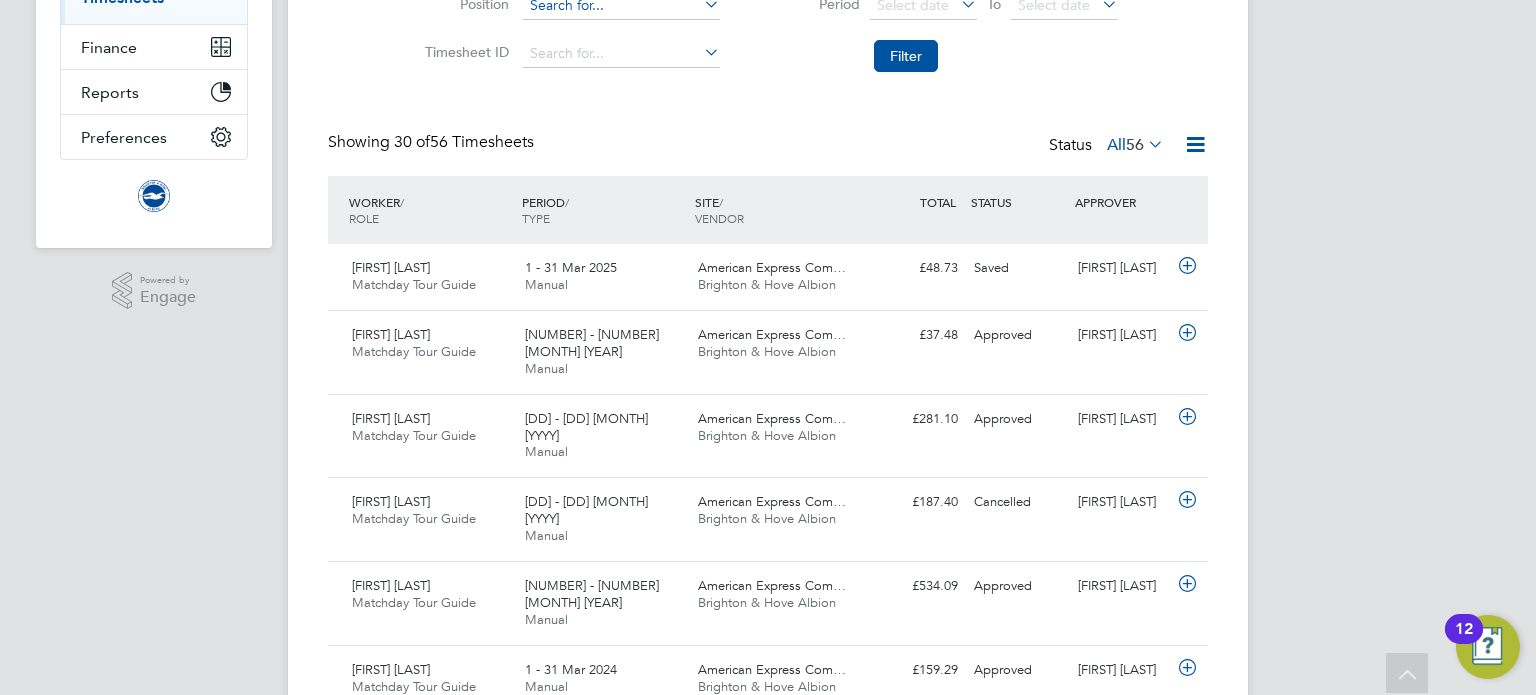 click 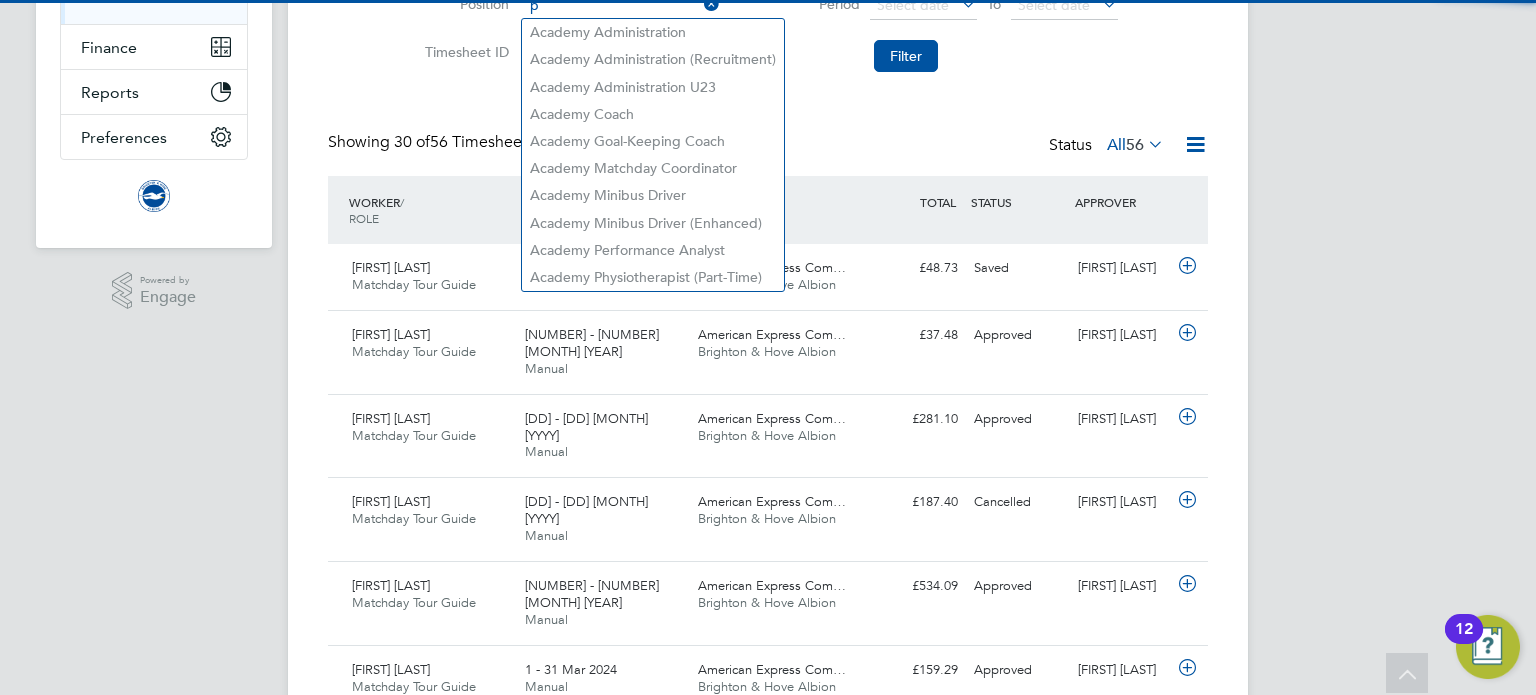 scroll, scrollTop: 352, scrollLeft: 0, axis: vertical 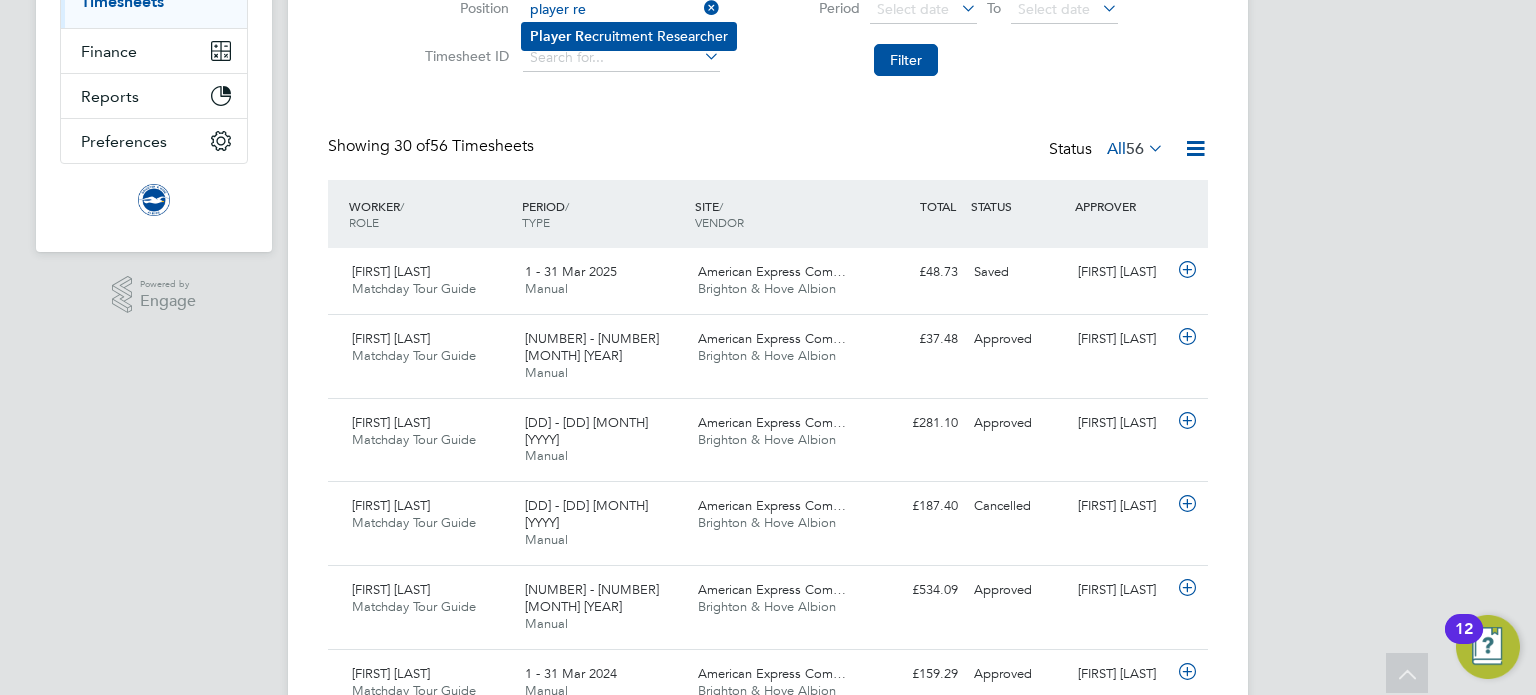 click on "Player   Re cruitment Researcher" 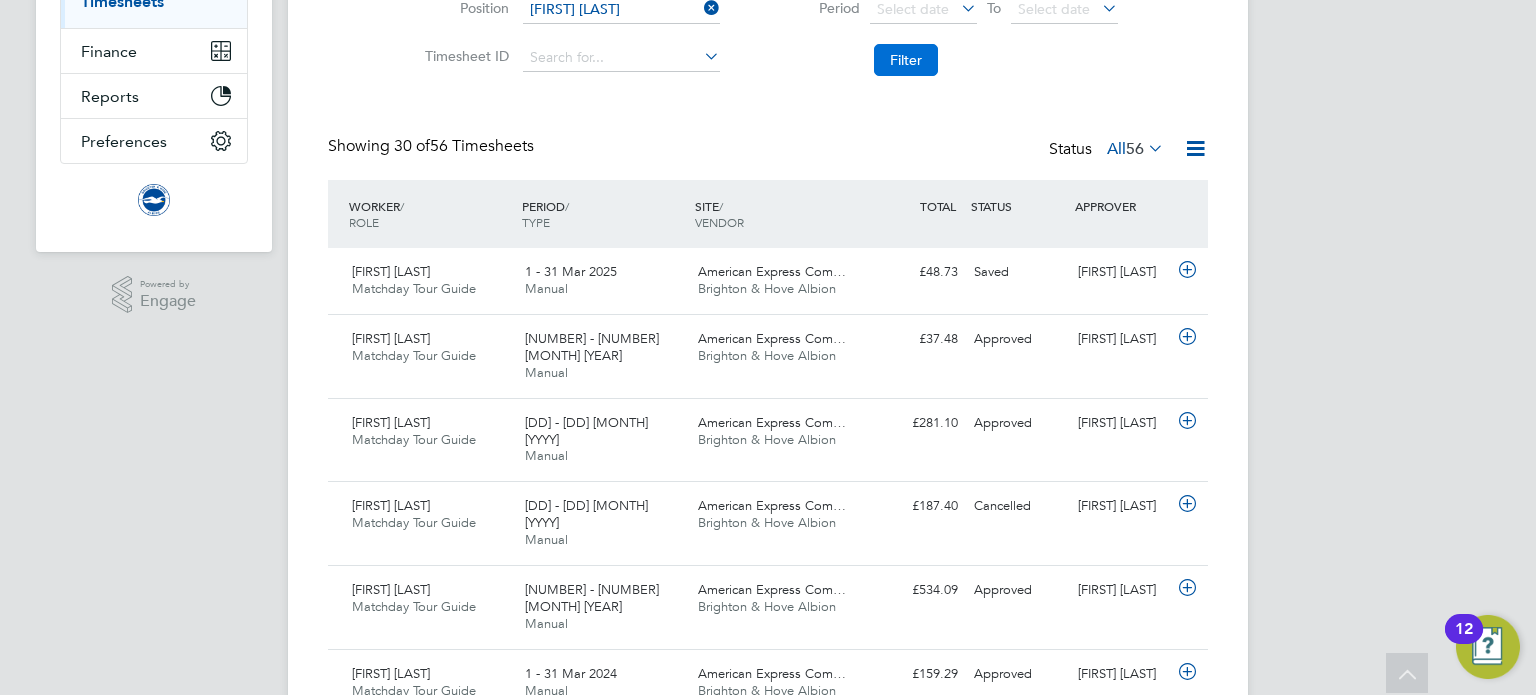 click on "Filter" 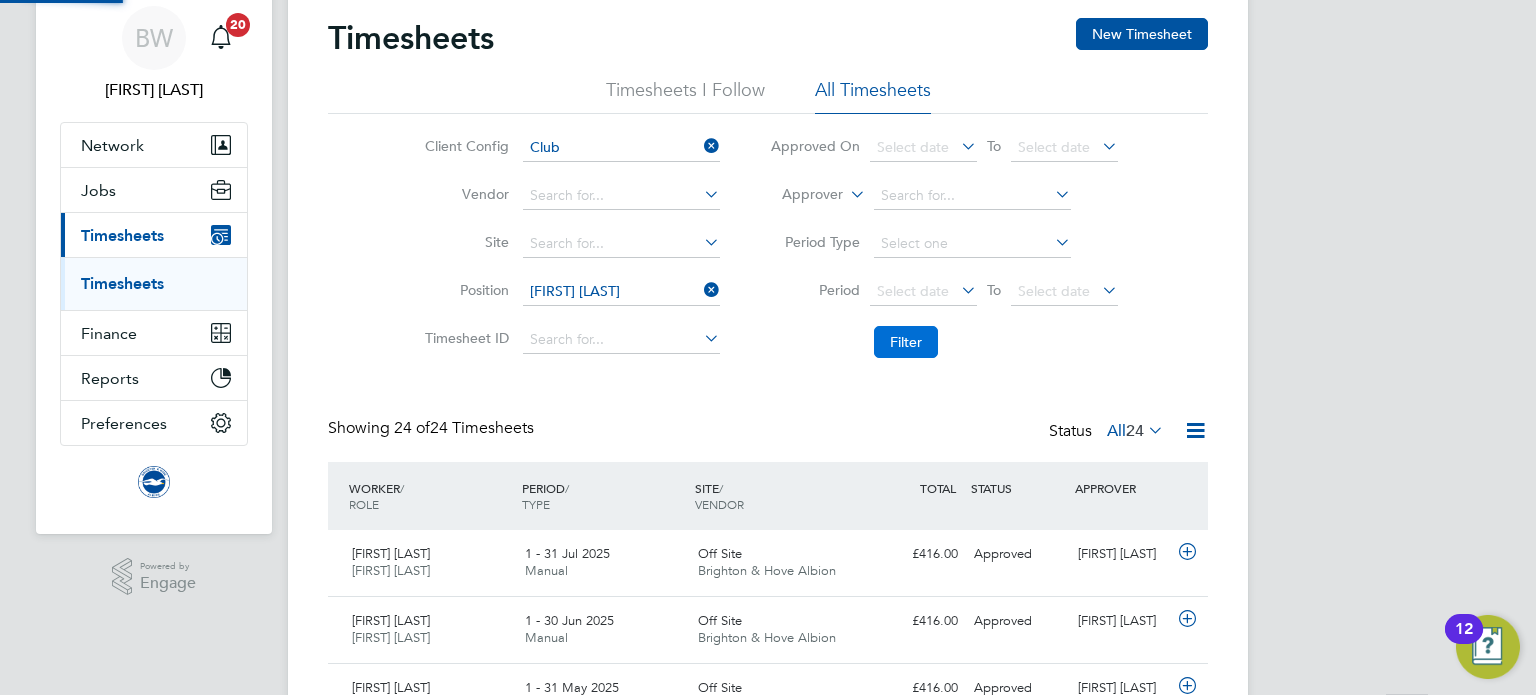 scroll, scrollTop: 352, scrollLeft: 0, axis: vertical 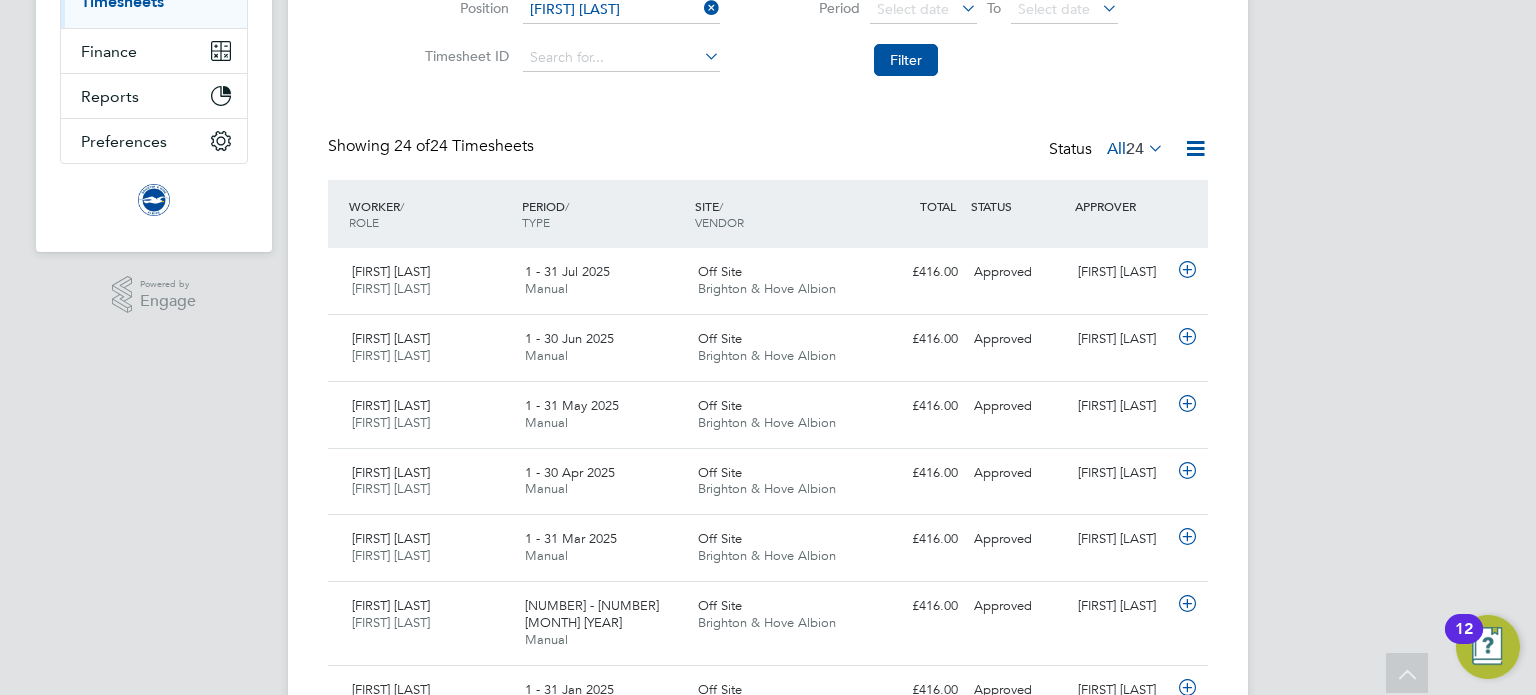 click 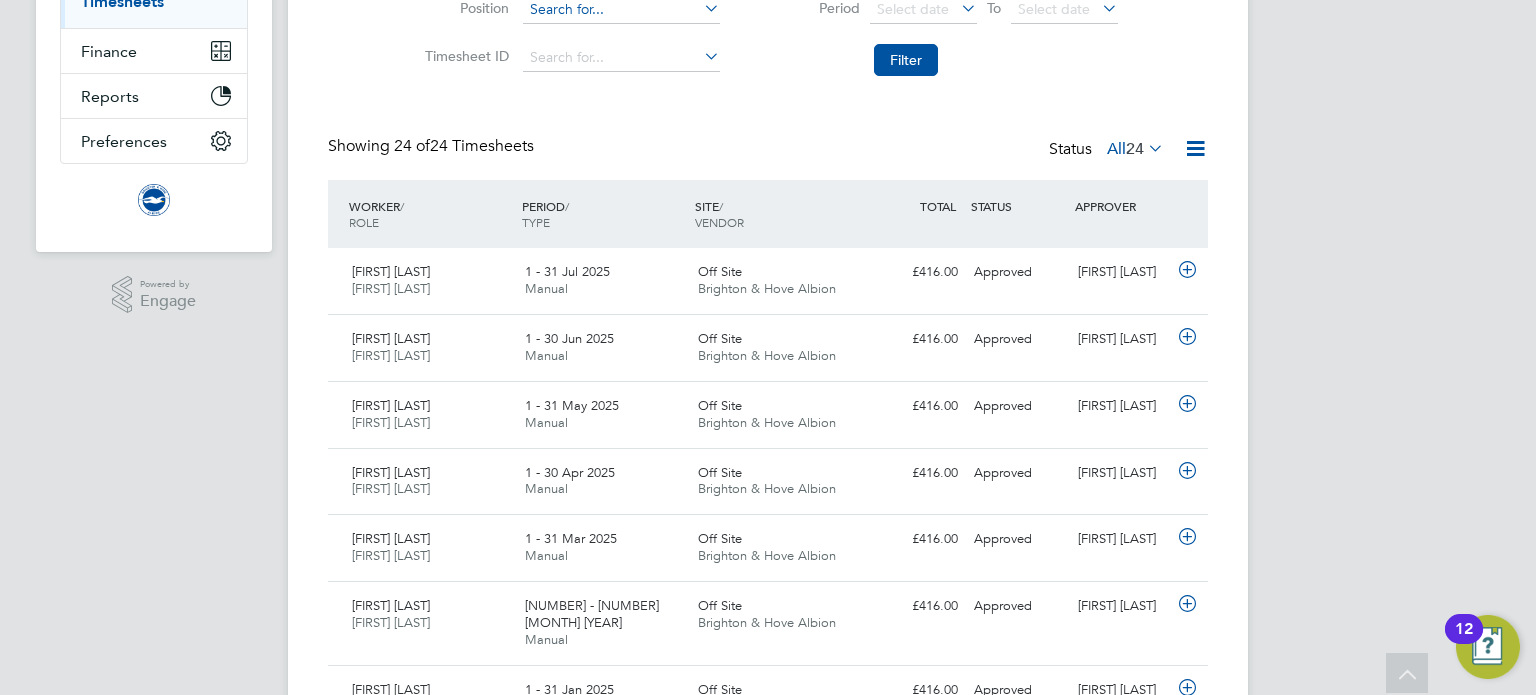 click 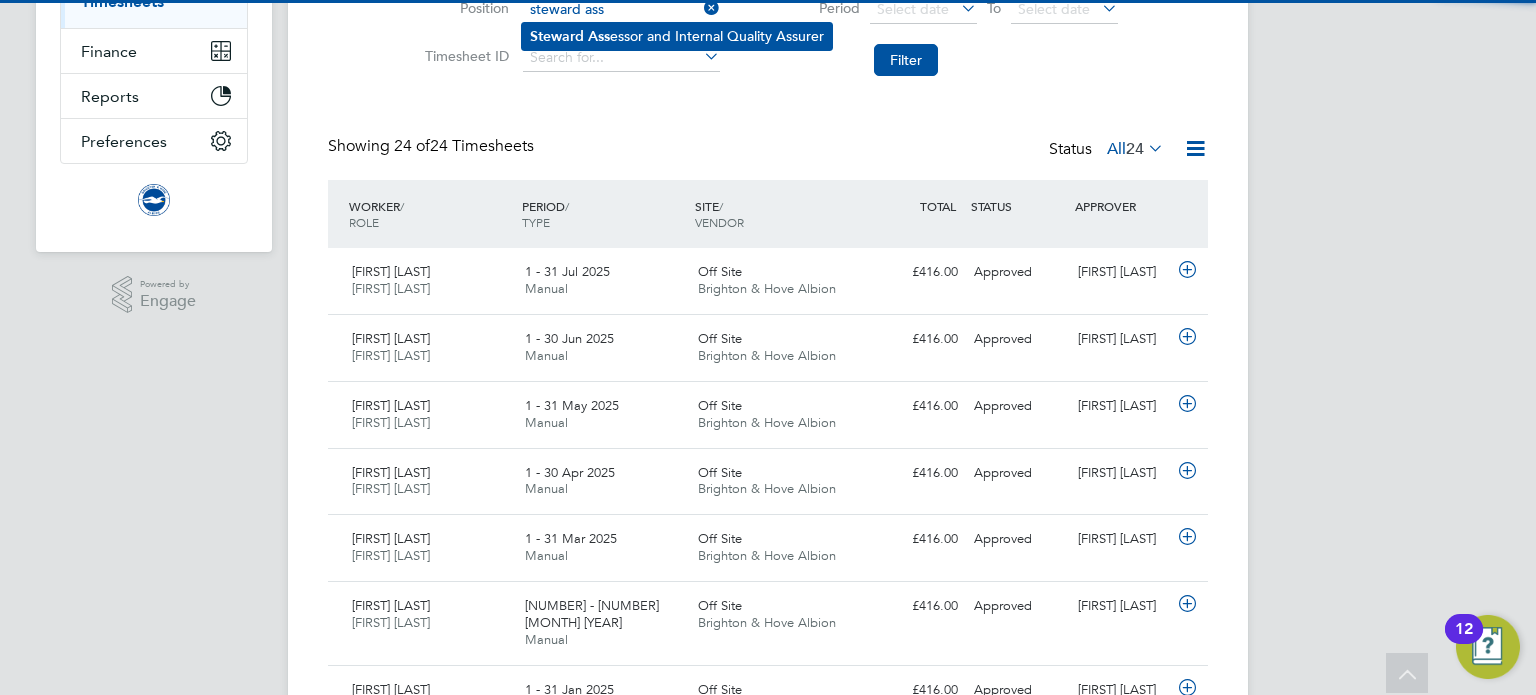 click on "Steward   Ass essor and Internal Quality Assurer" 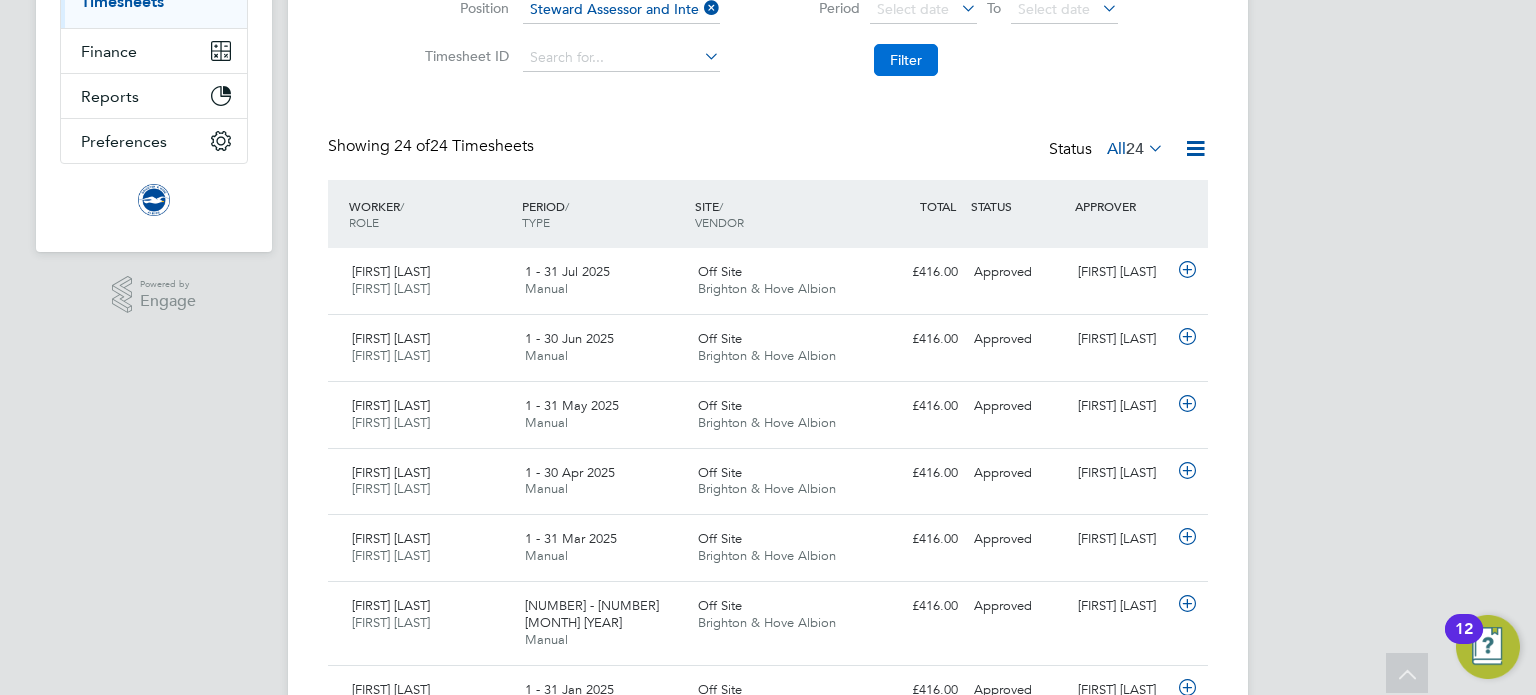 click on "Filter" 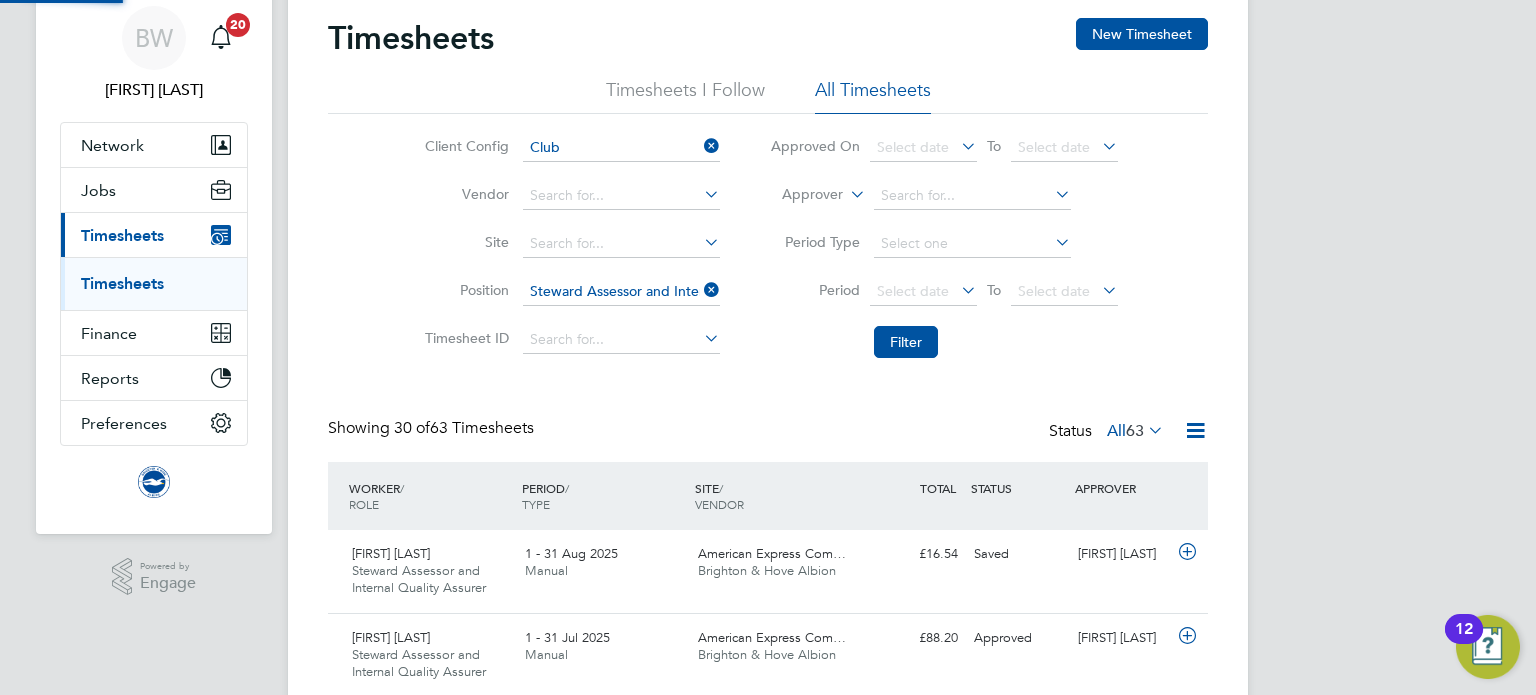 scroll, scrollTop: 352, scrollLeft: 0, axis: vertical 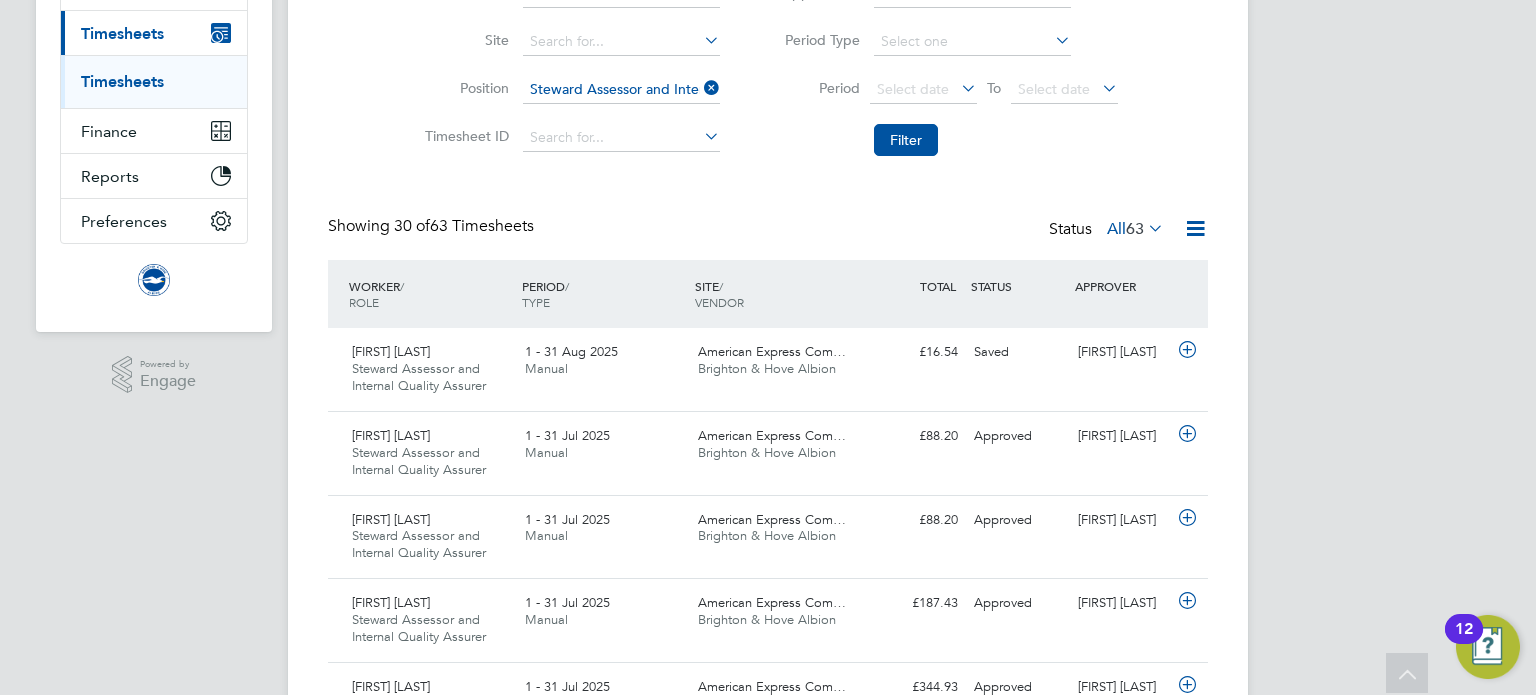 click 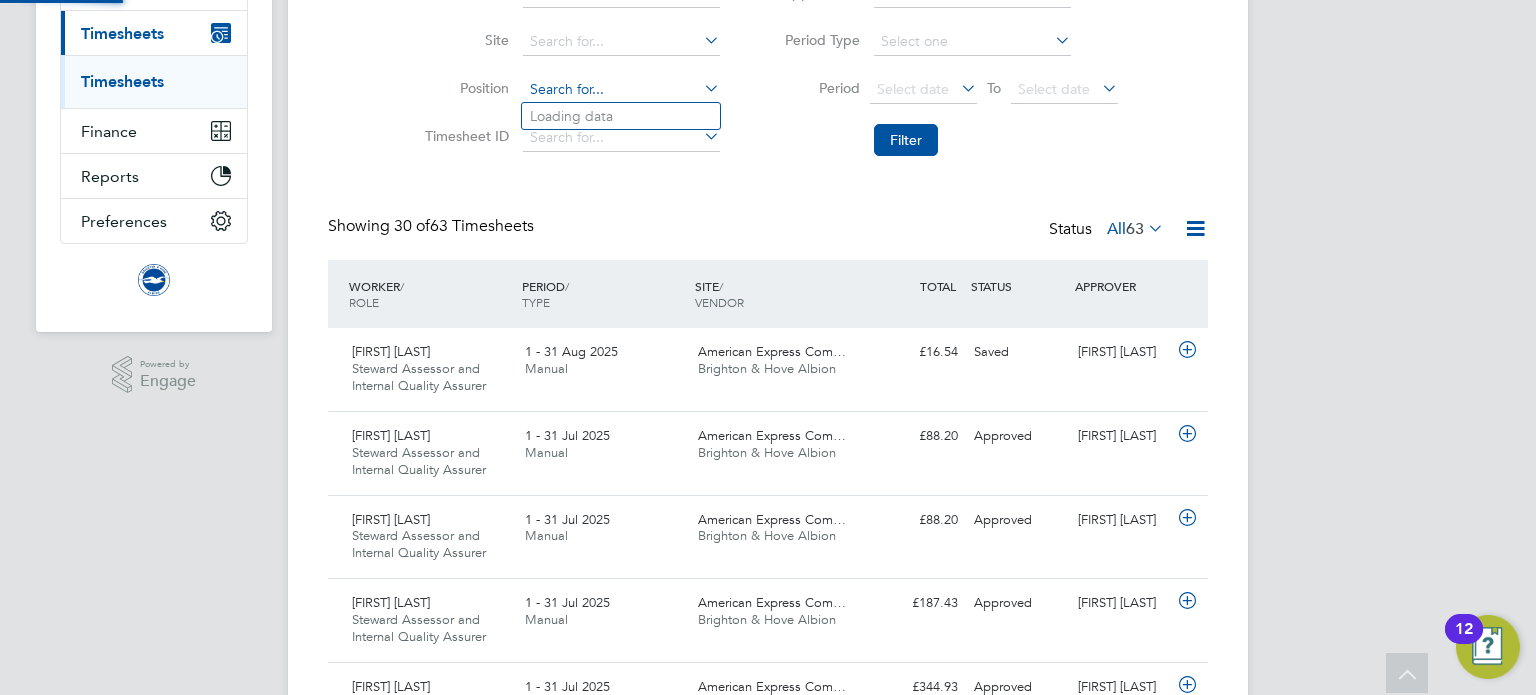 click 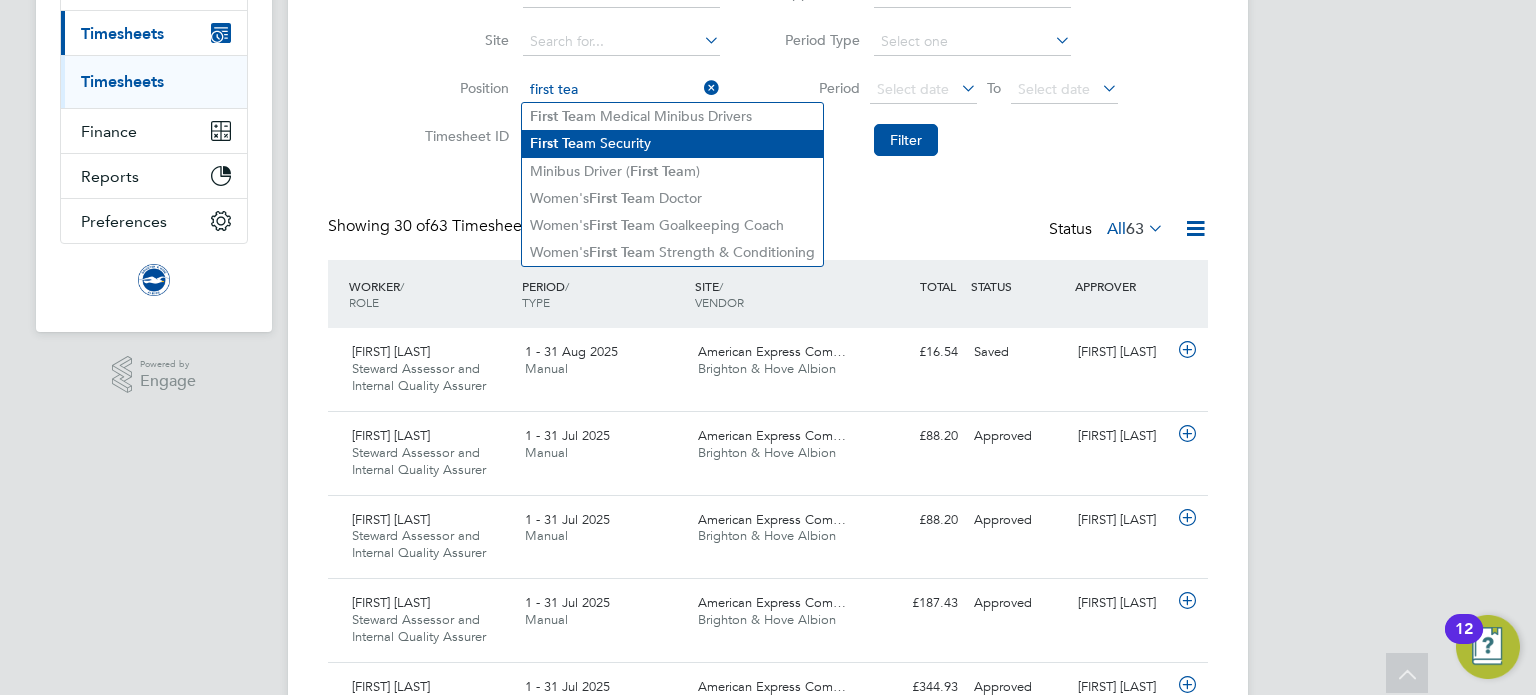 click on "First   Tea m Security" 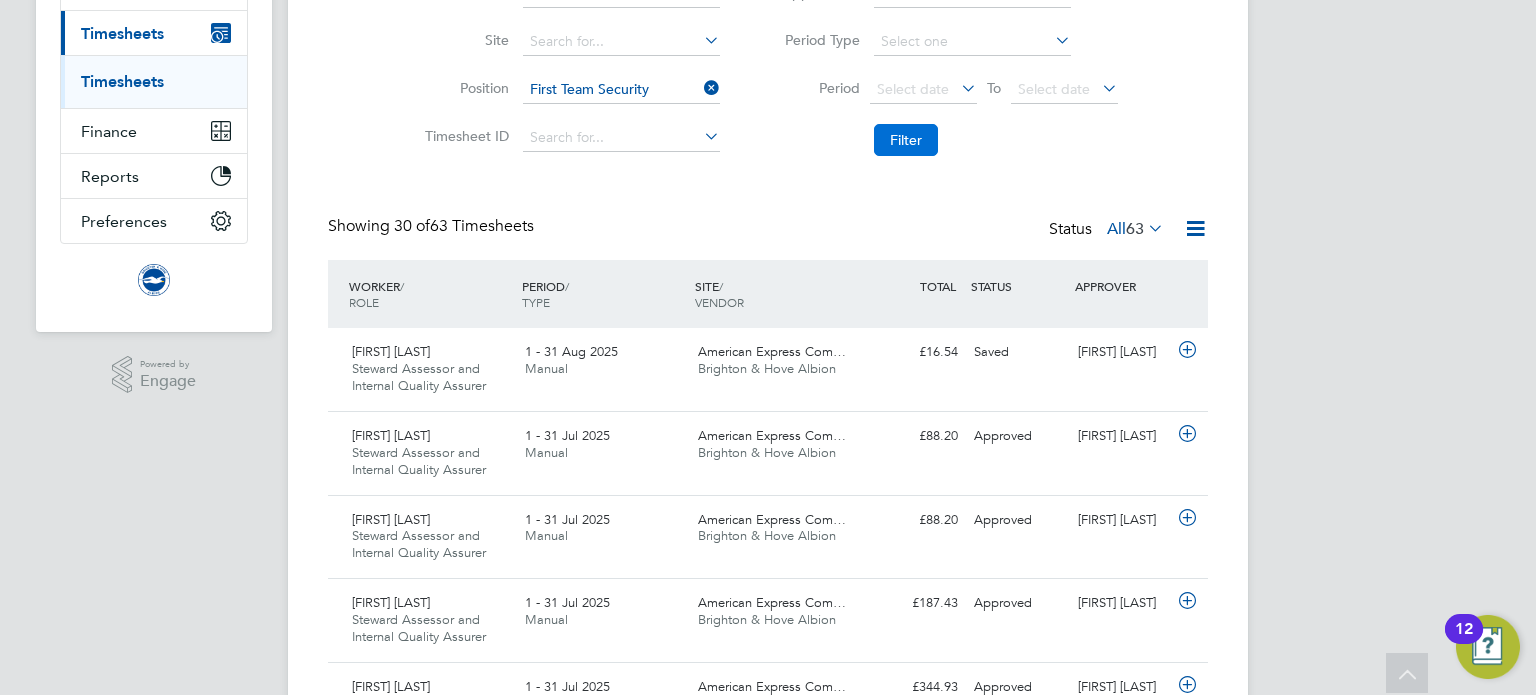 click on "Filter" 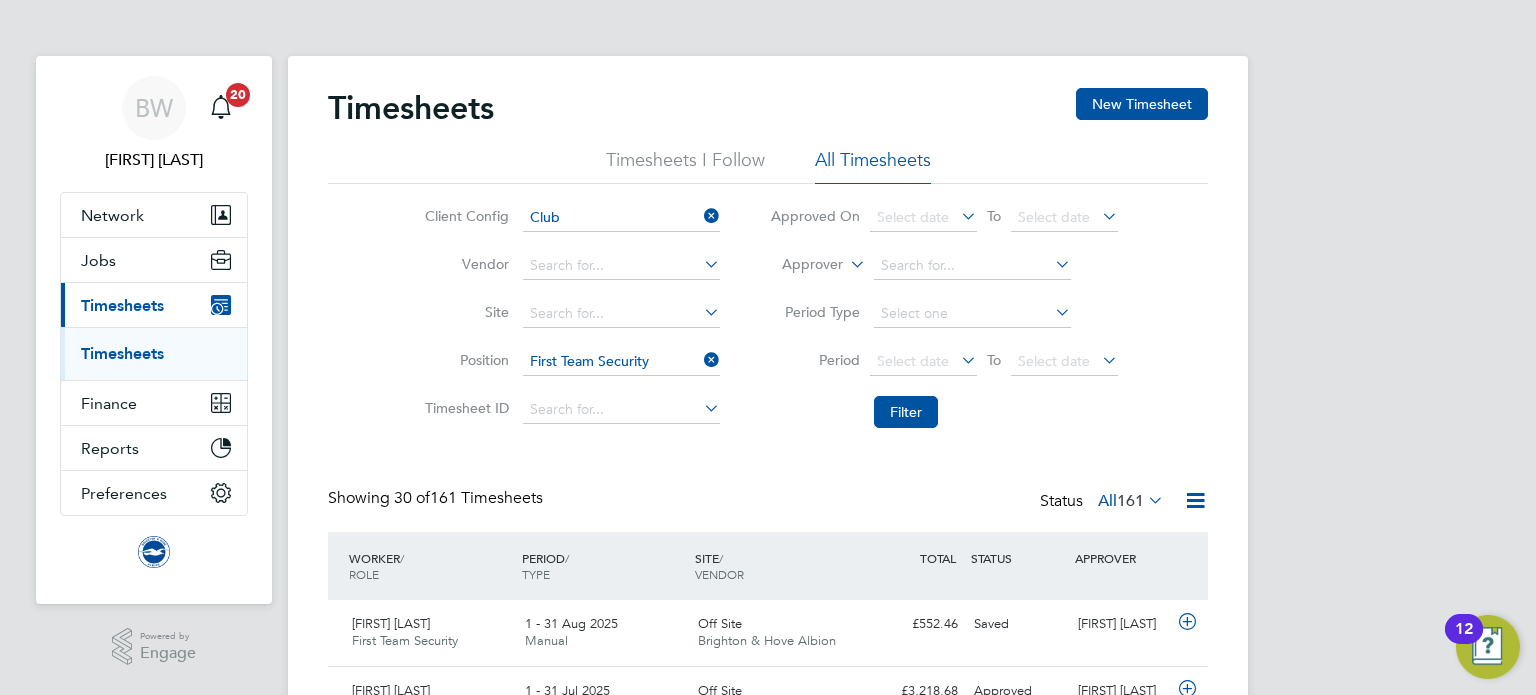 click 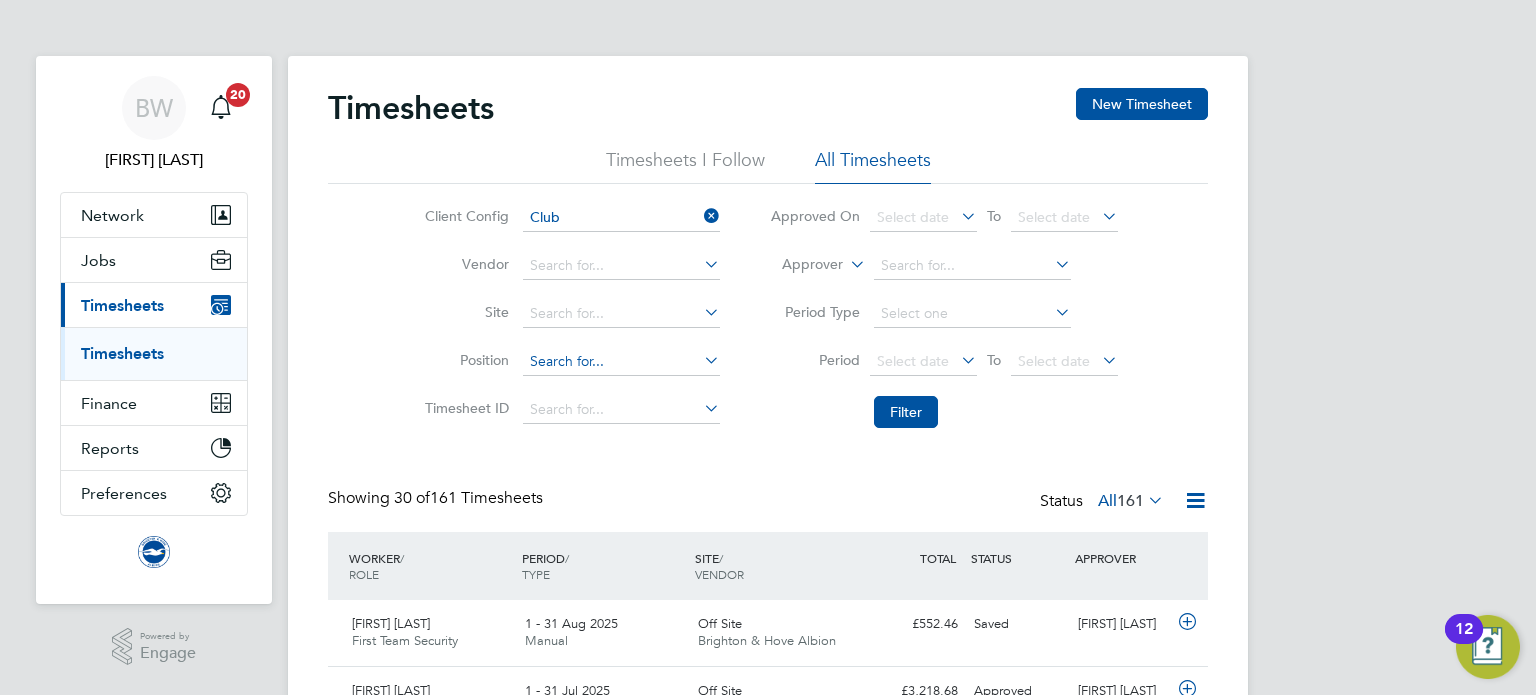 click 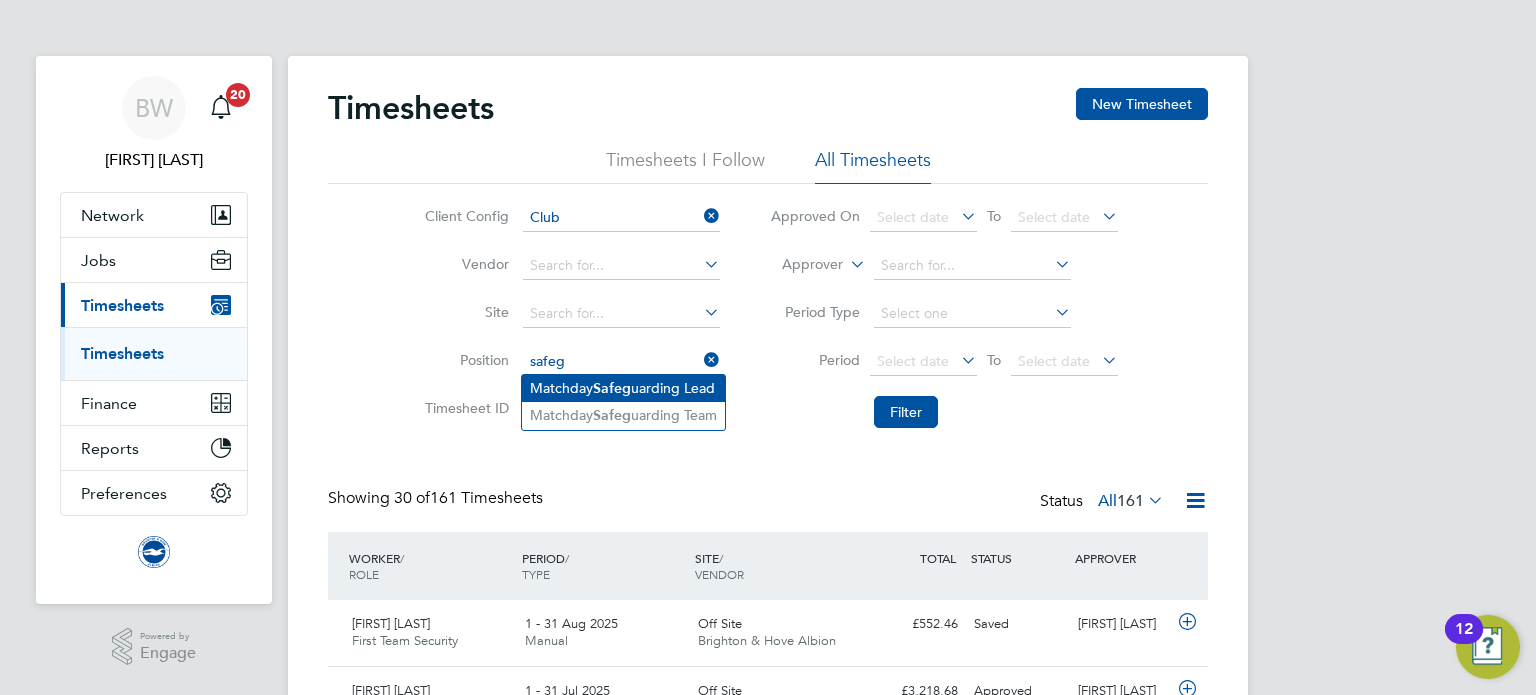 click on "Matchday  Safeg uarding Lead" 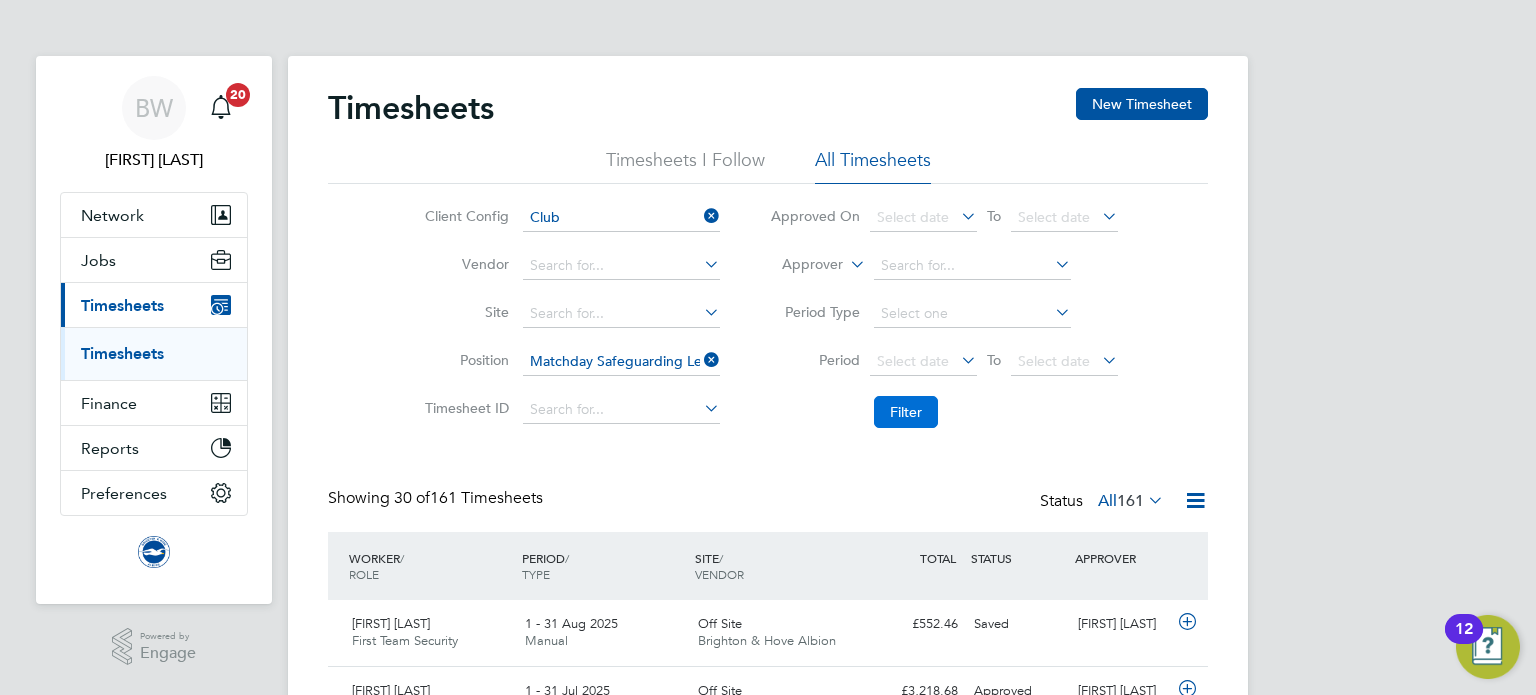 click on "Filter" 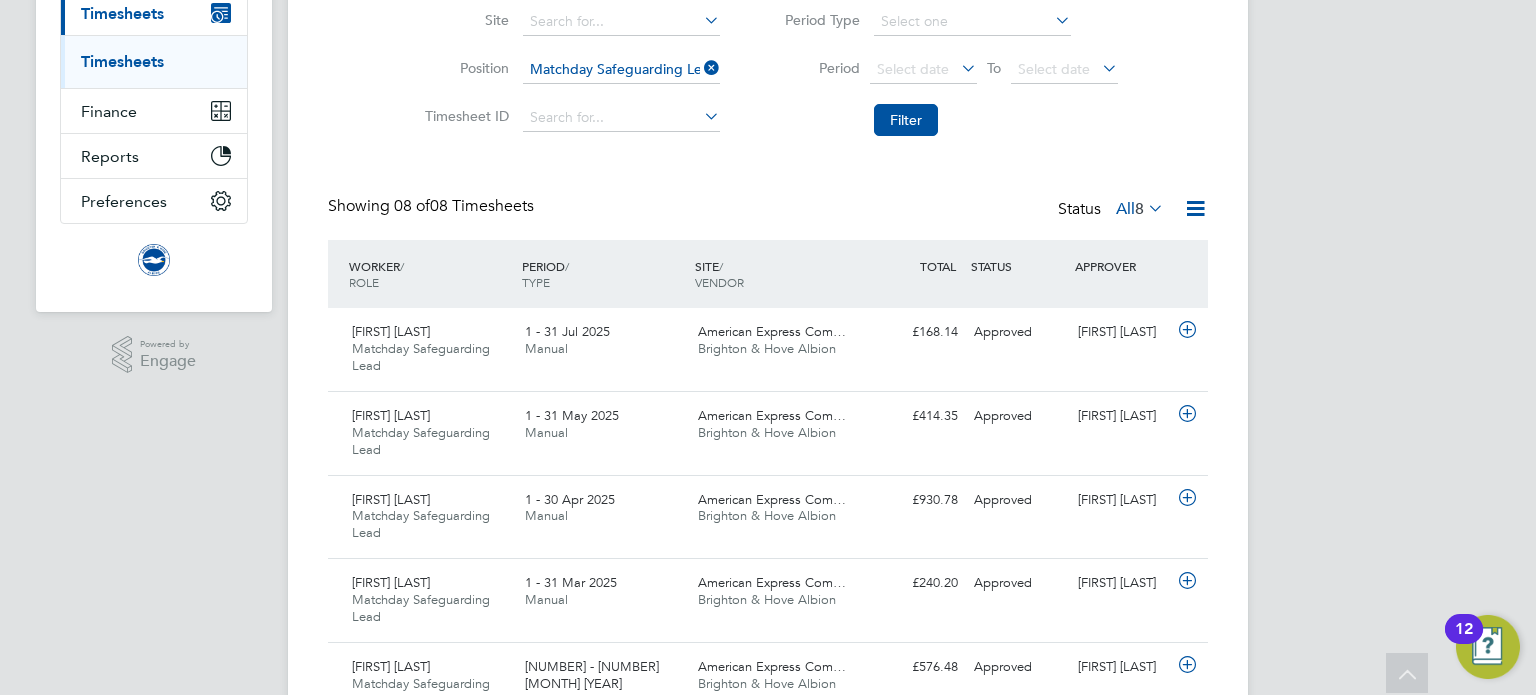 click 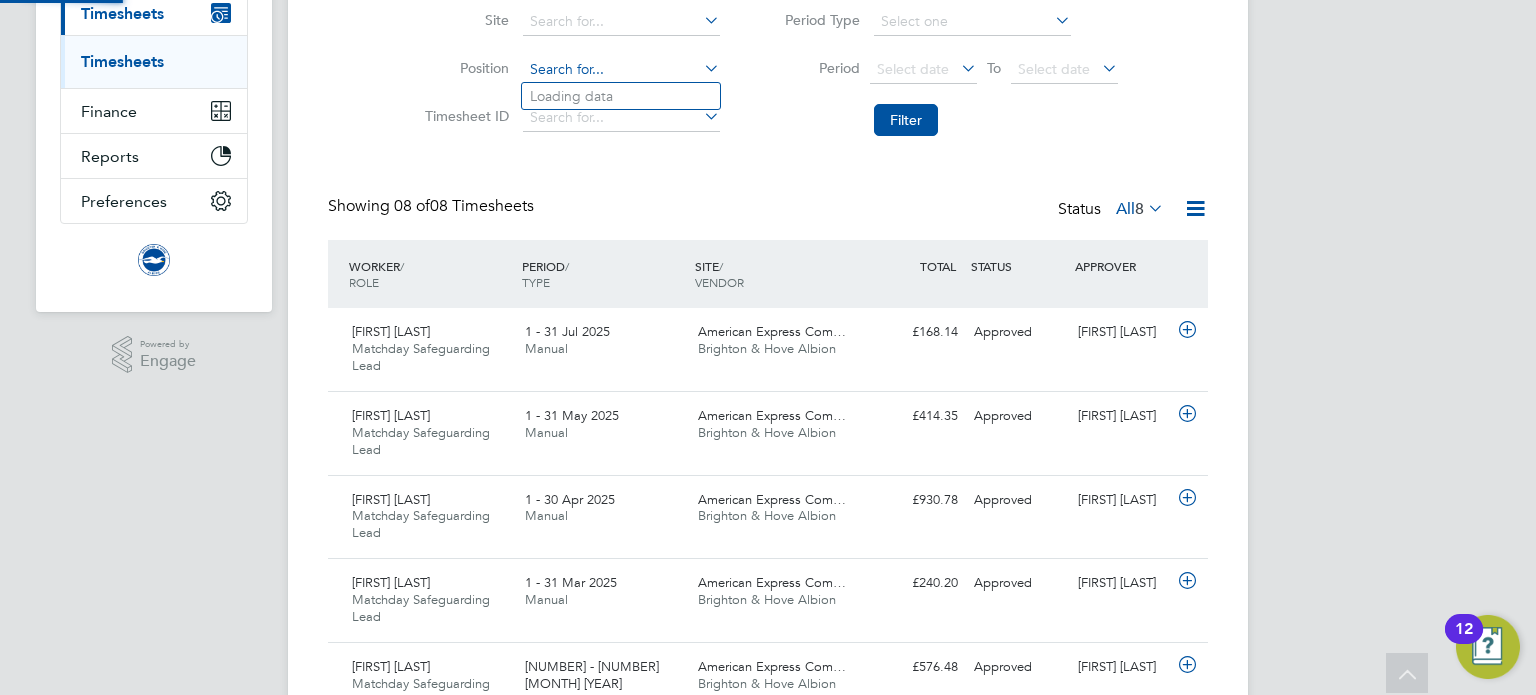 click 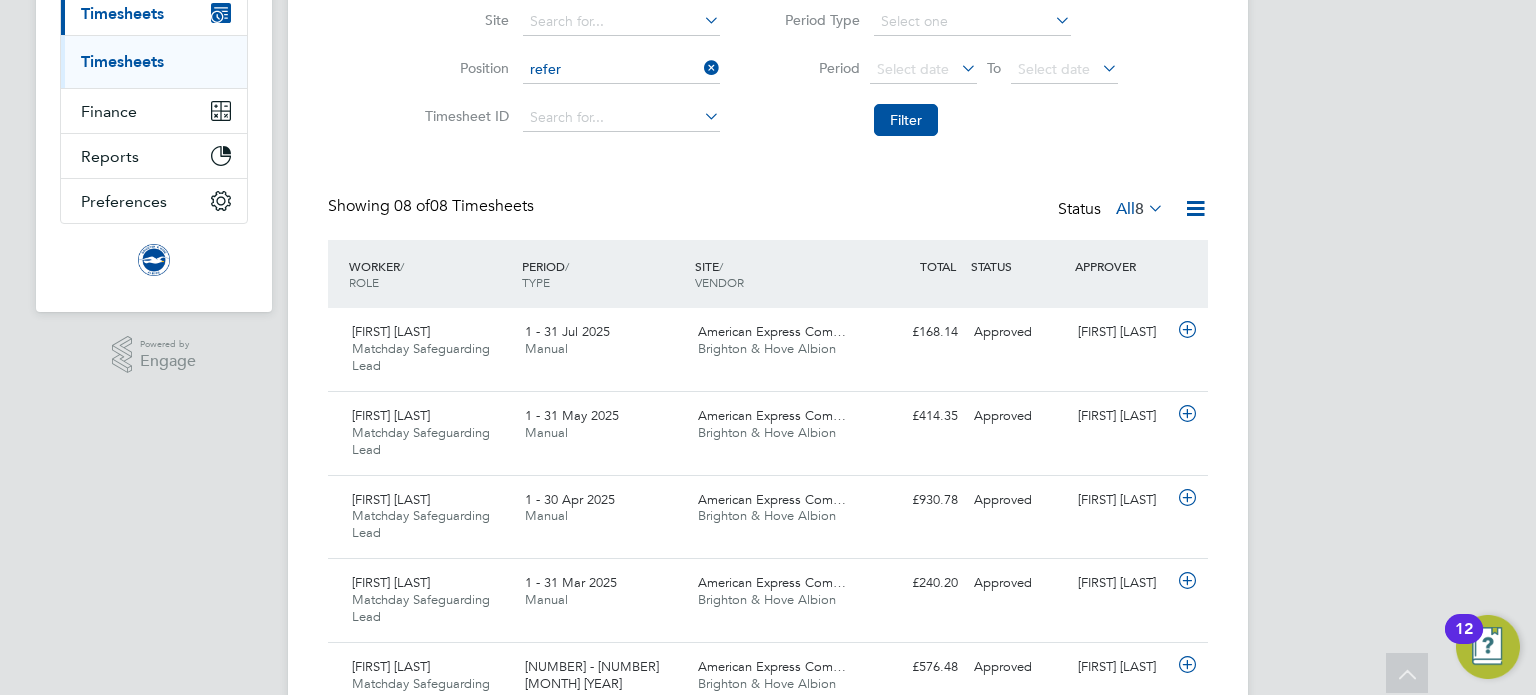 click on "Refer ee Analyst" 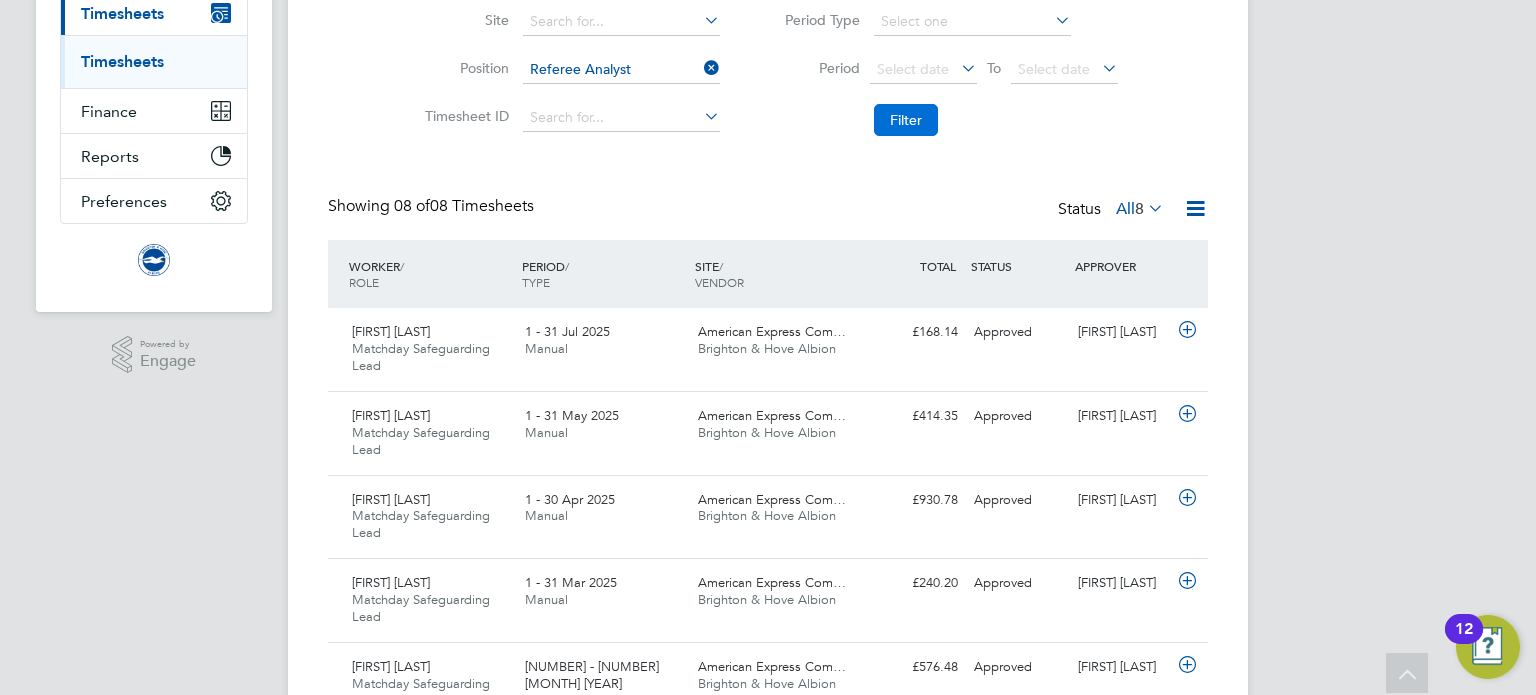 click on "Filter" 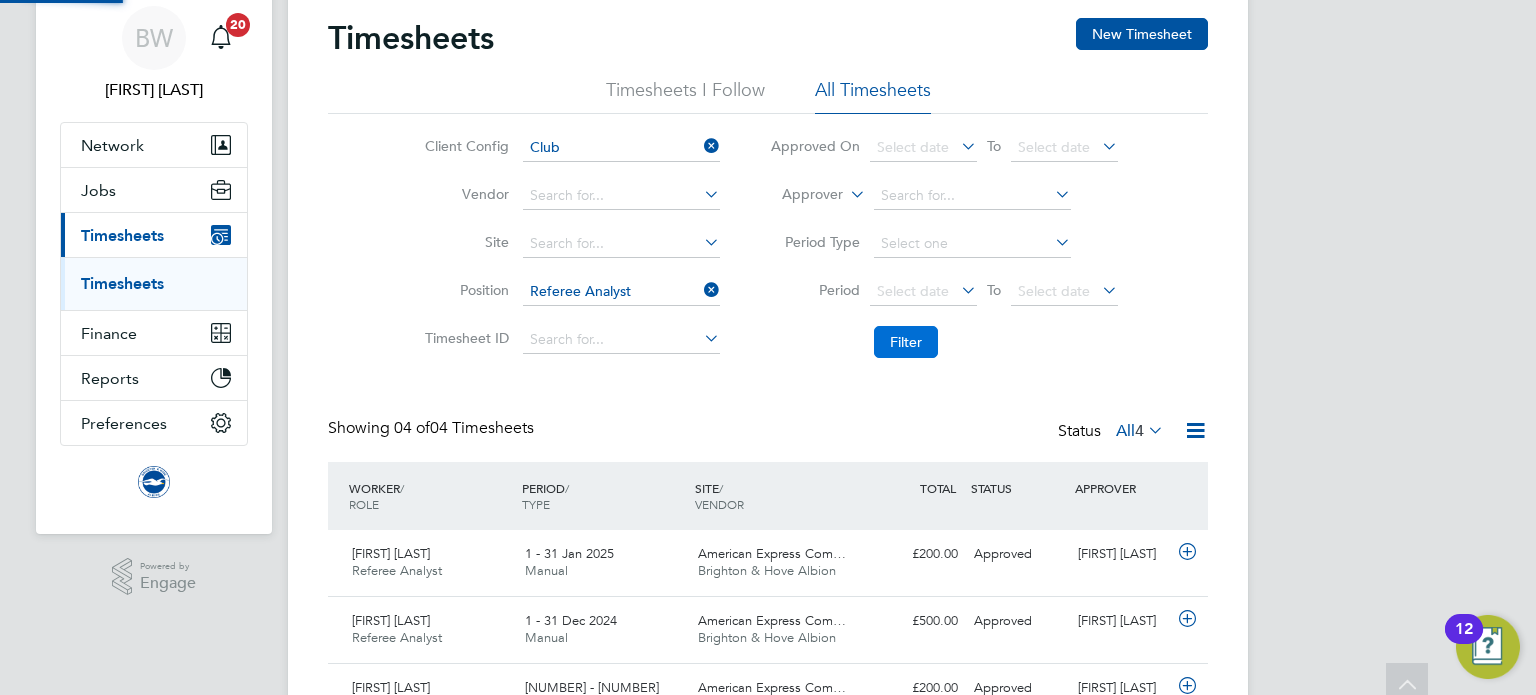 scroll, scrollTop: 243, scrollLeft: 0, axis: vertical 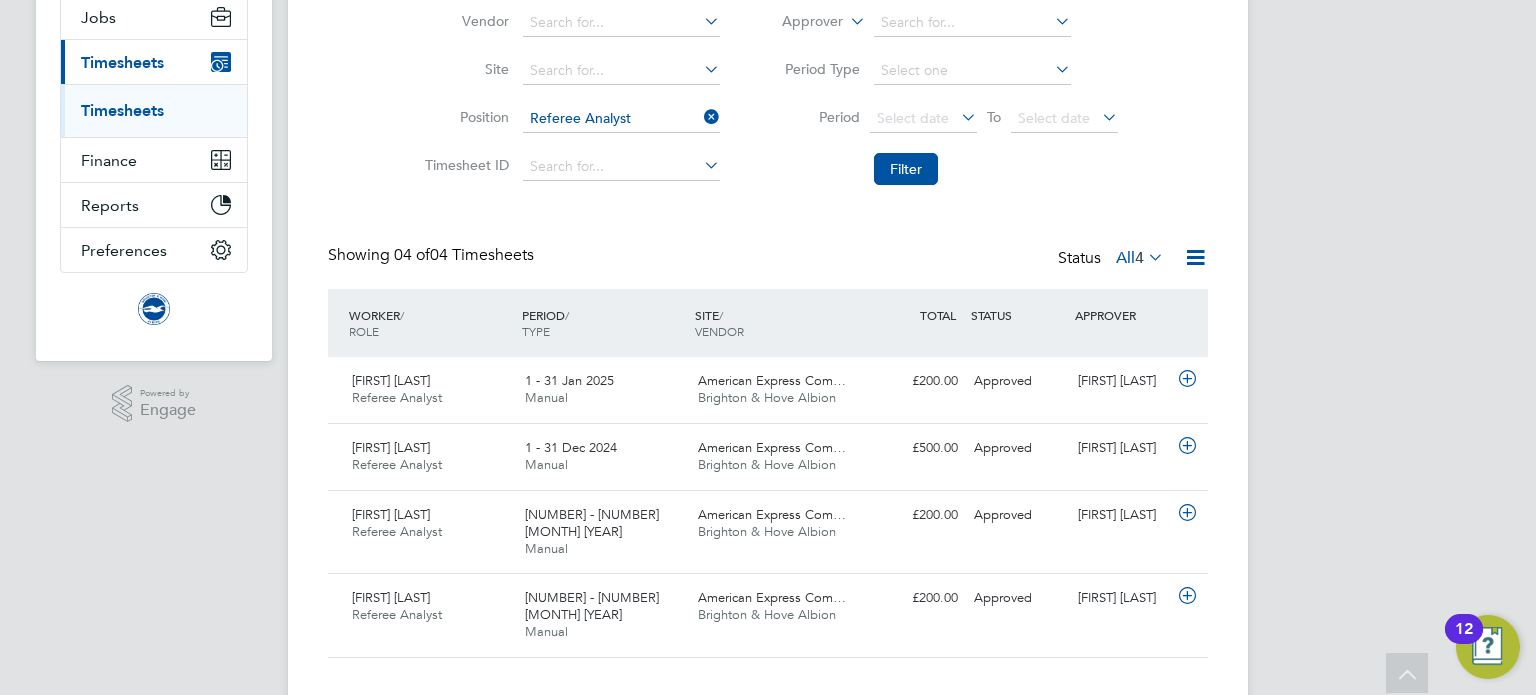 click 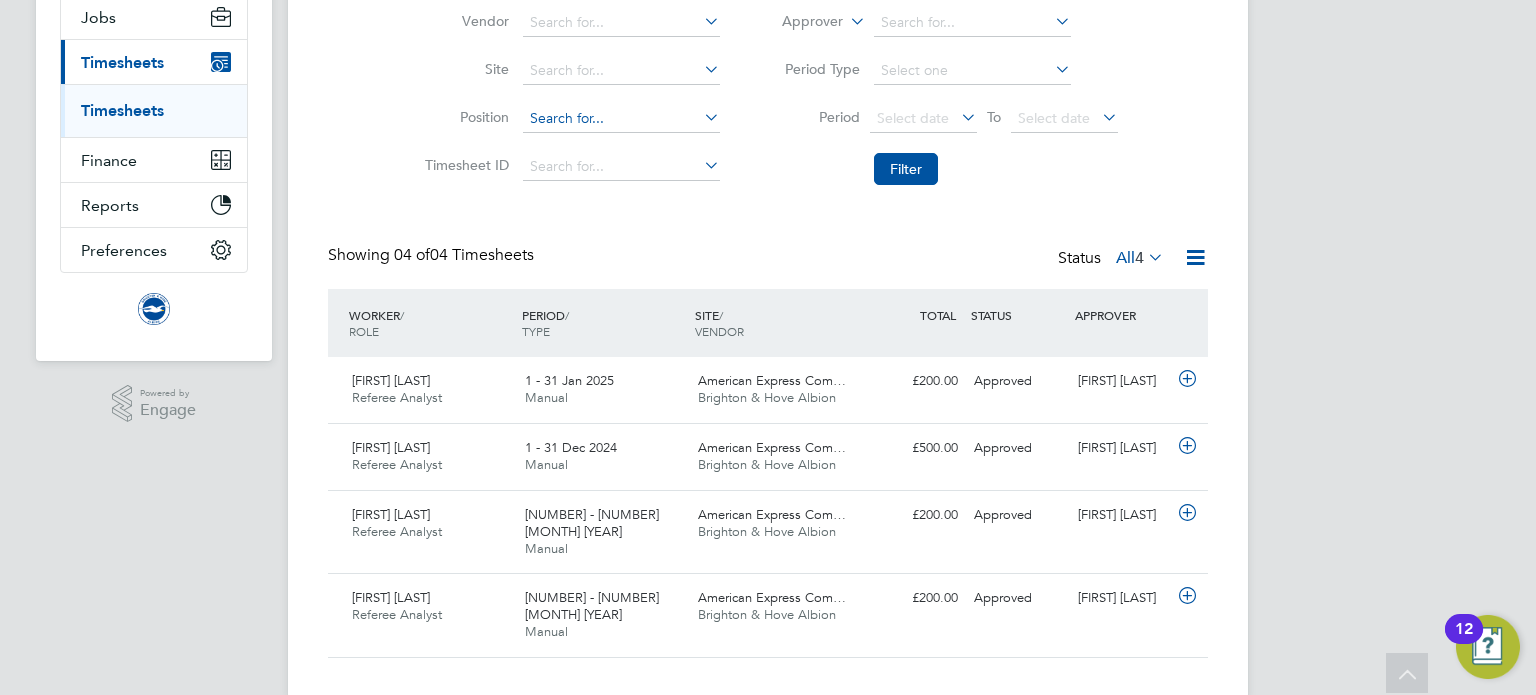 click 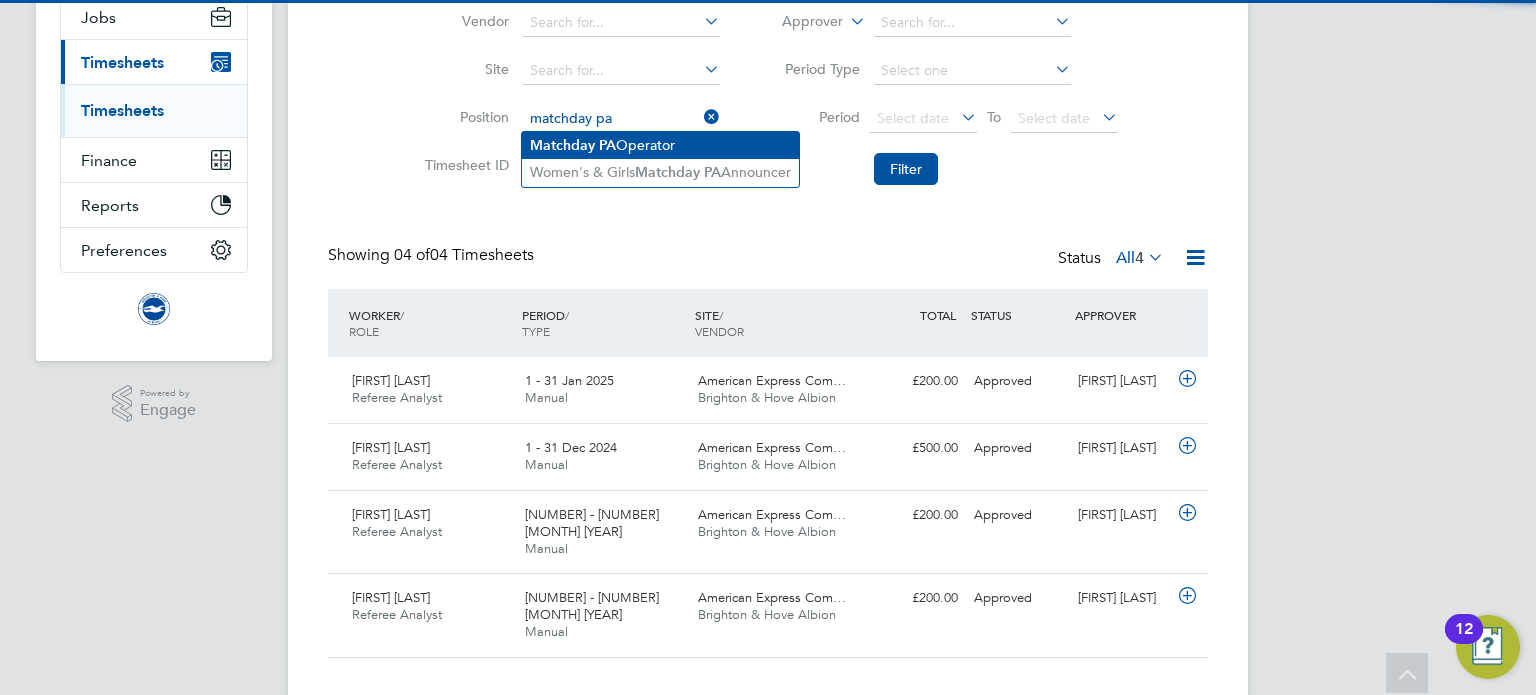 click on "Matchday" 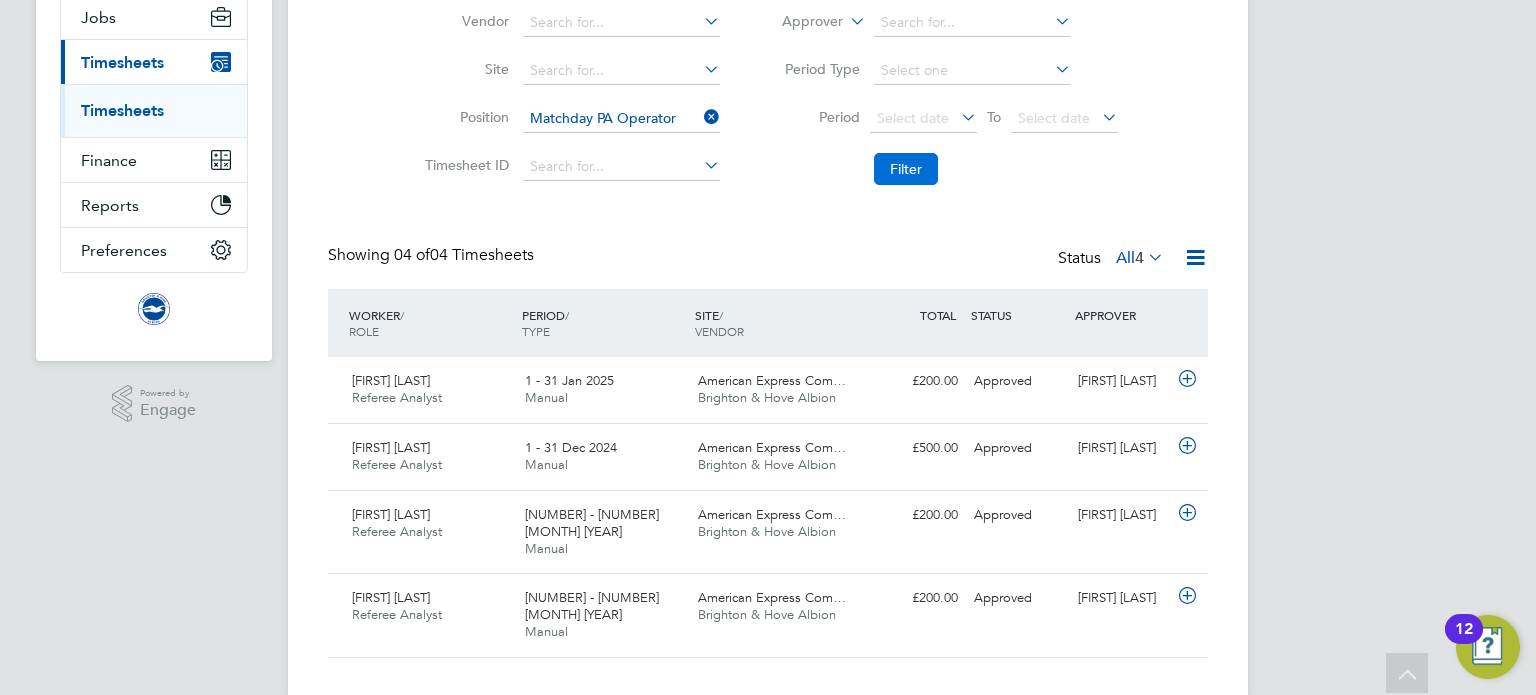 click on "Filter" 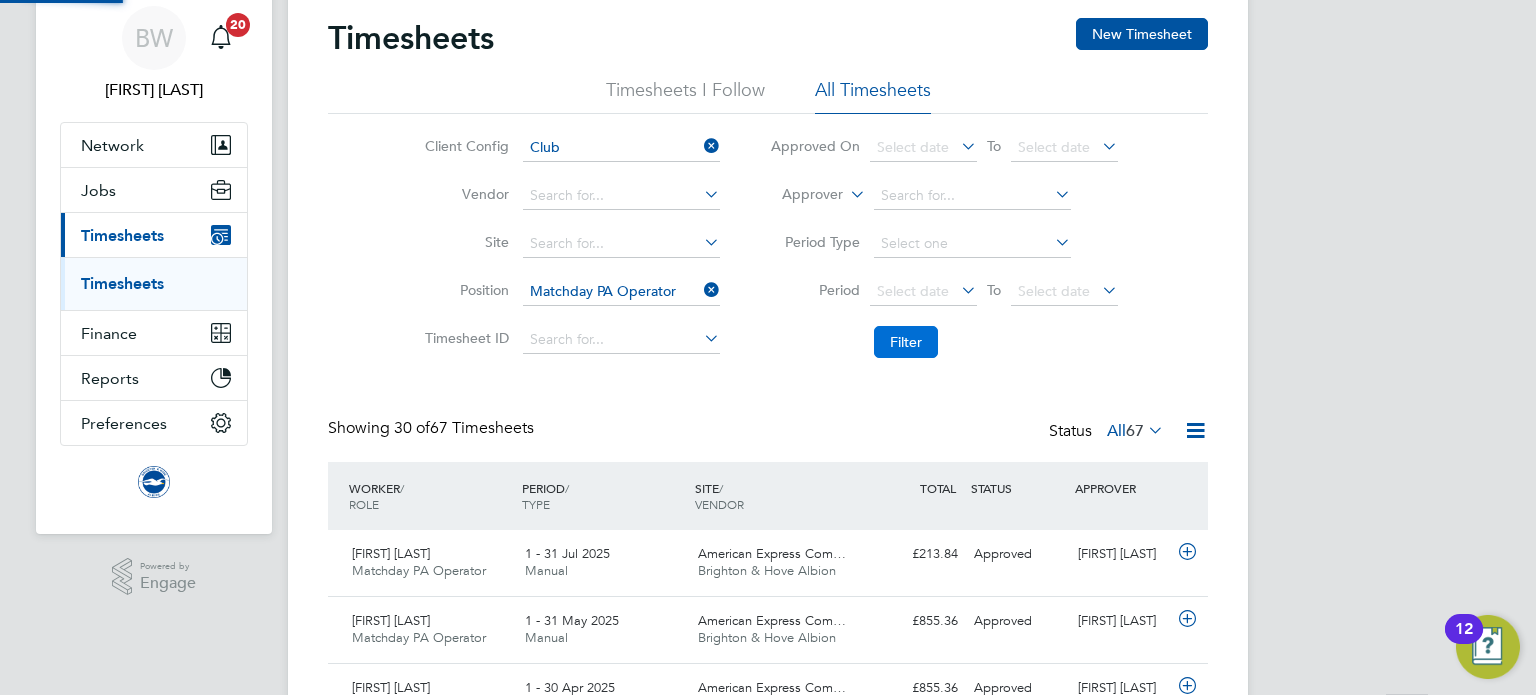 scroll, scrollTop: 243, scrollLeft: 0, axis: vertical 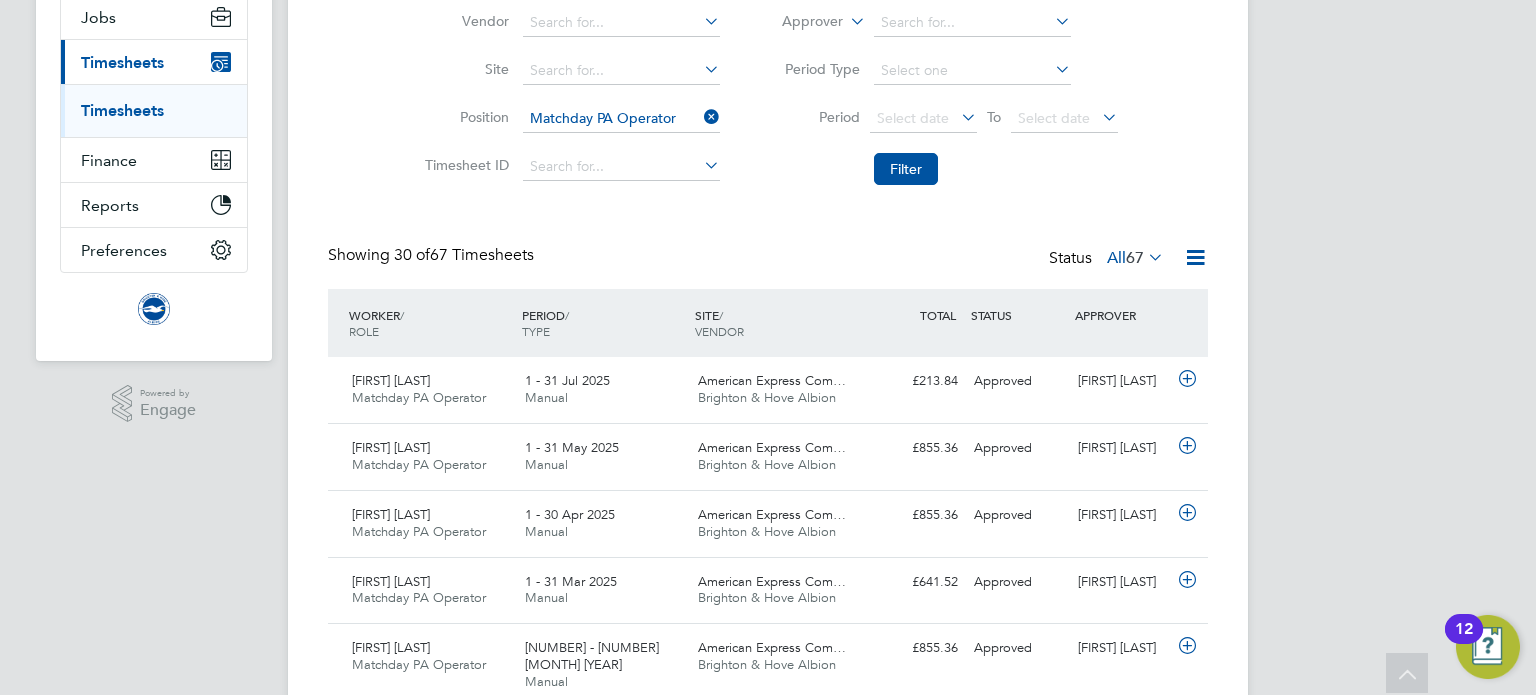 click 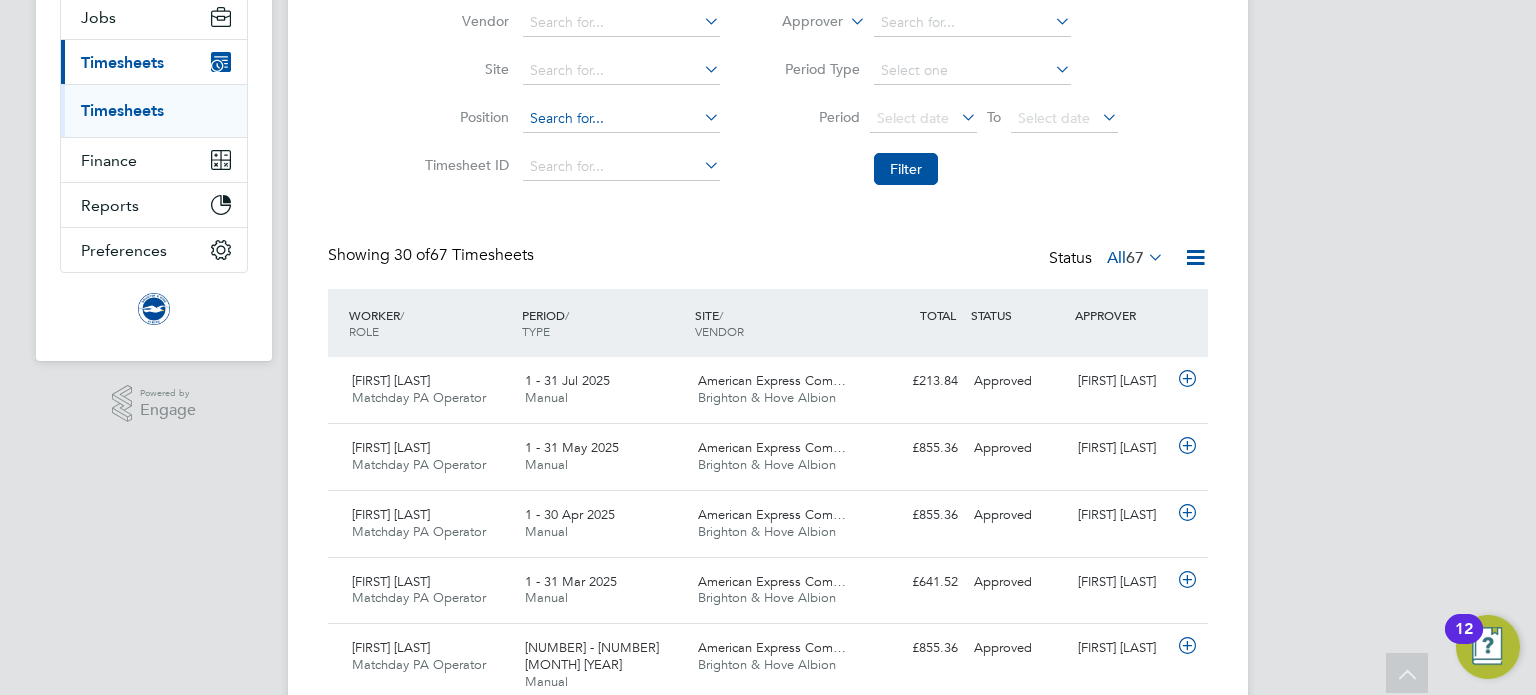 click 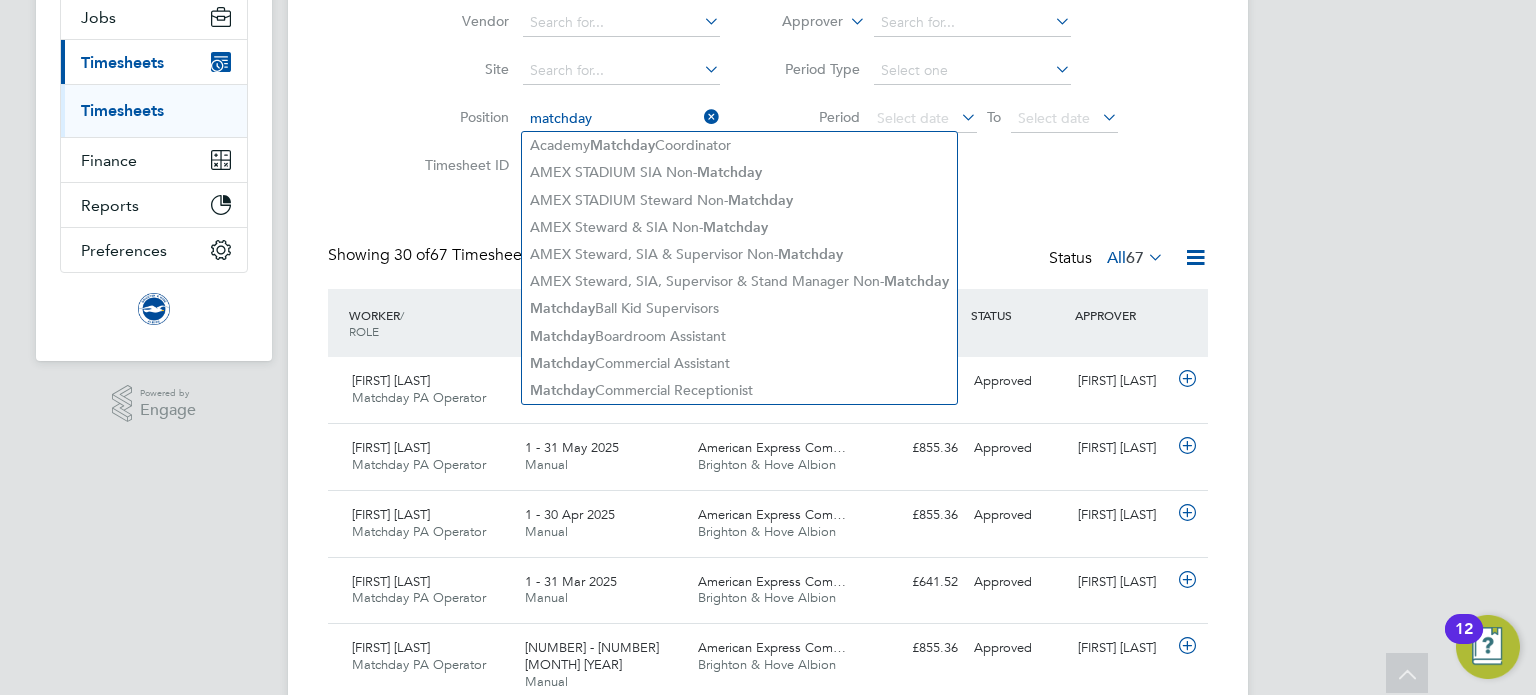 type on "matchday" 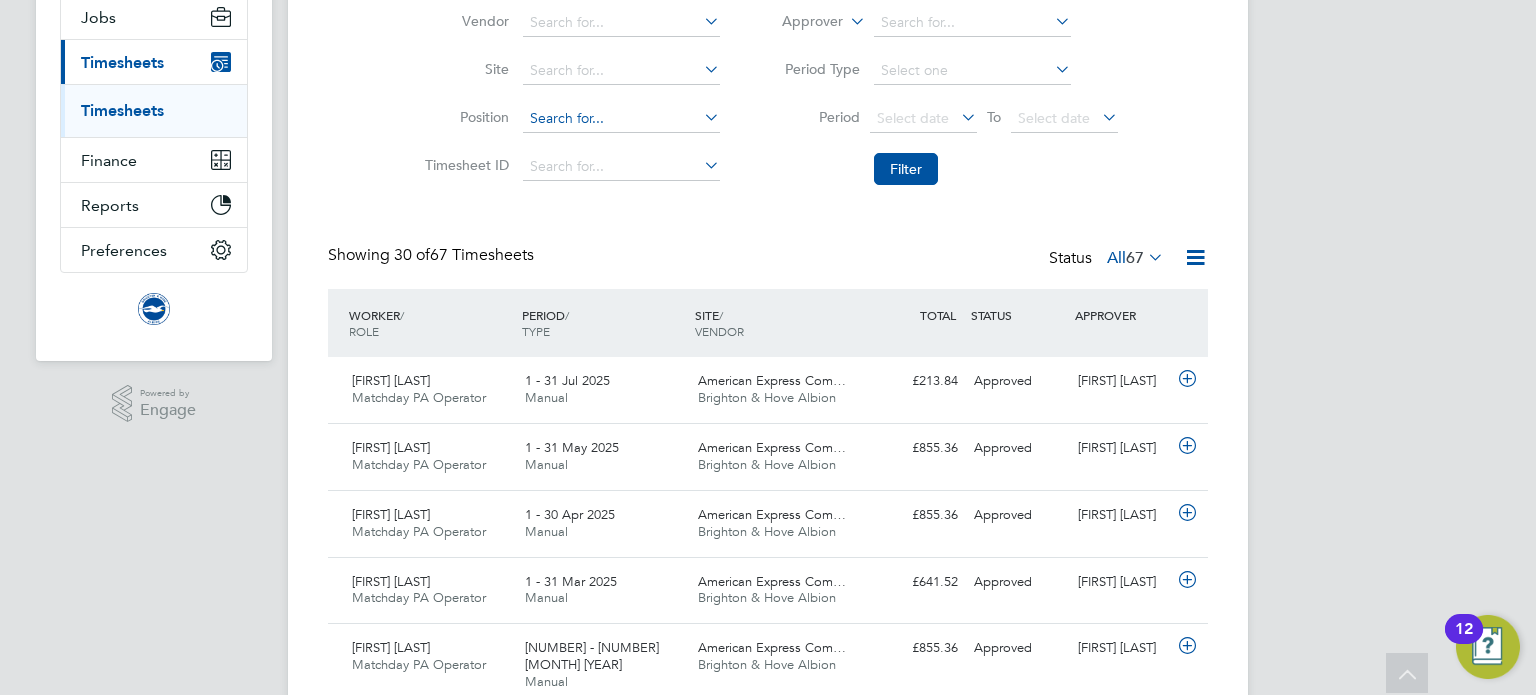 type on "," 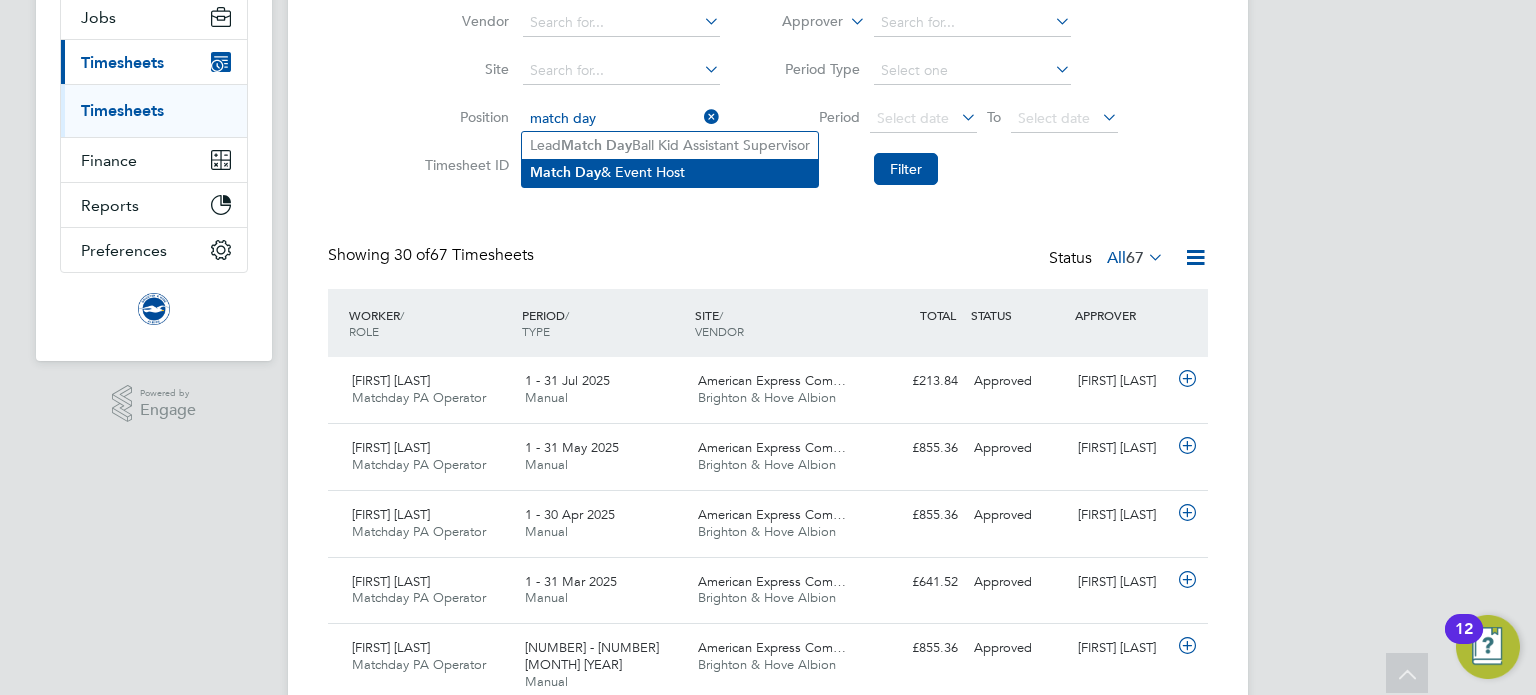 click on "Day" 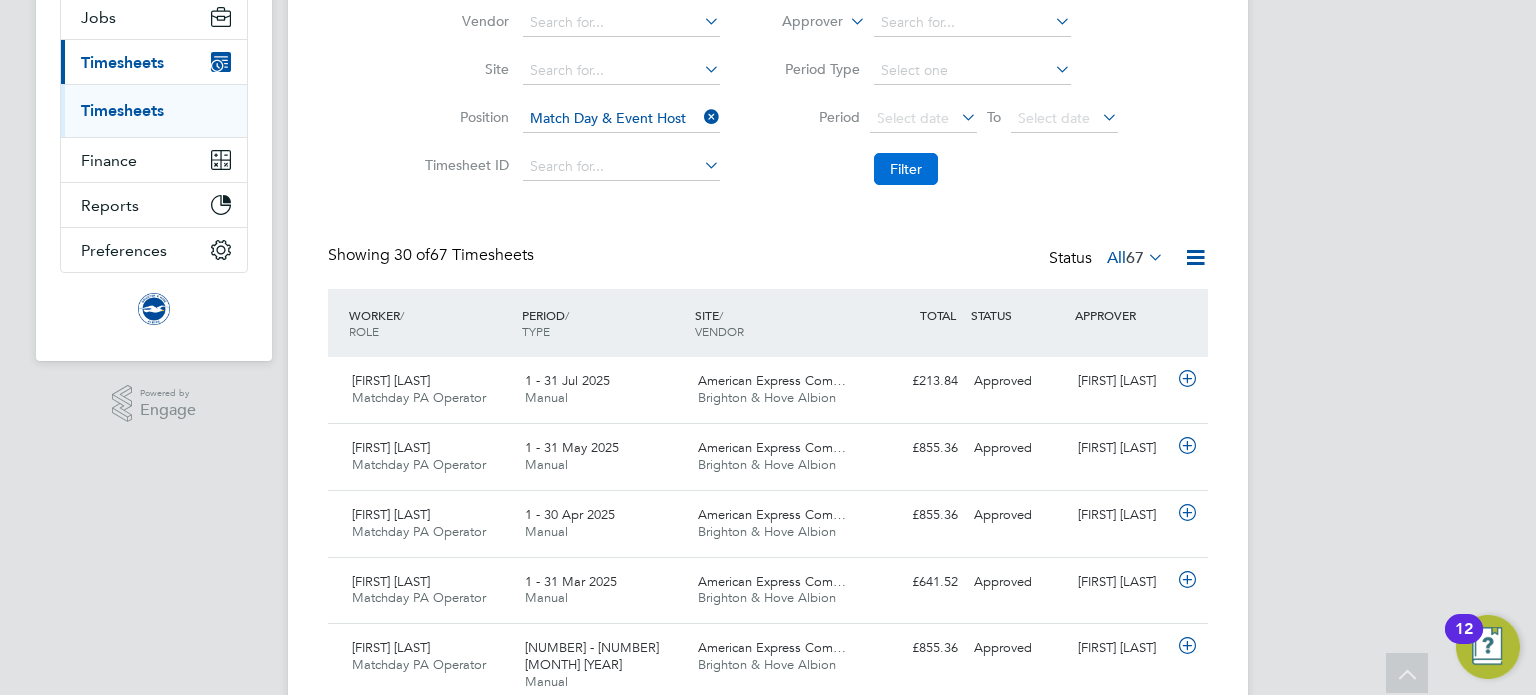 click on "Filter" 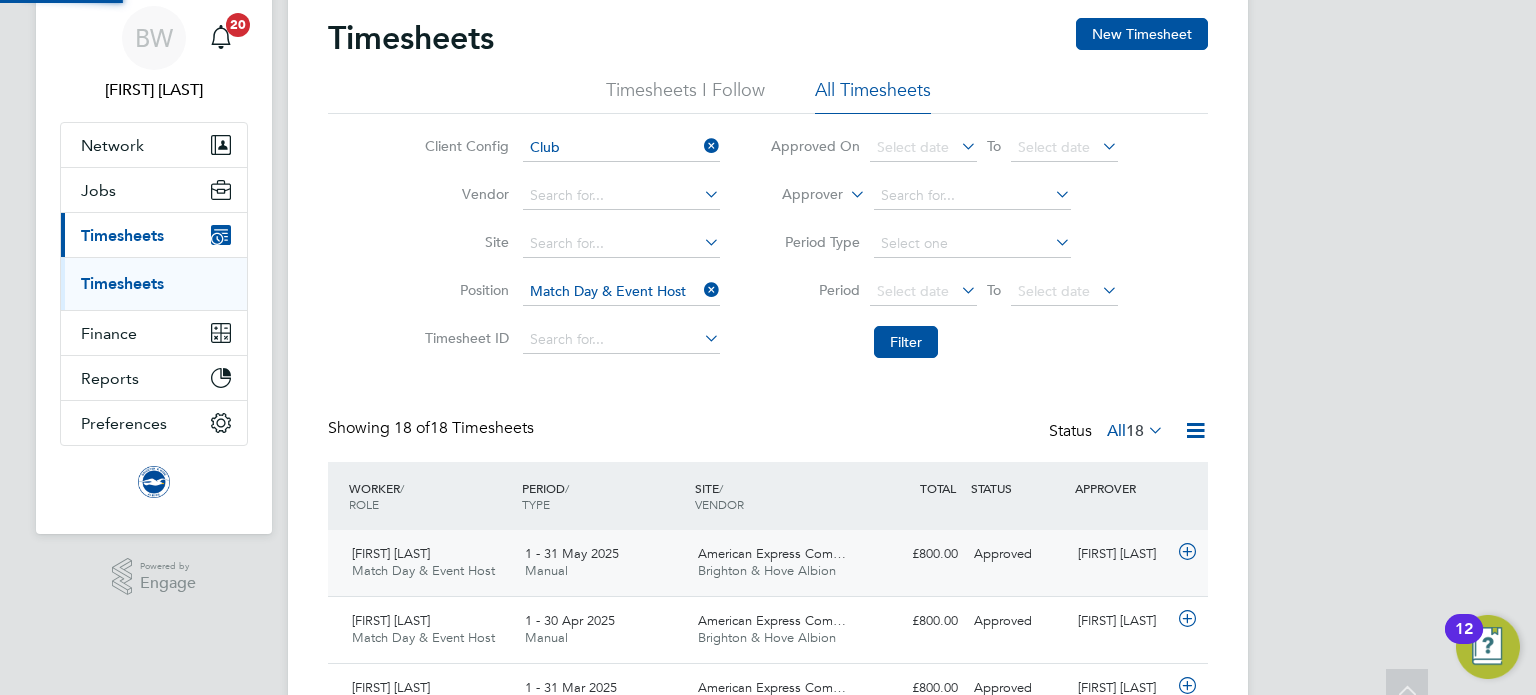 scroll, scrollTop: 243, scrollLeft: 0, axis: vertical 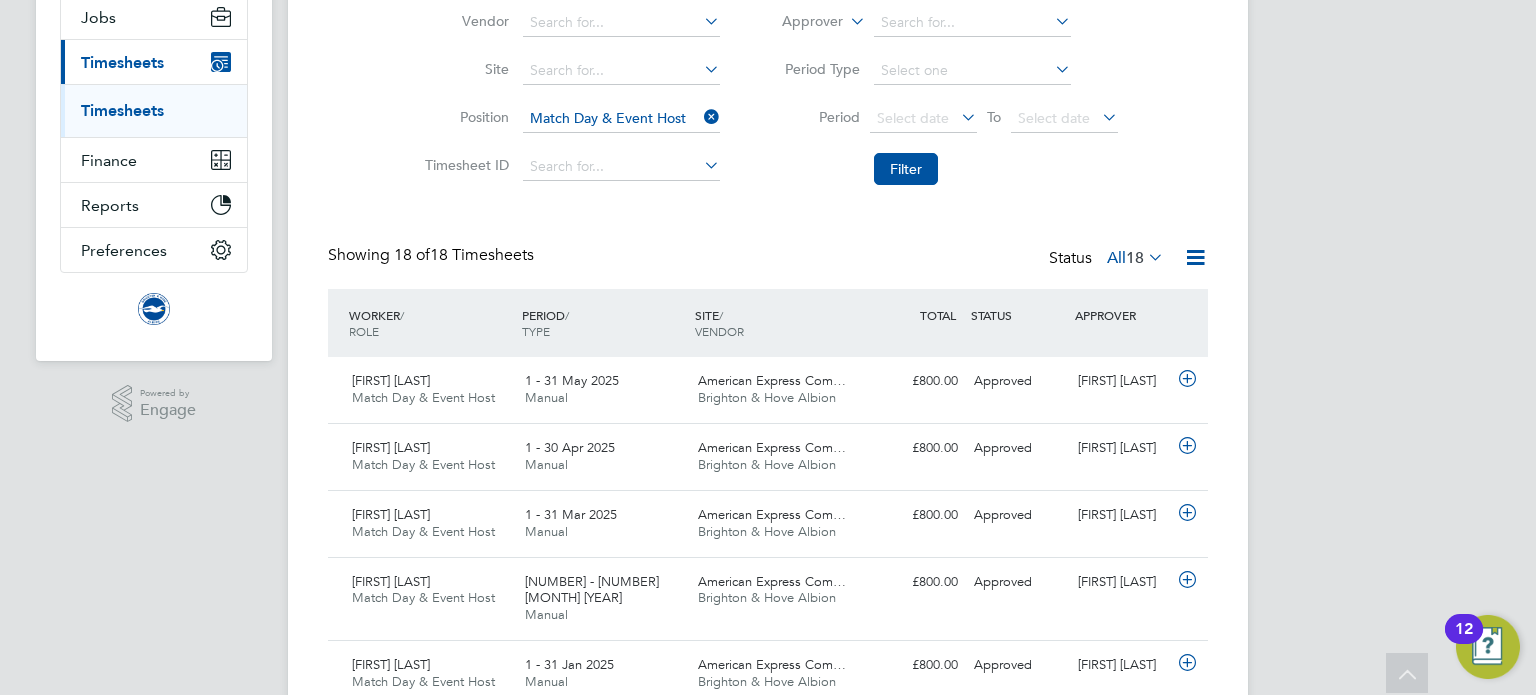 click 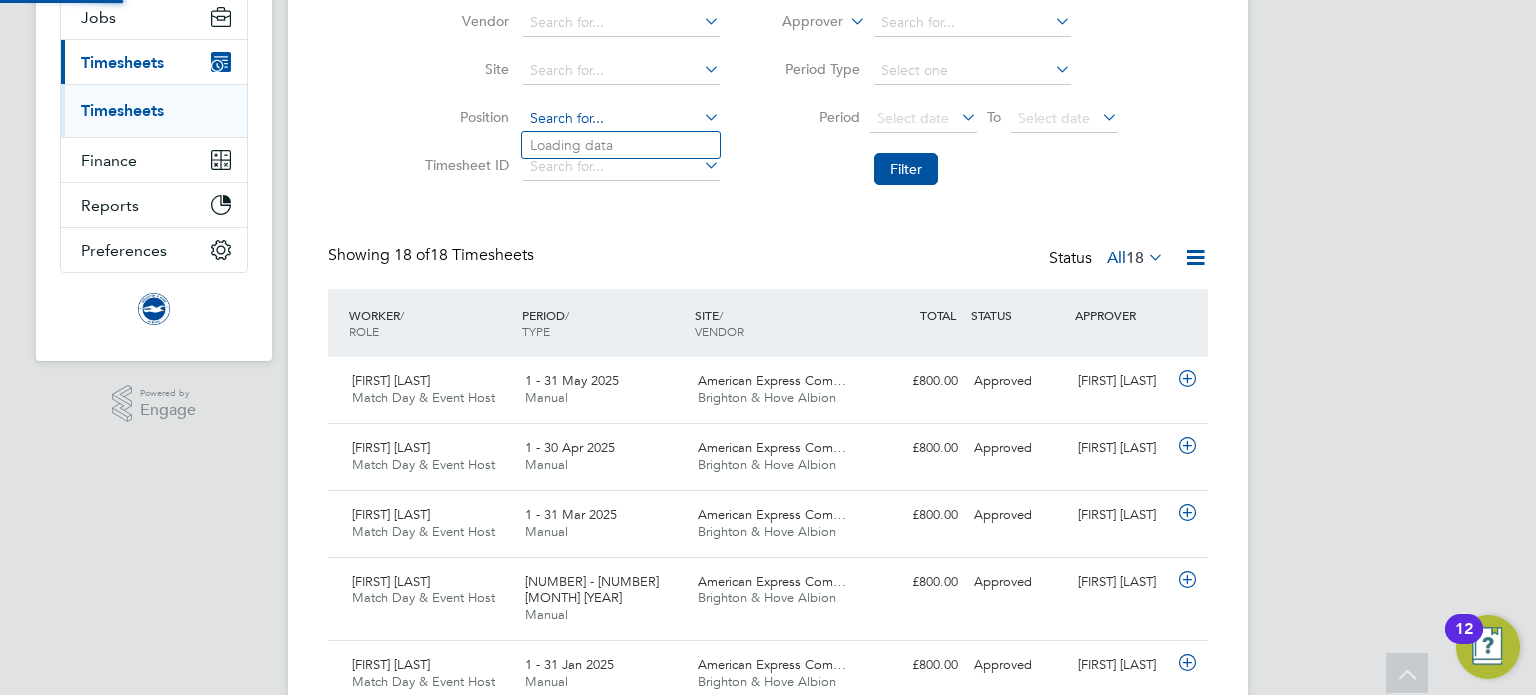 click 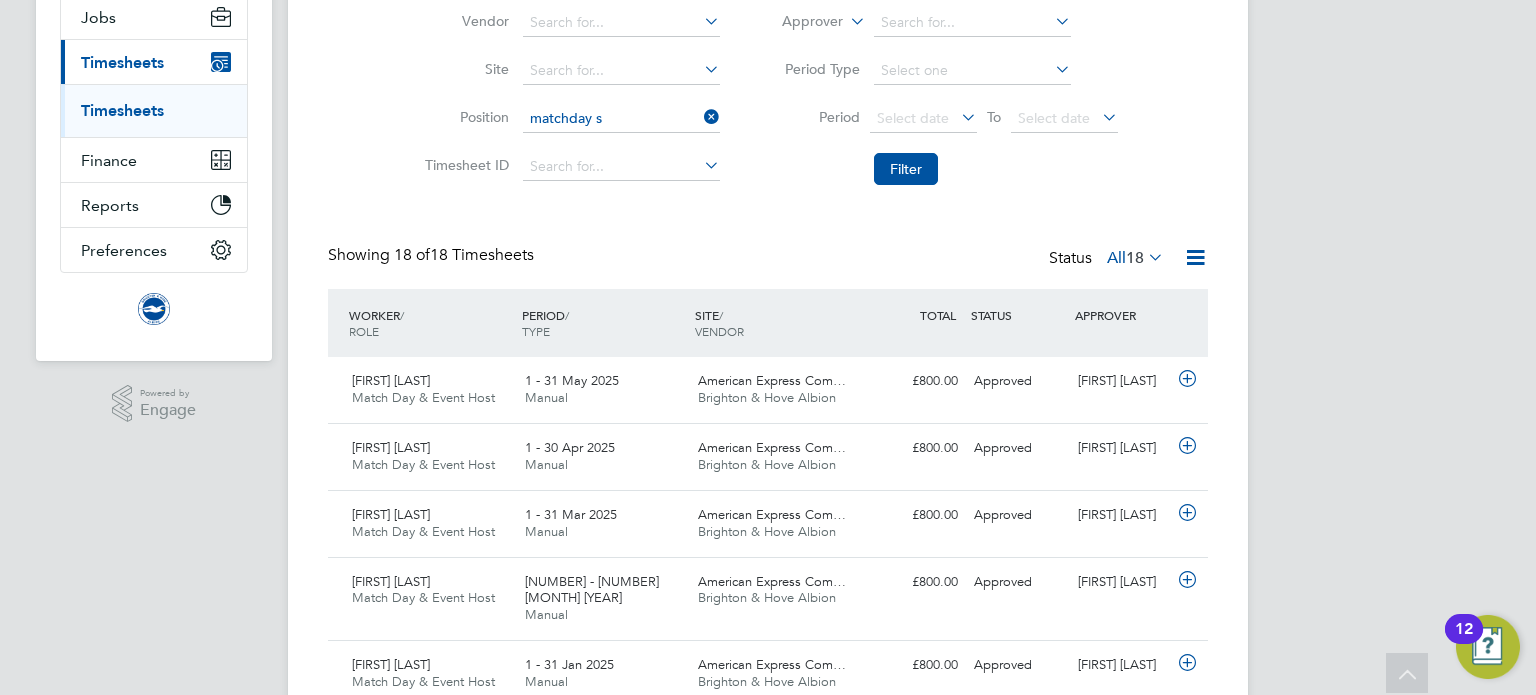 click on "Matchday   S creen Technician" 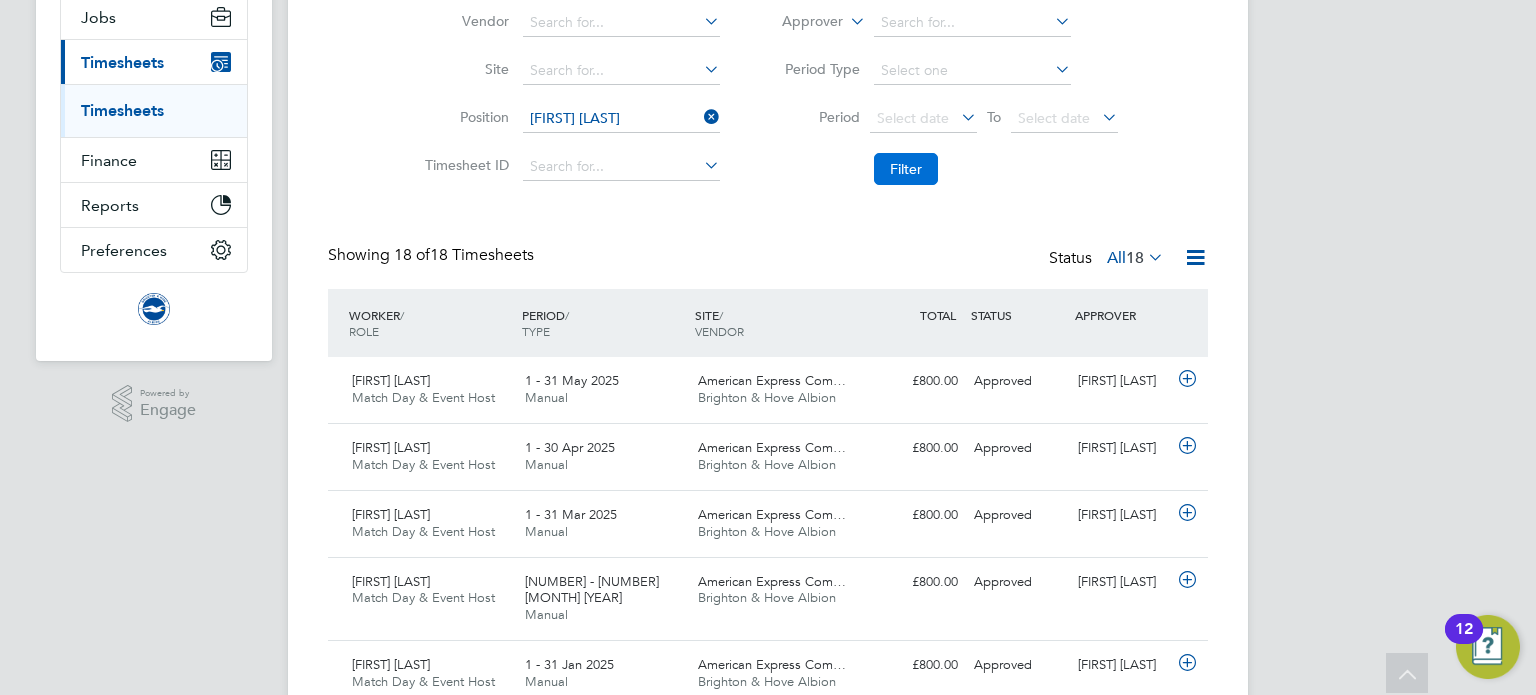 click on "Filter" 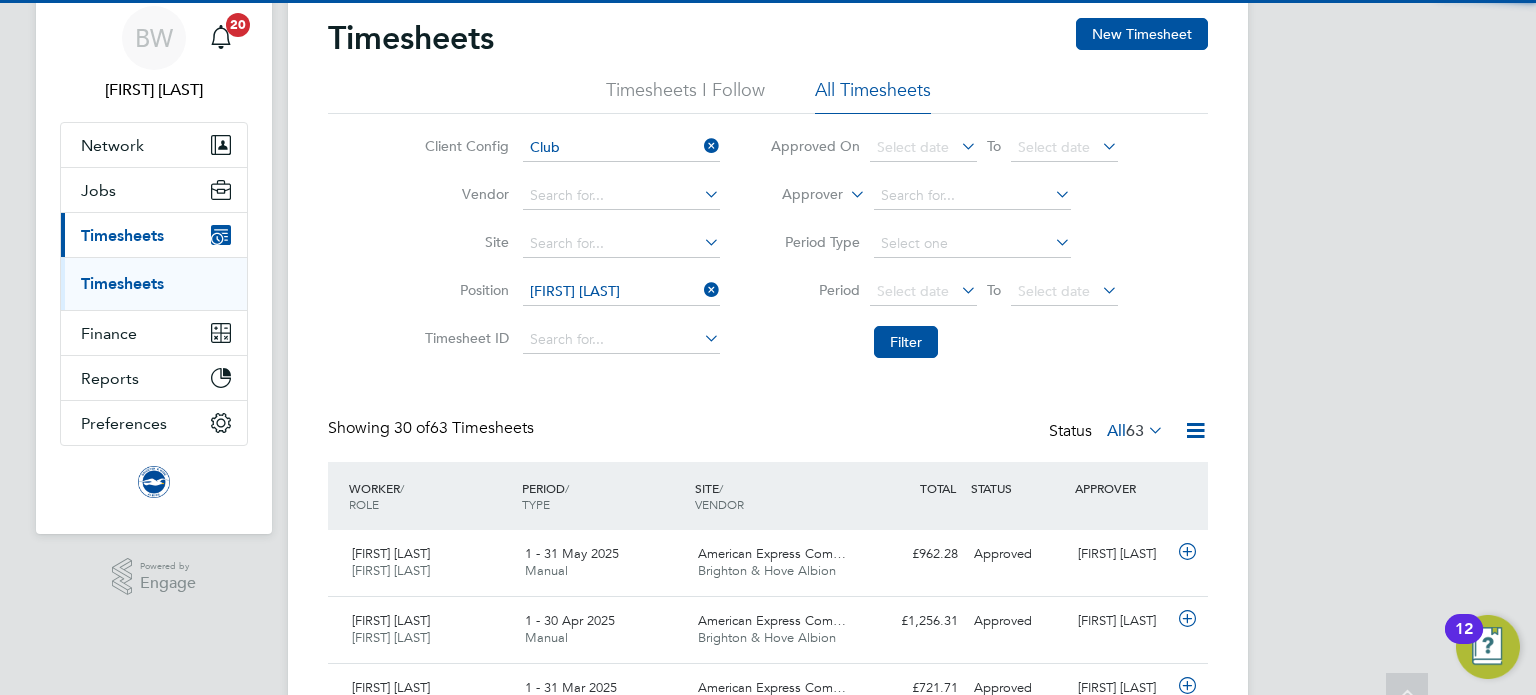 scroll, scrollTop: 243, scrollLeft: 0, axis: vertical 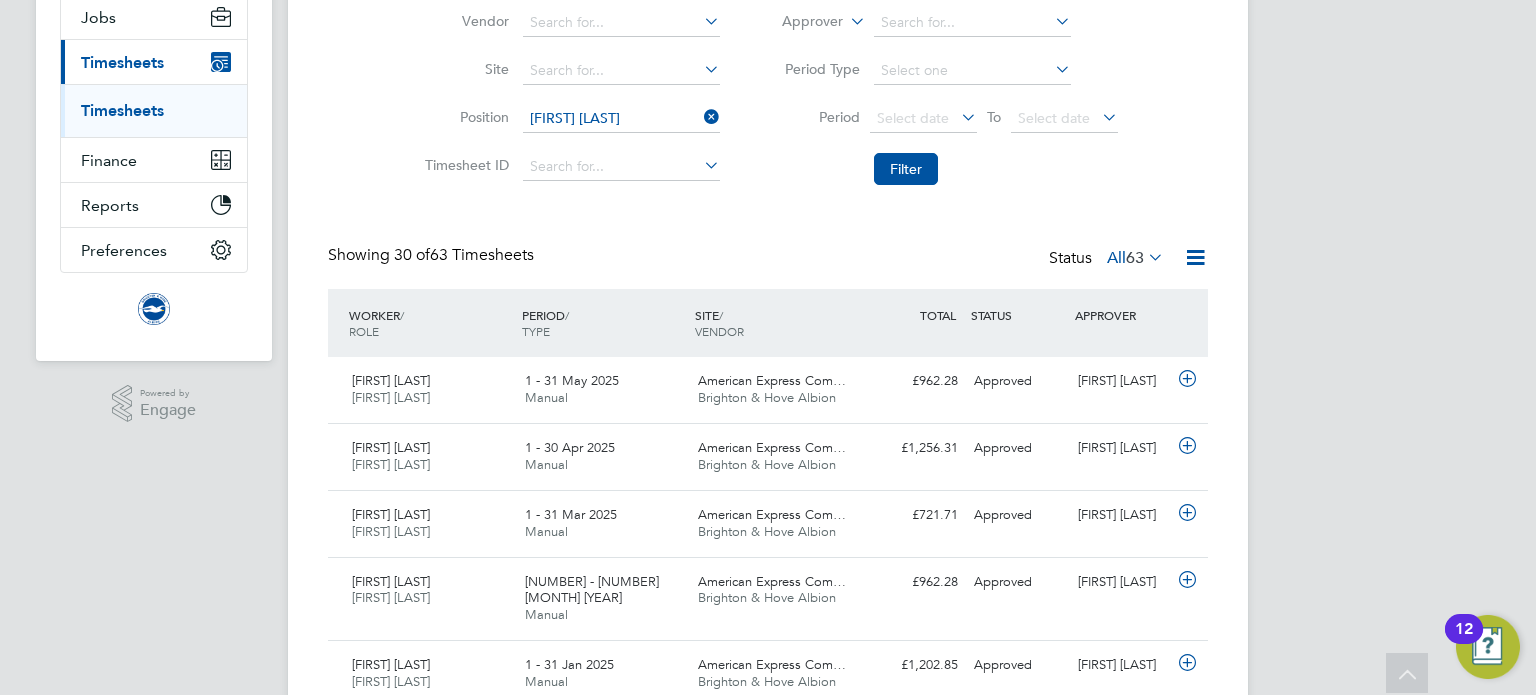click 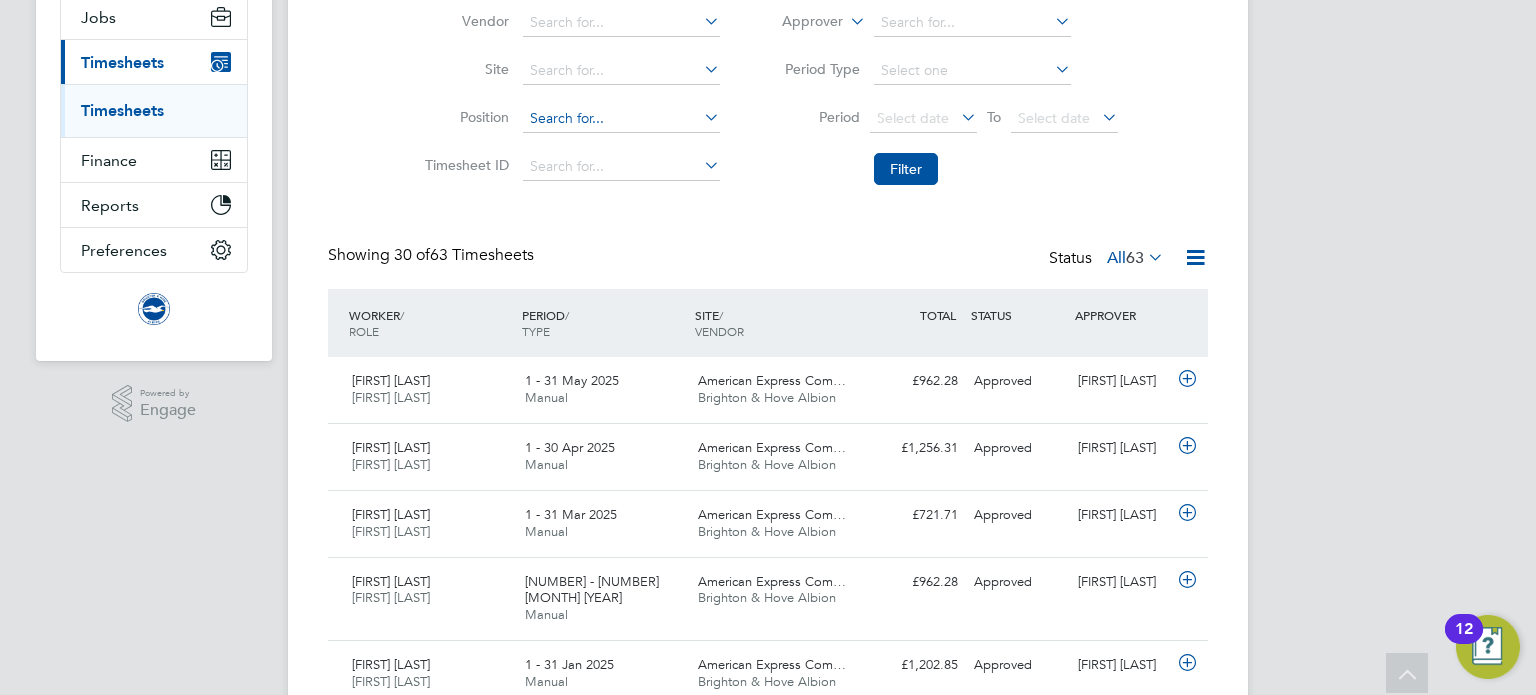 click 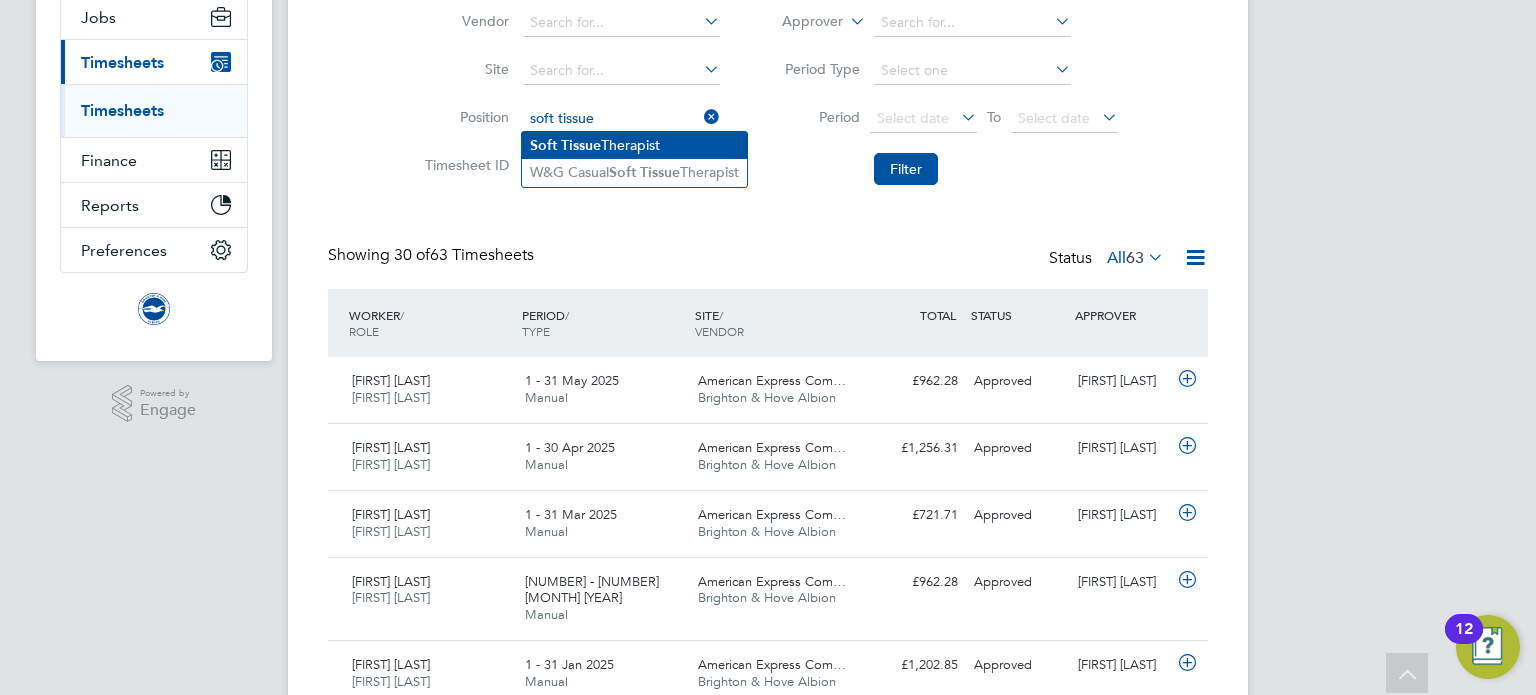 click on "Soft   Tissue  Therapist" 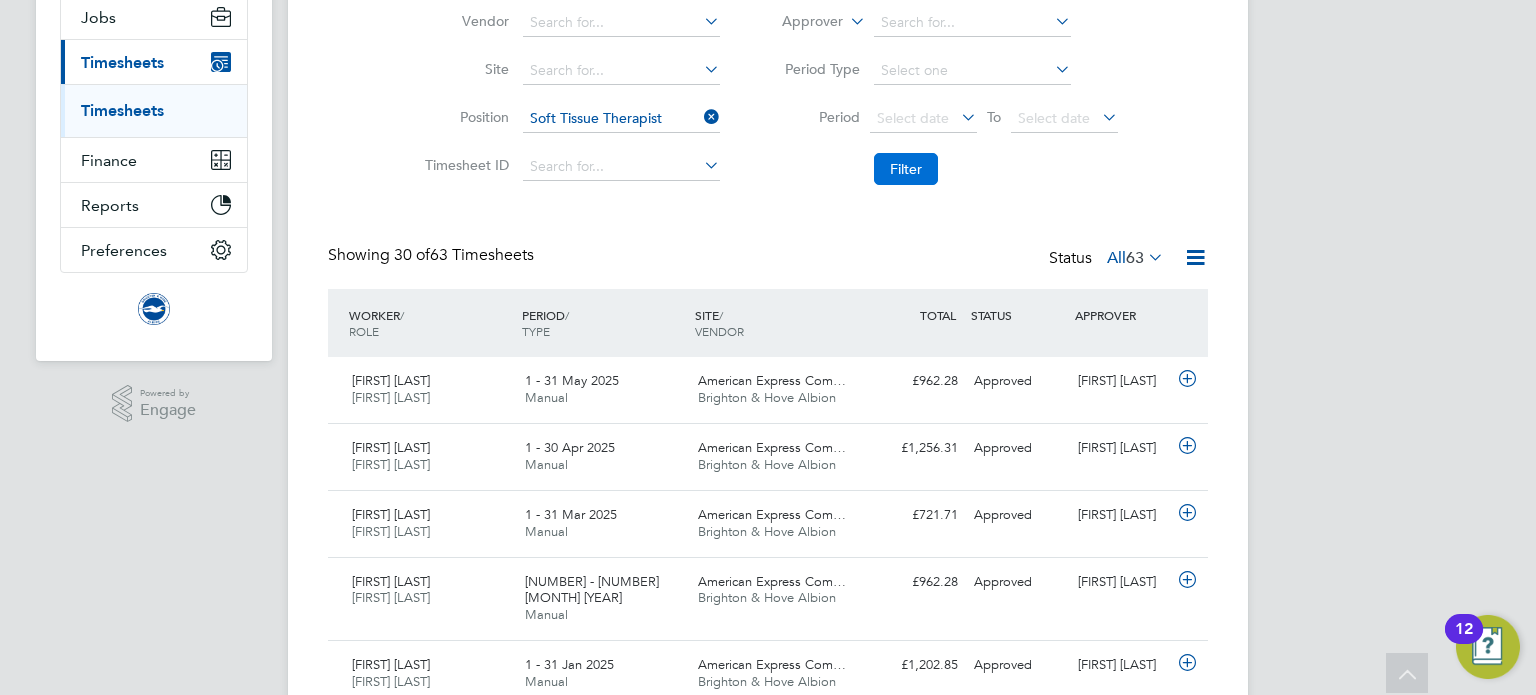 click on "Filter" 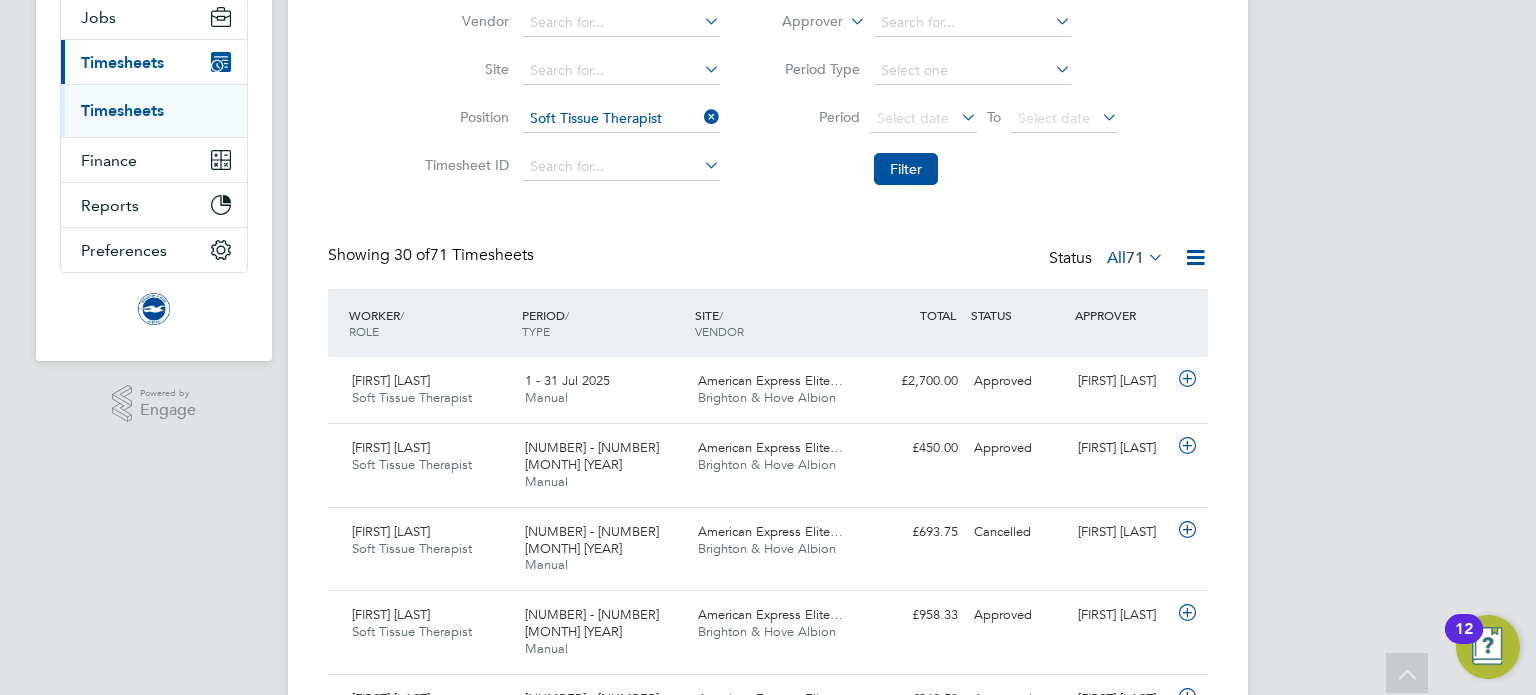 click 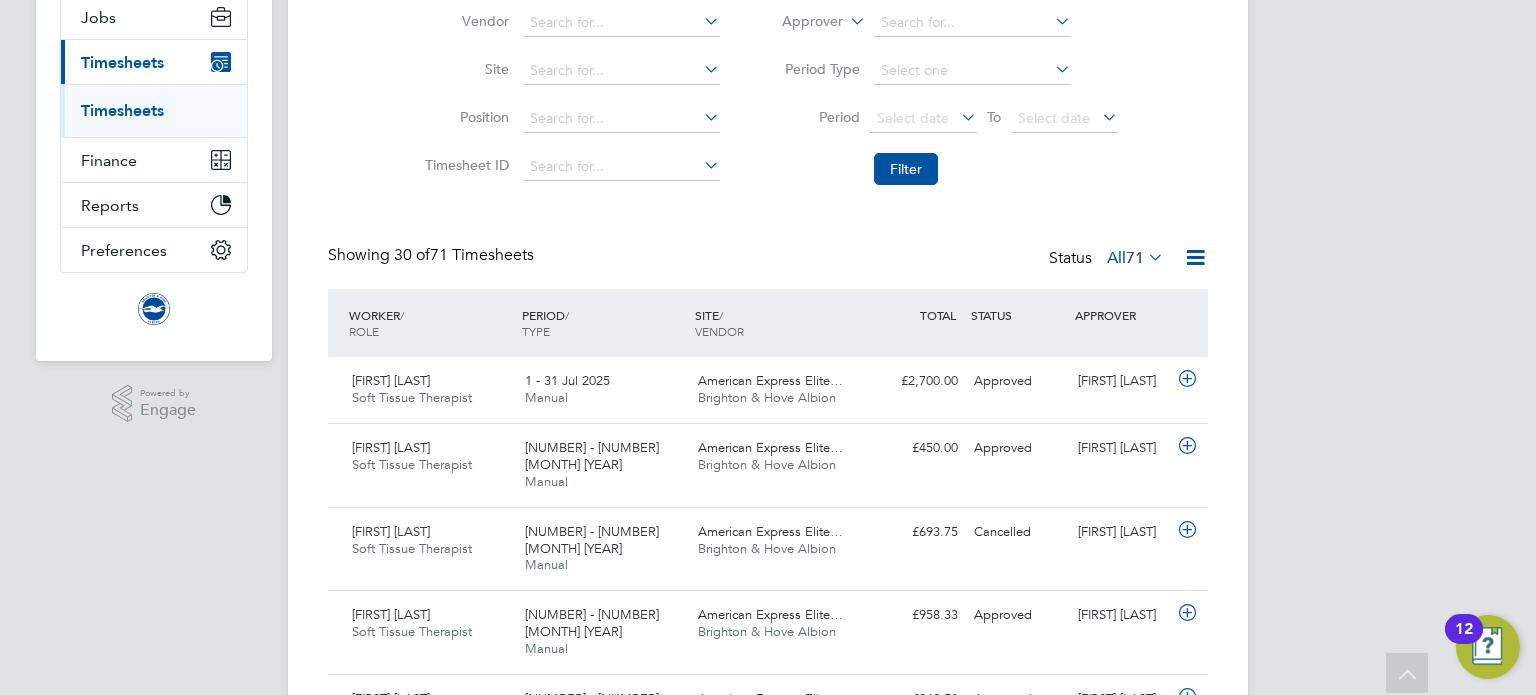 click on "Position" 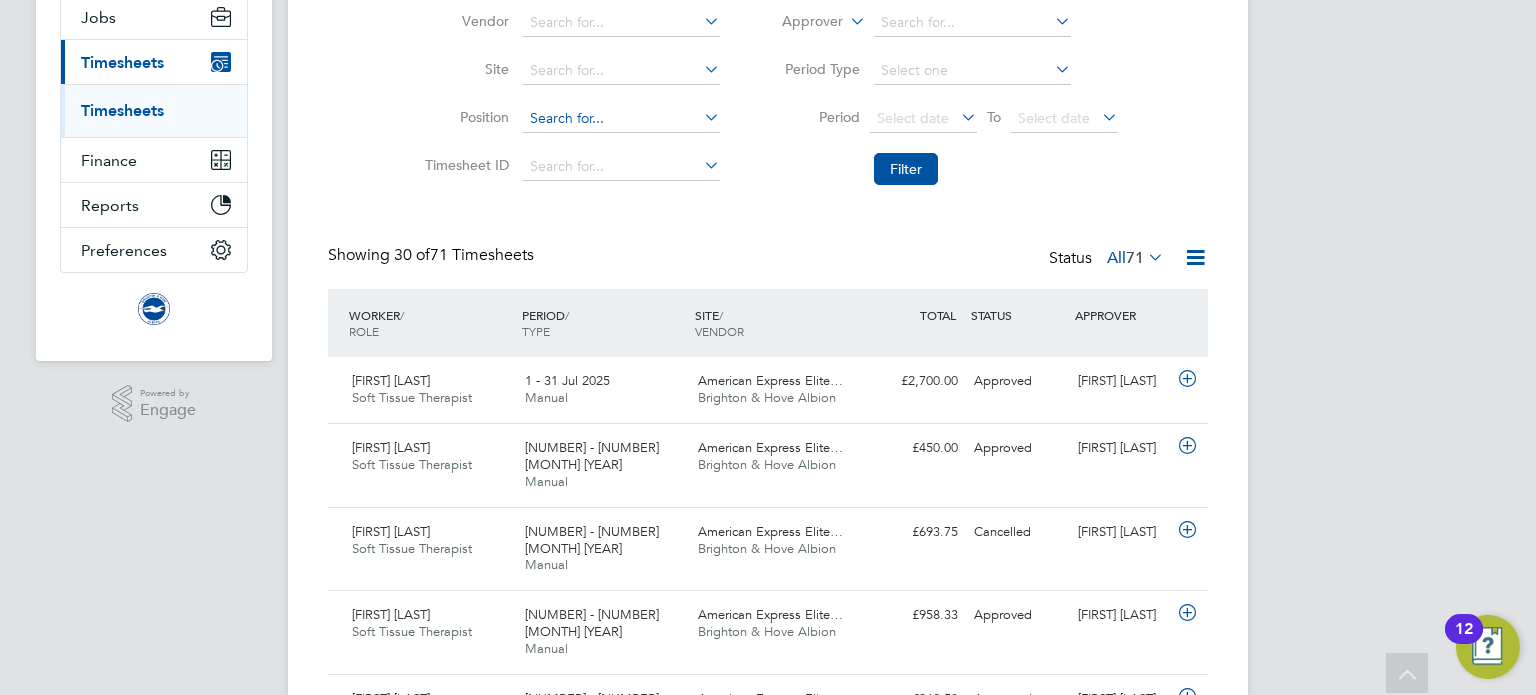 click 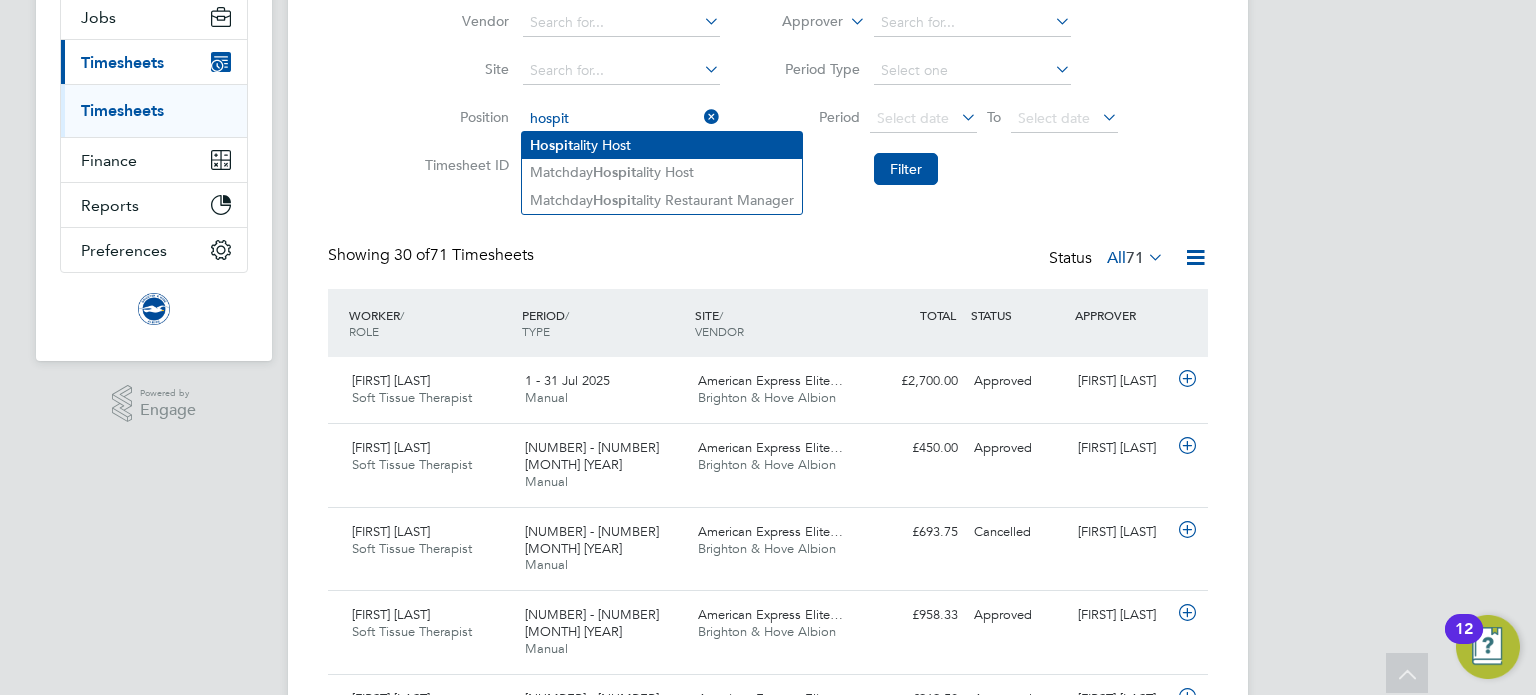 click on "Hospit ality Host" 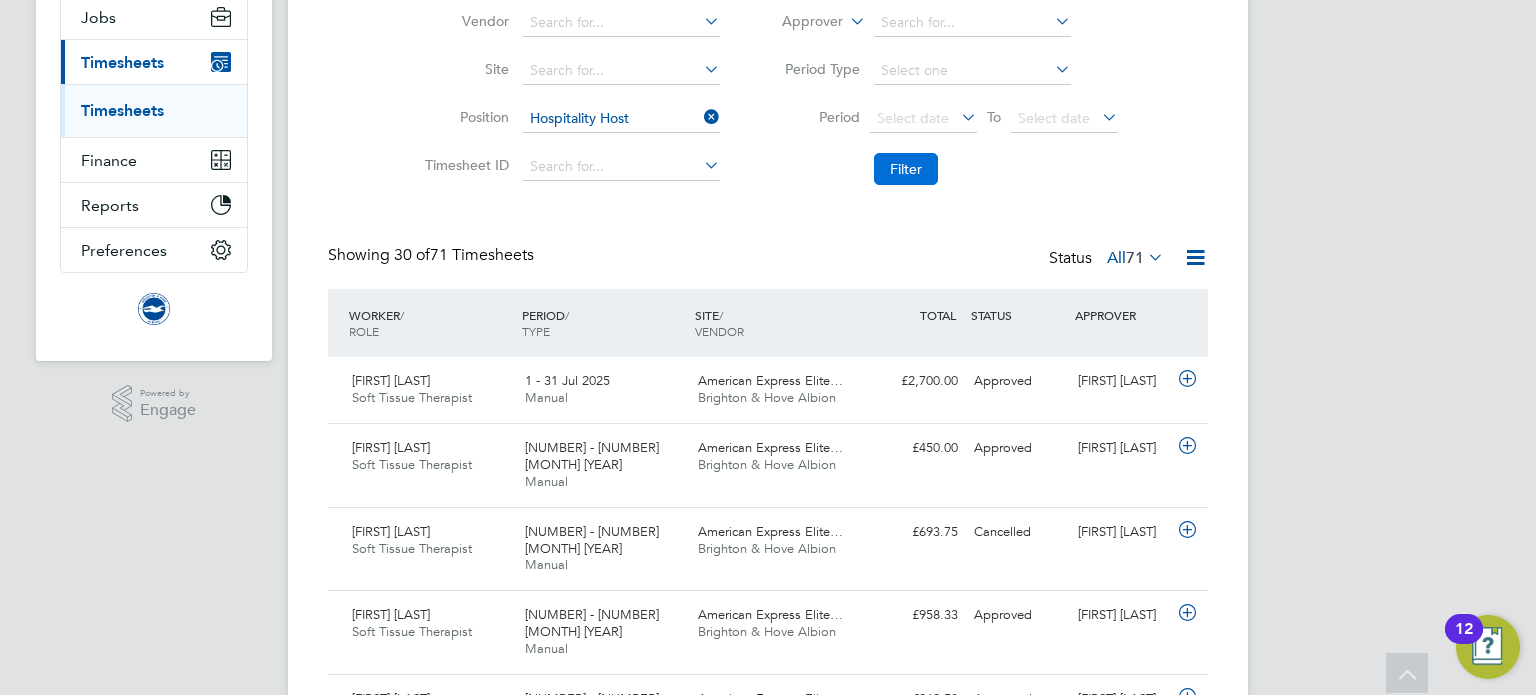 click on "Filter" 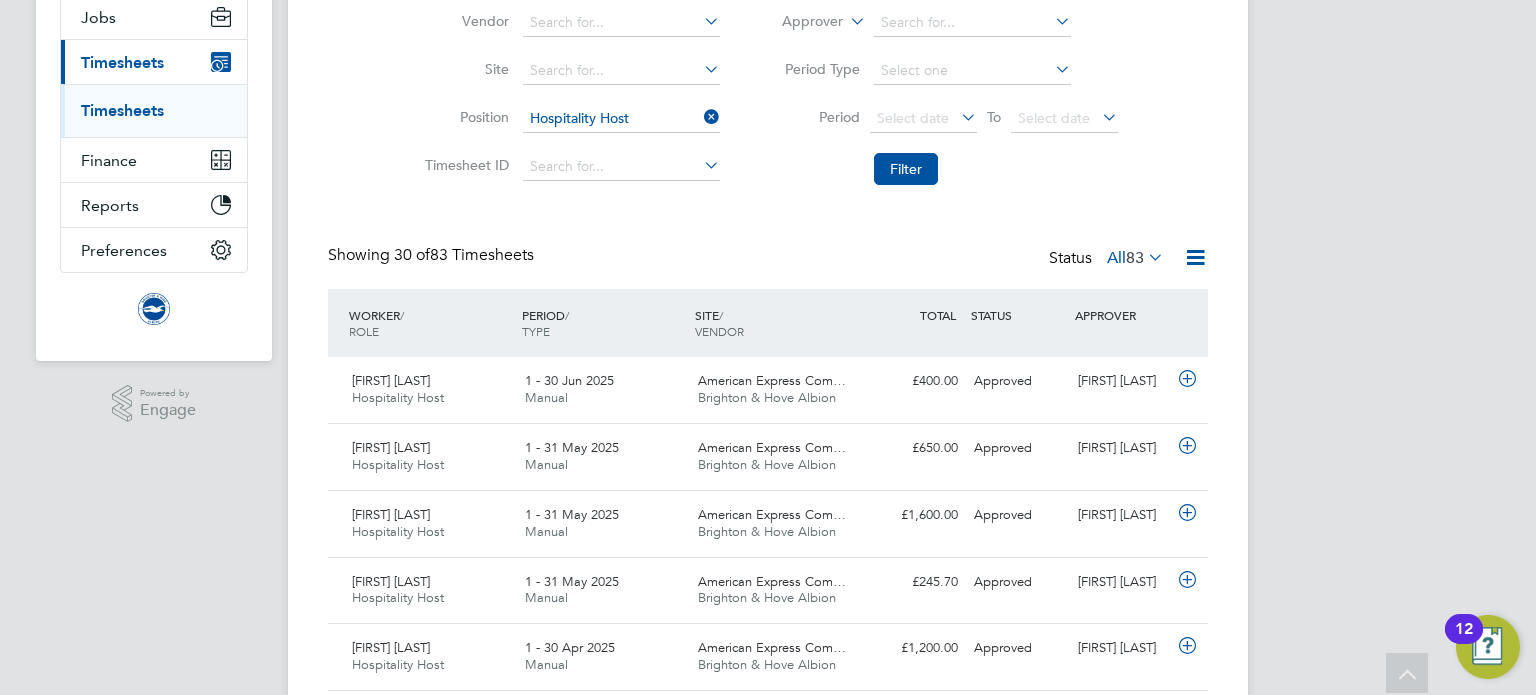 click 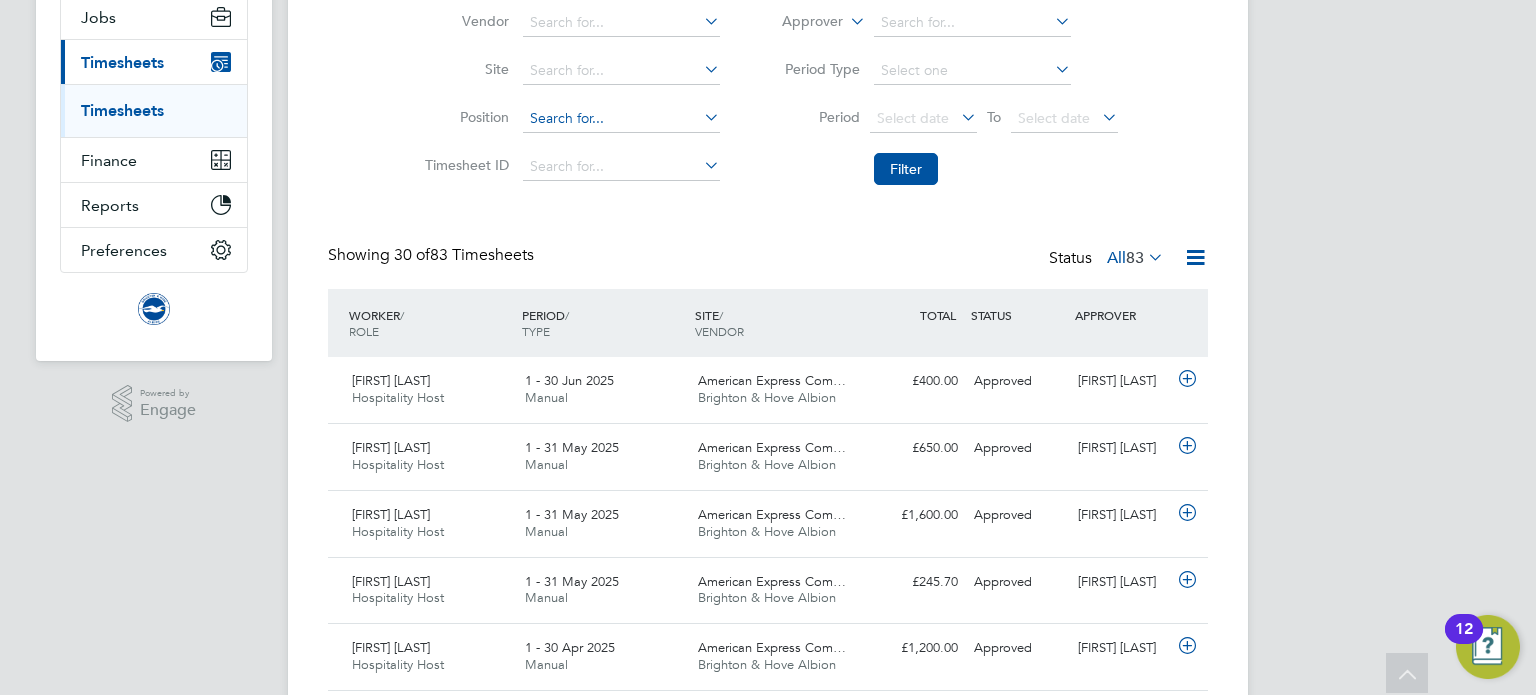 click 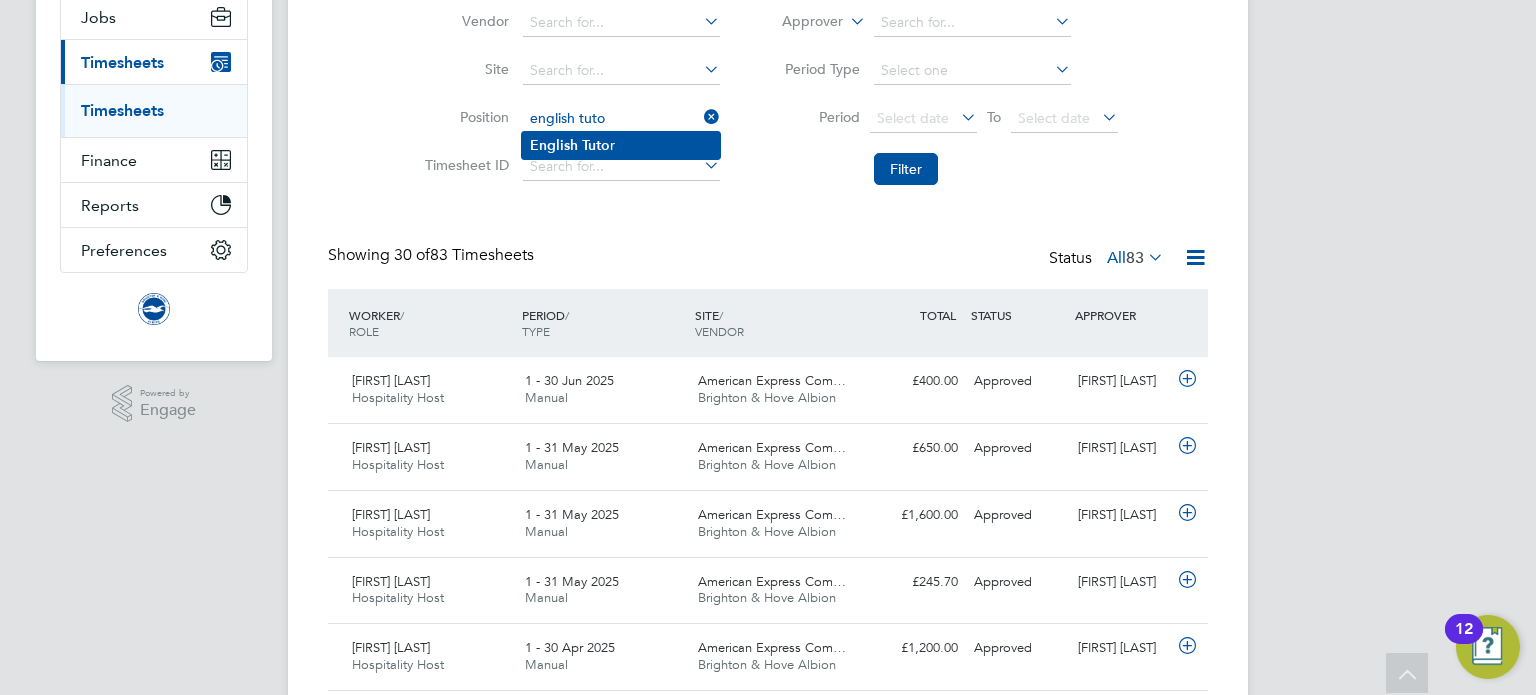 click on "English   Tuto r" 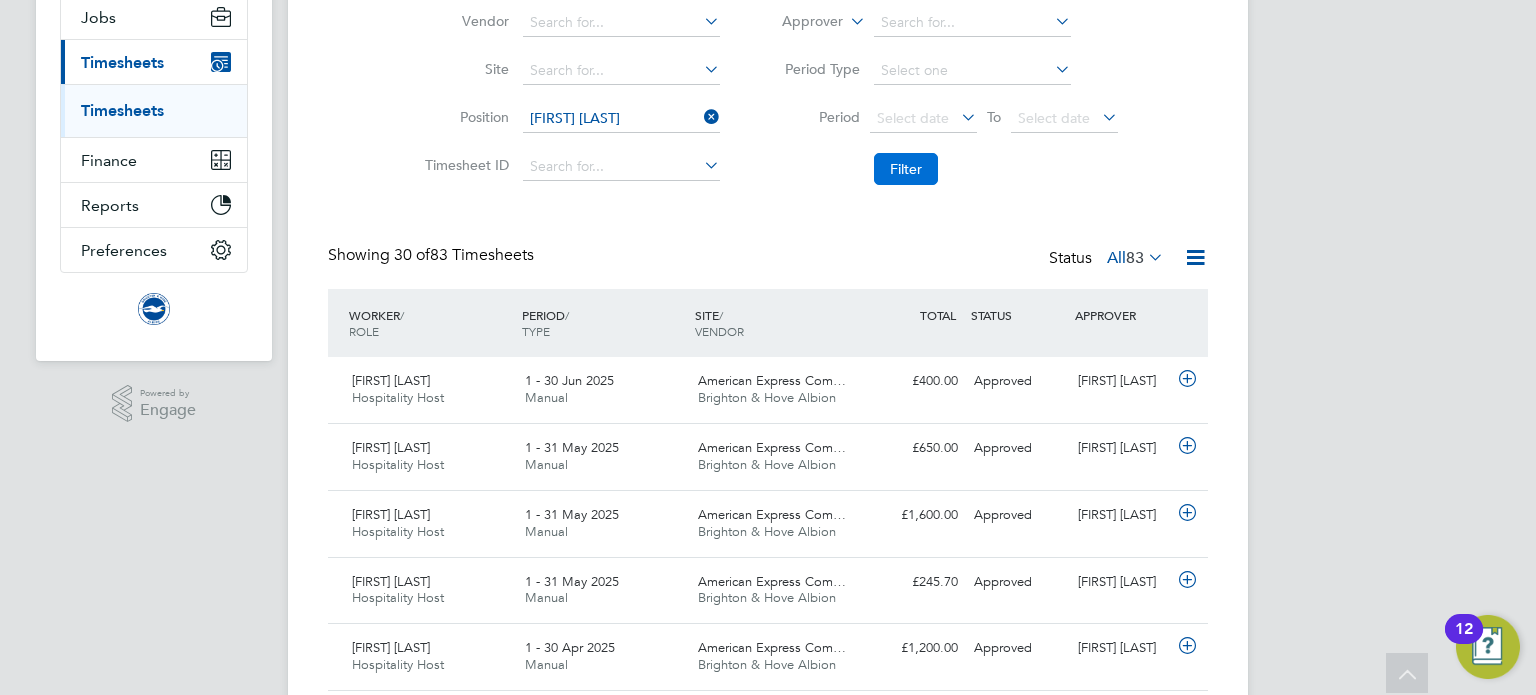 click on "Filter" 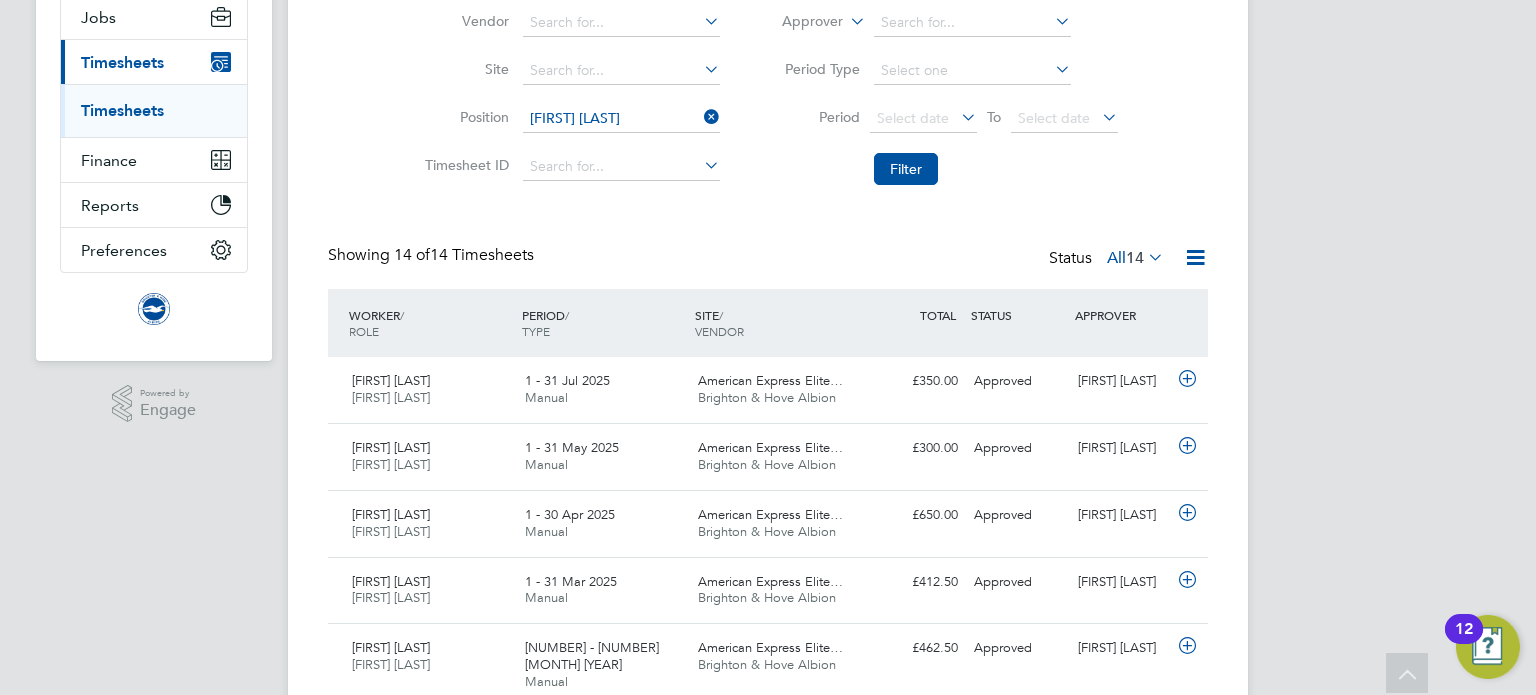 click 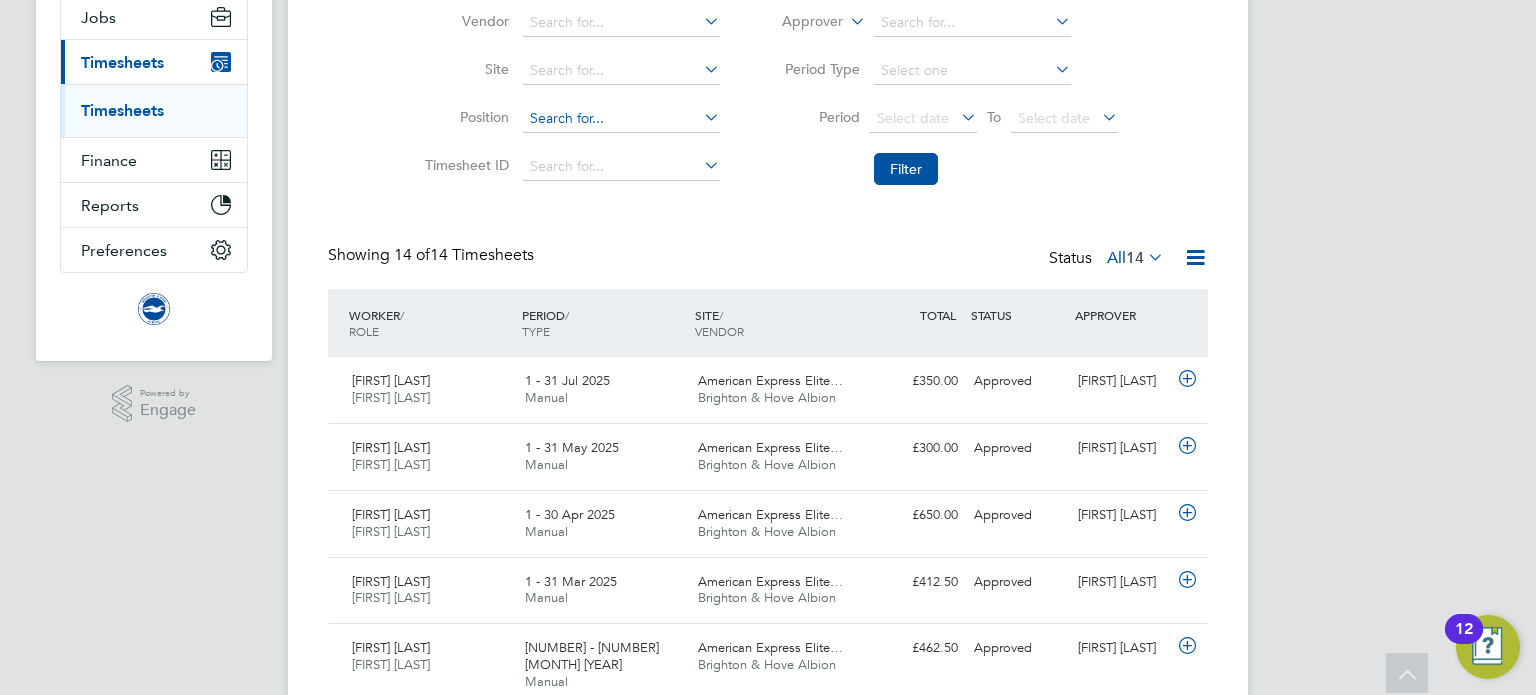 click 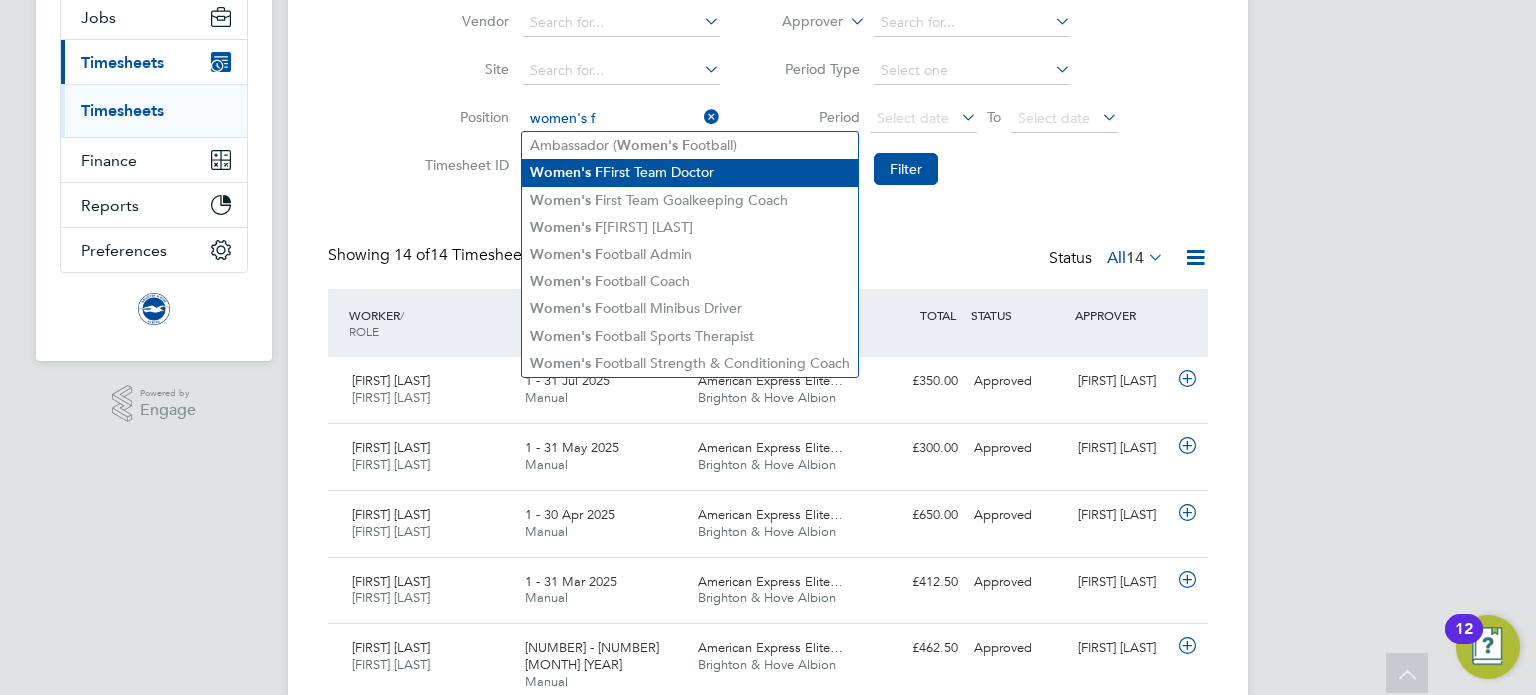 click on "Women's   F irst Team Doctor" 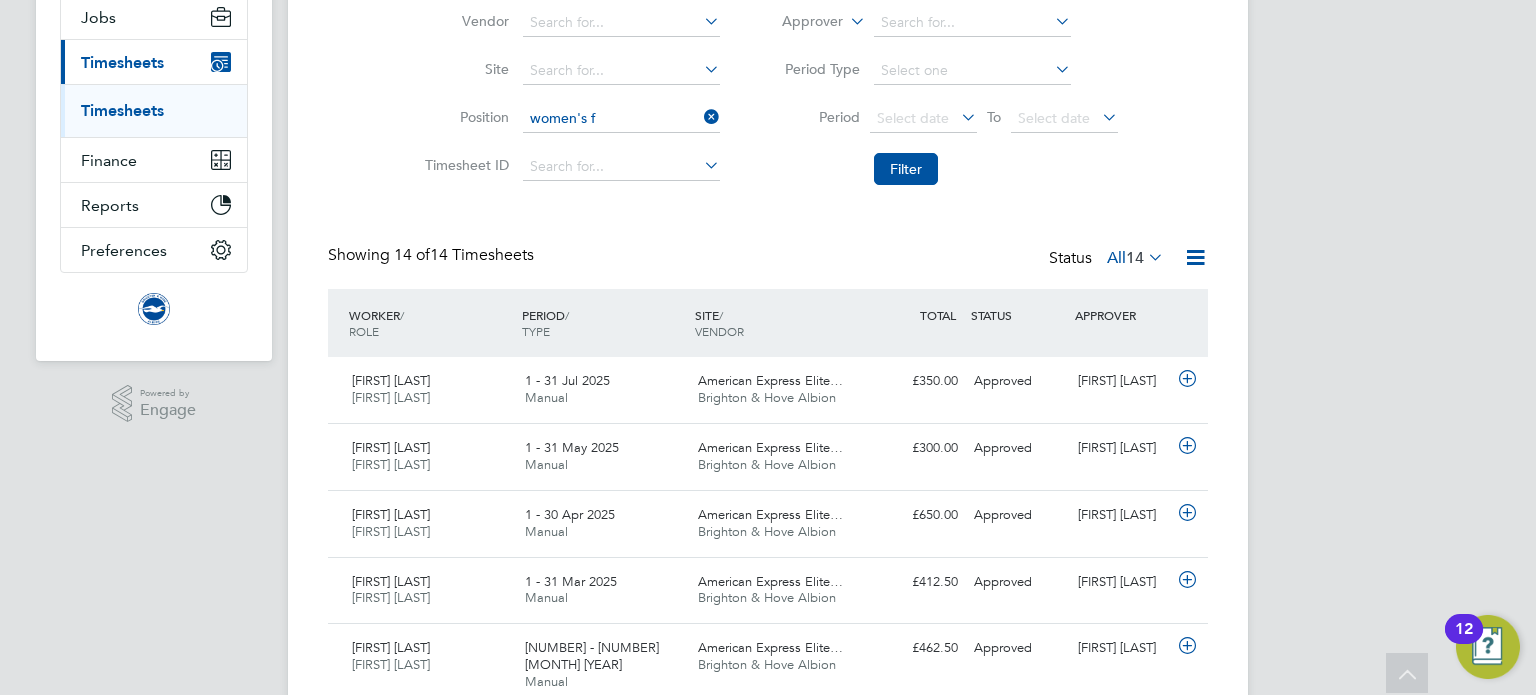 type on "Women's First Team Doctor" 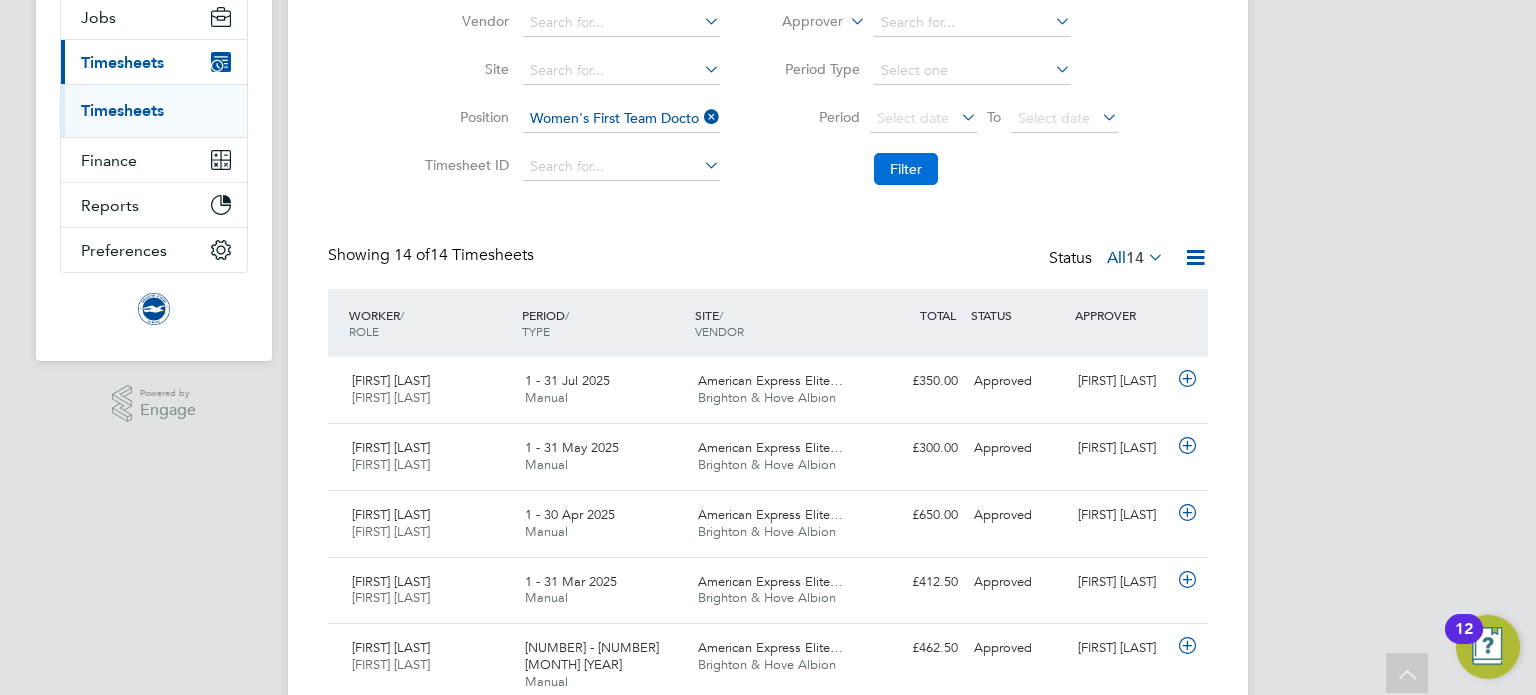click on "Filter" 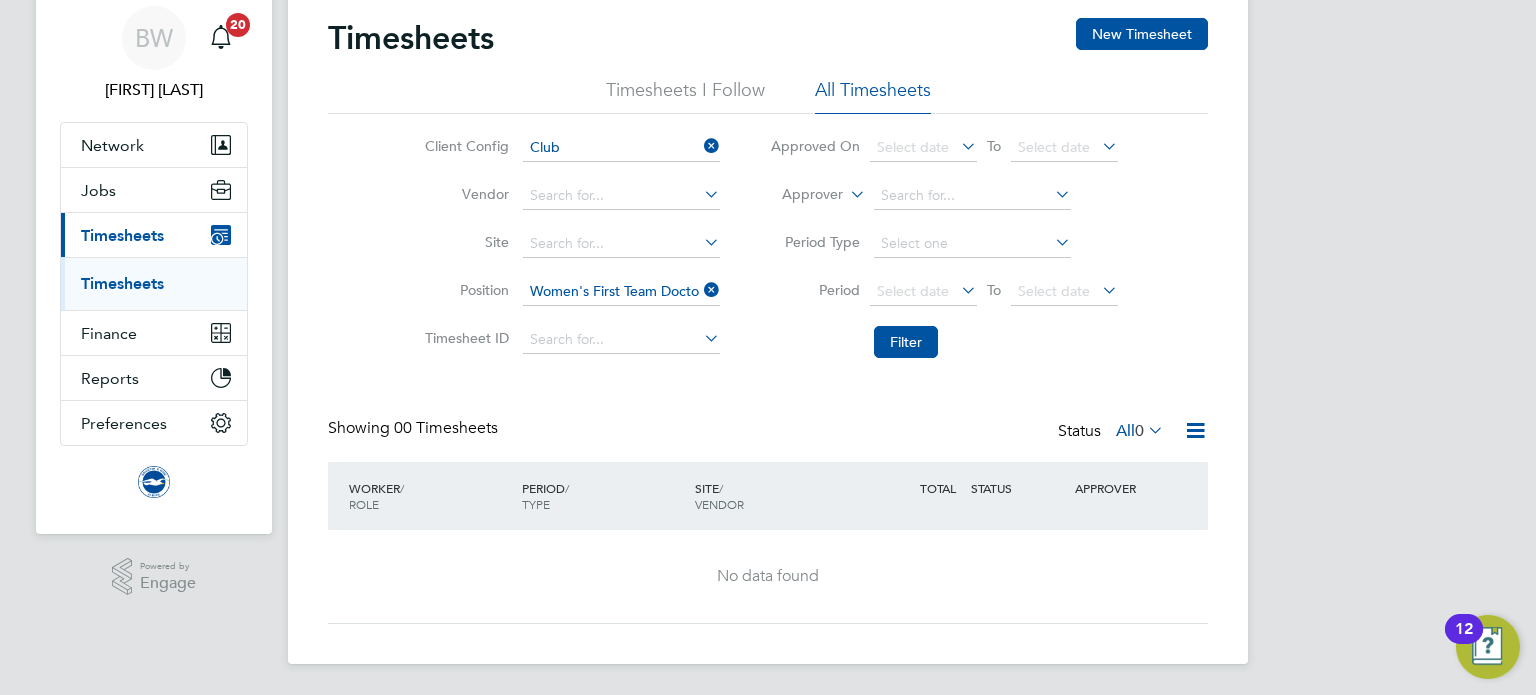 click 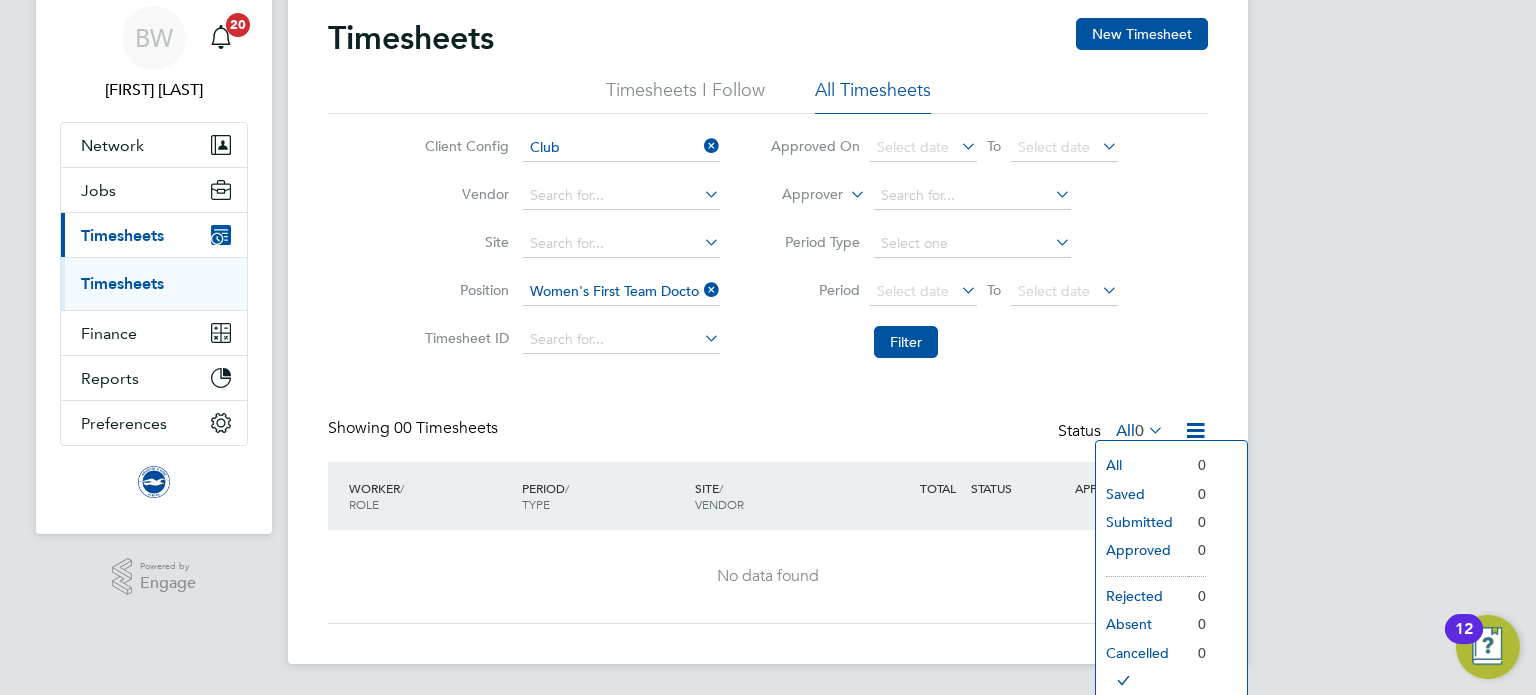 click 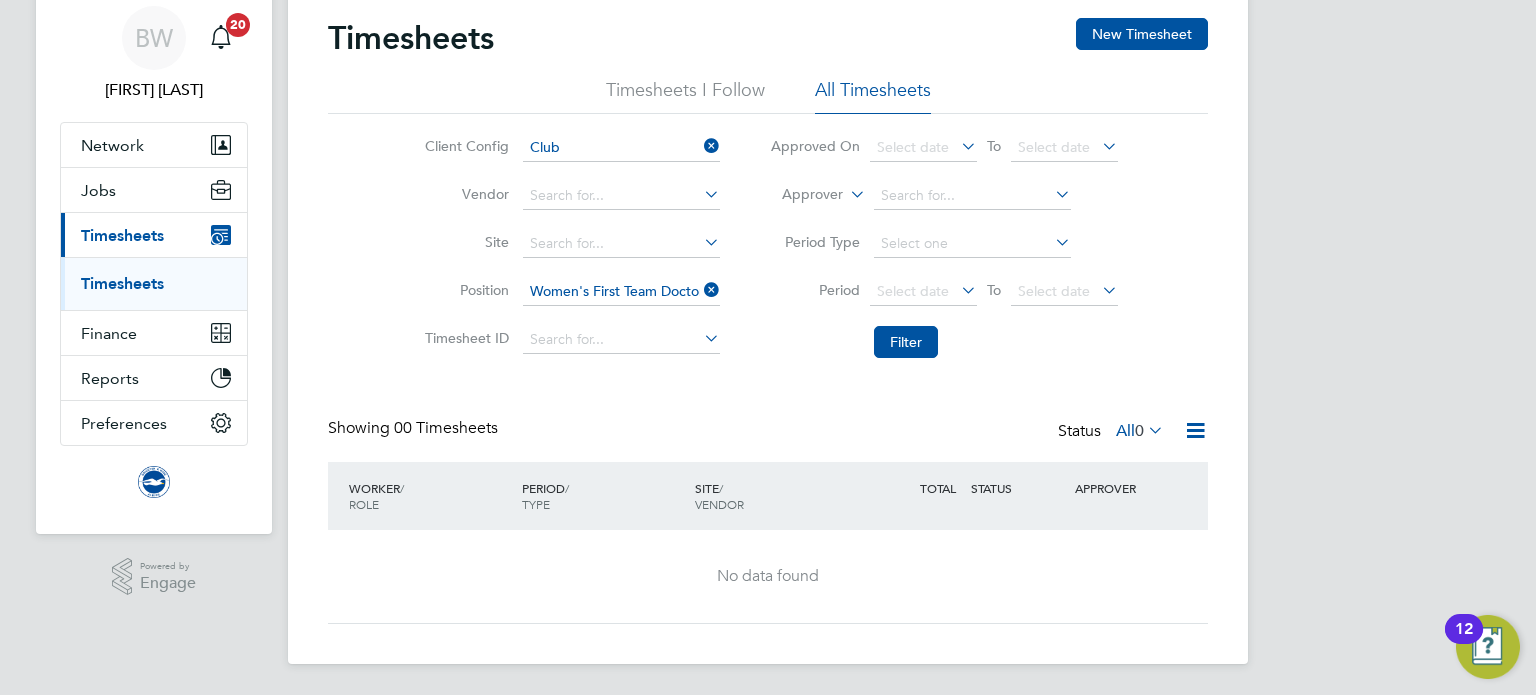 click 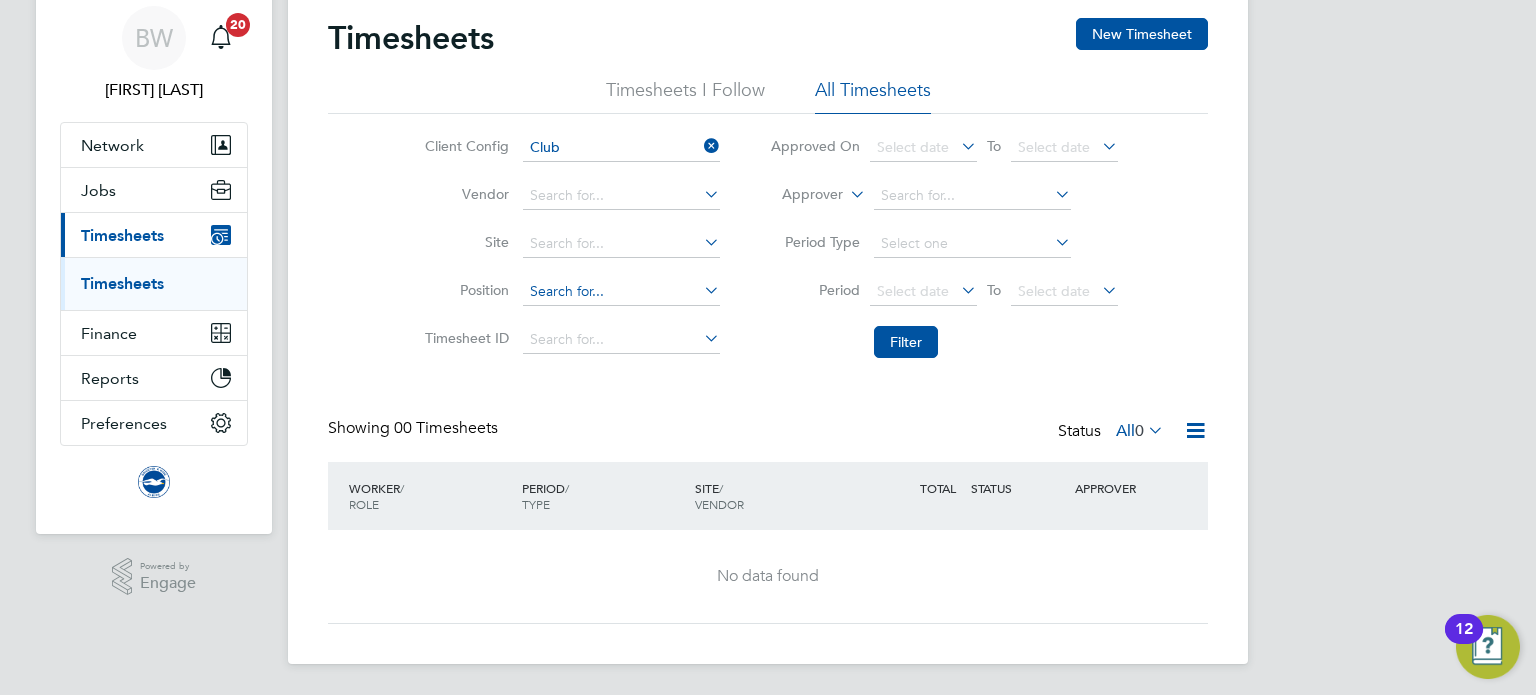 click 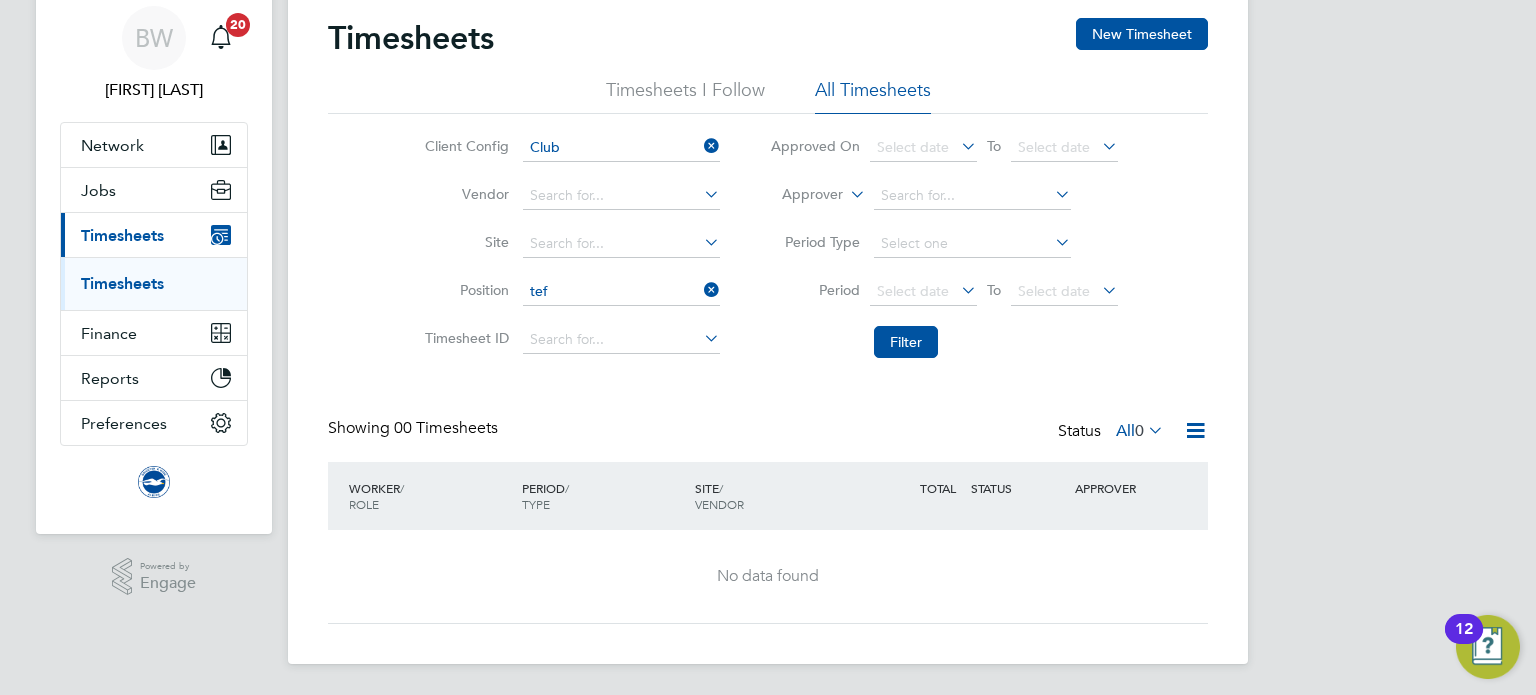 click on "TEF L Teaching" 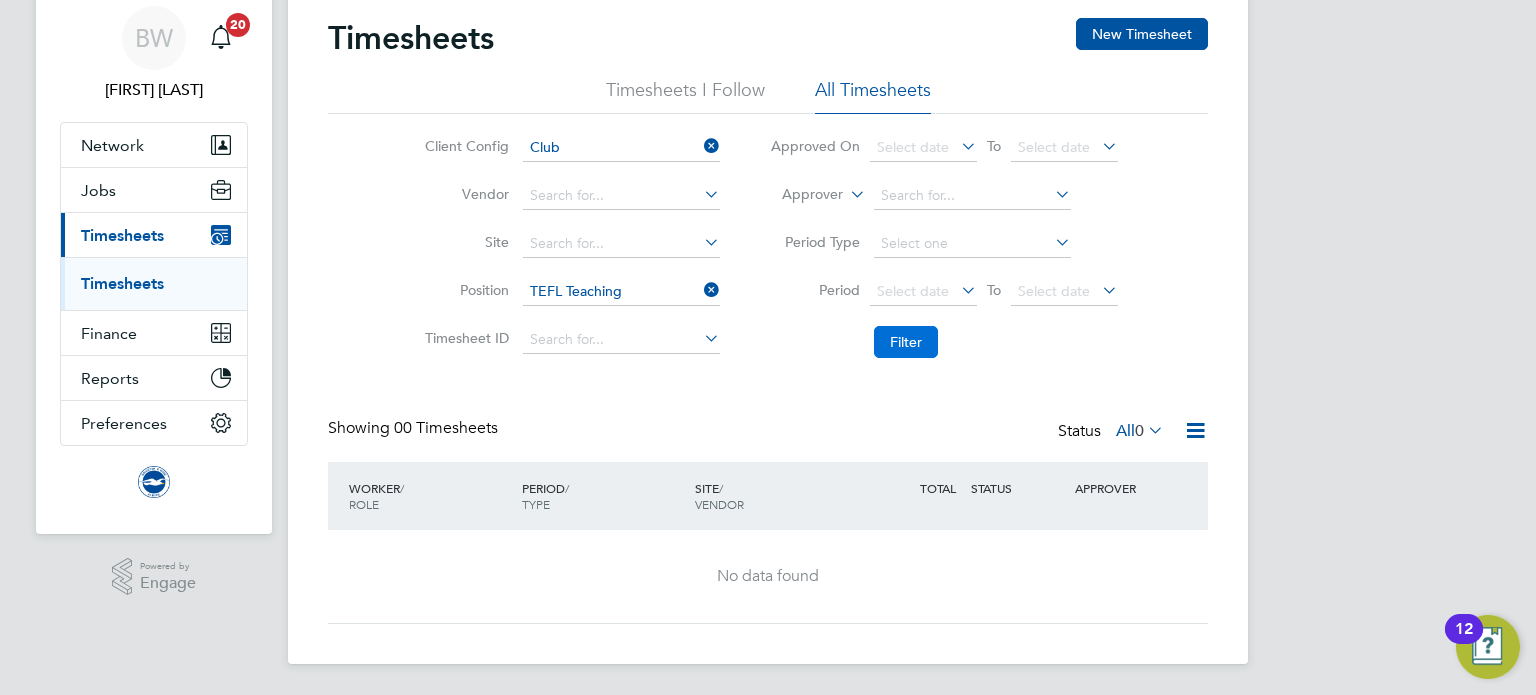 click on "Filter" 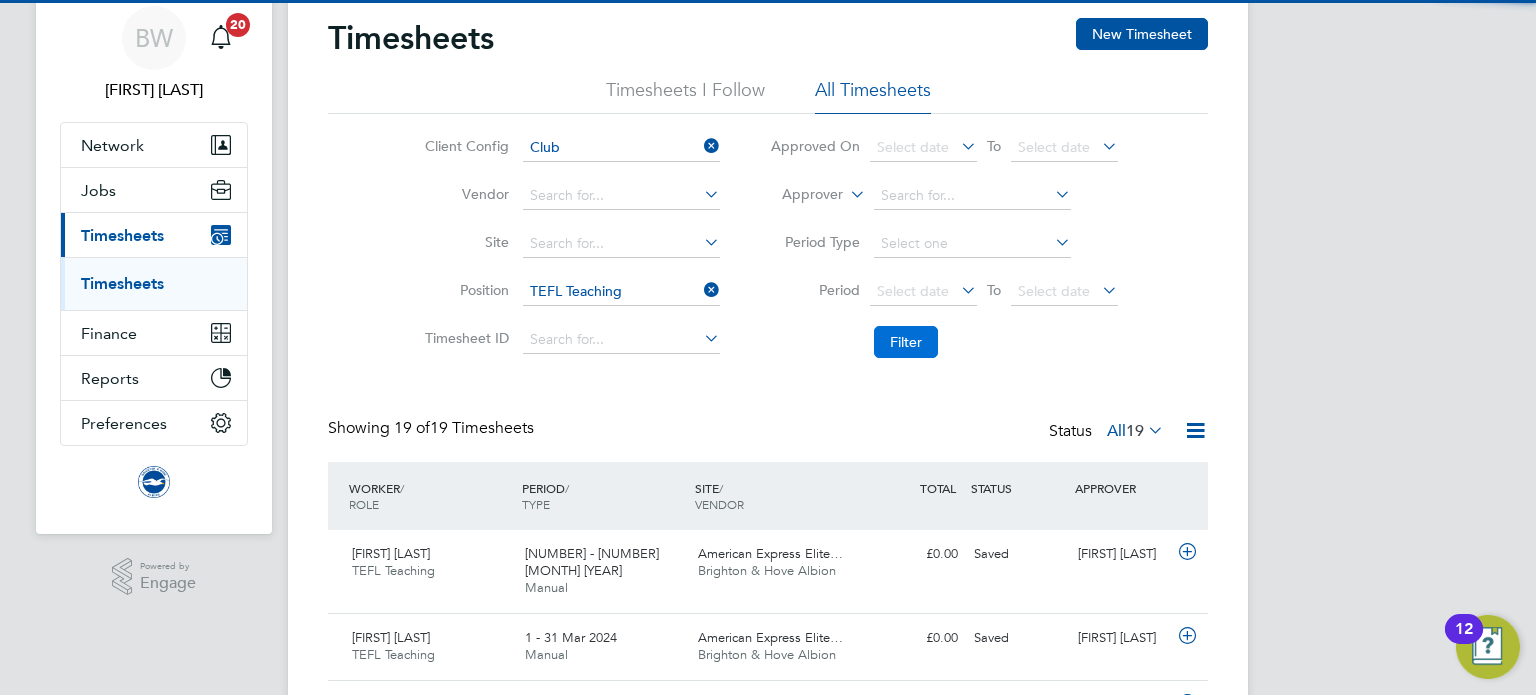 scroll, scrollTop: 9, scrollLeft: 10, axis: both 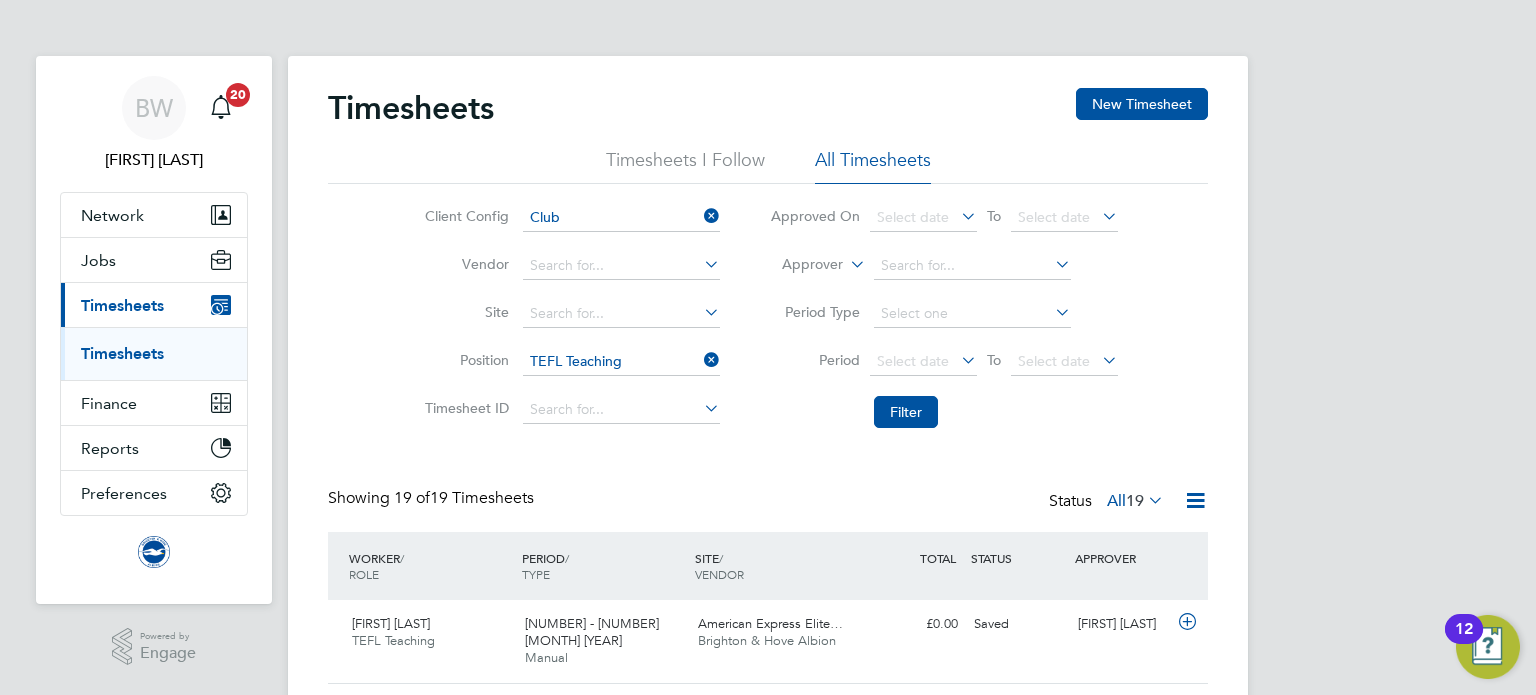 click 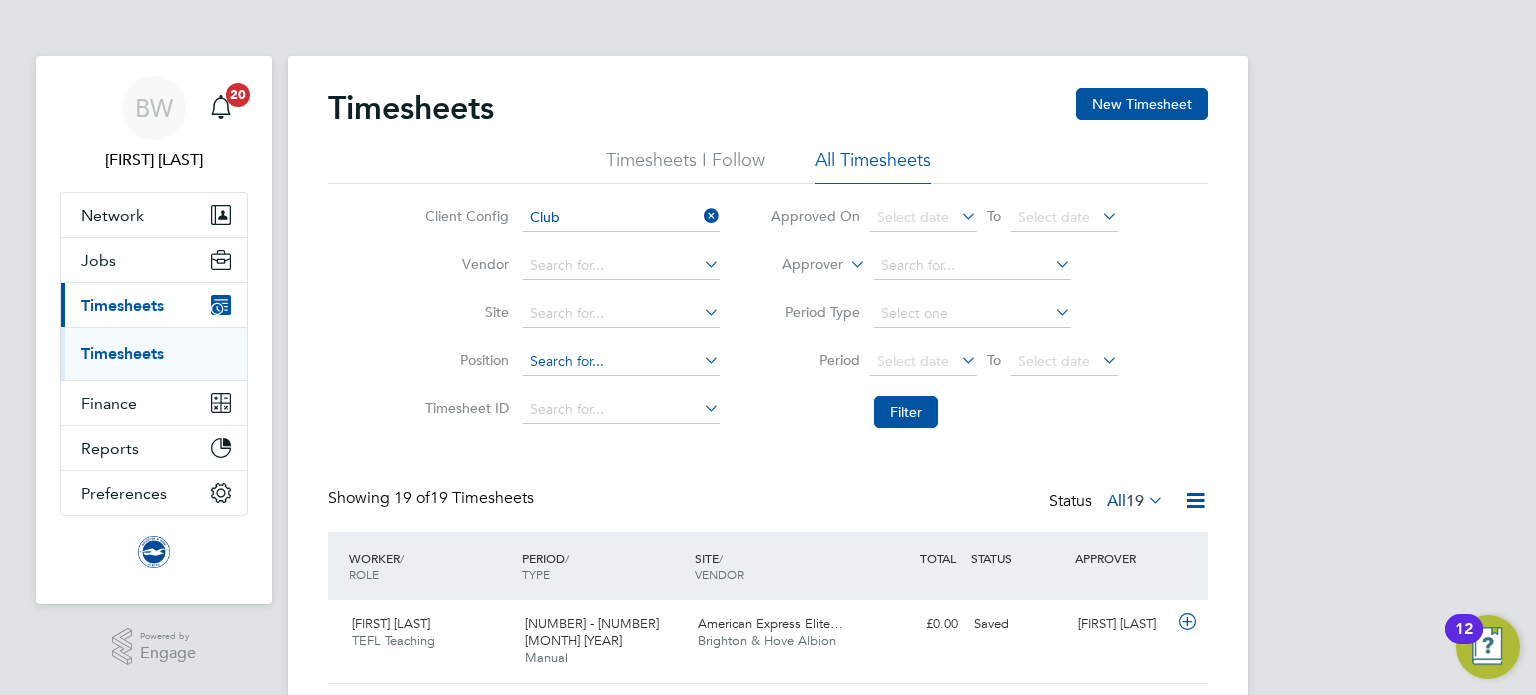 click 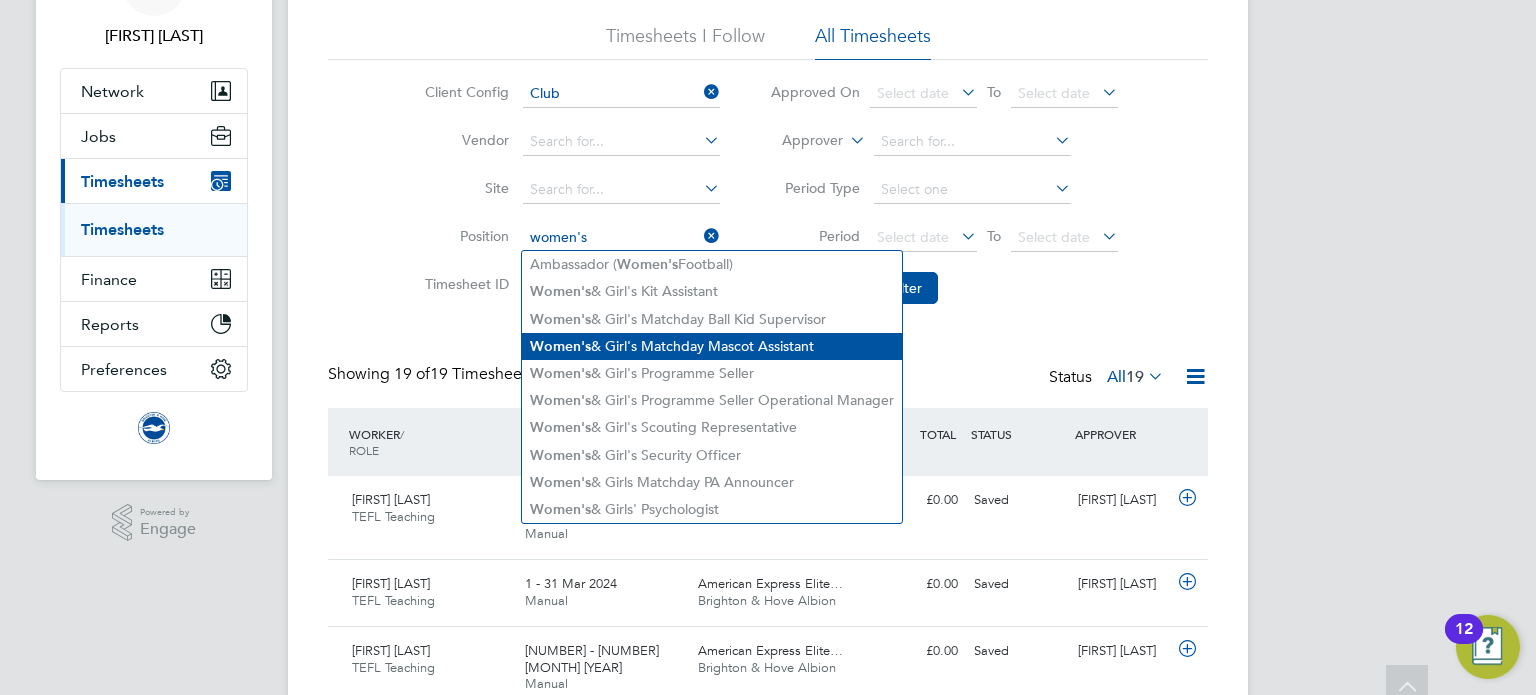 scroll, scrollTop: 126, scrollLeft: 0, axis: vertical 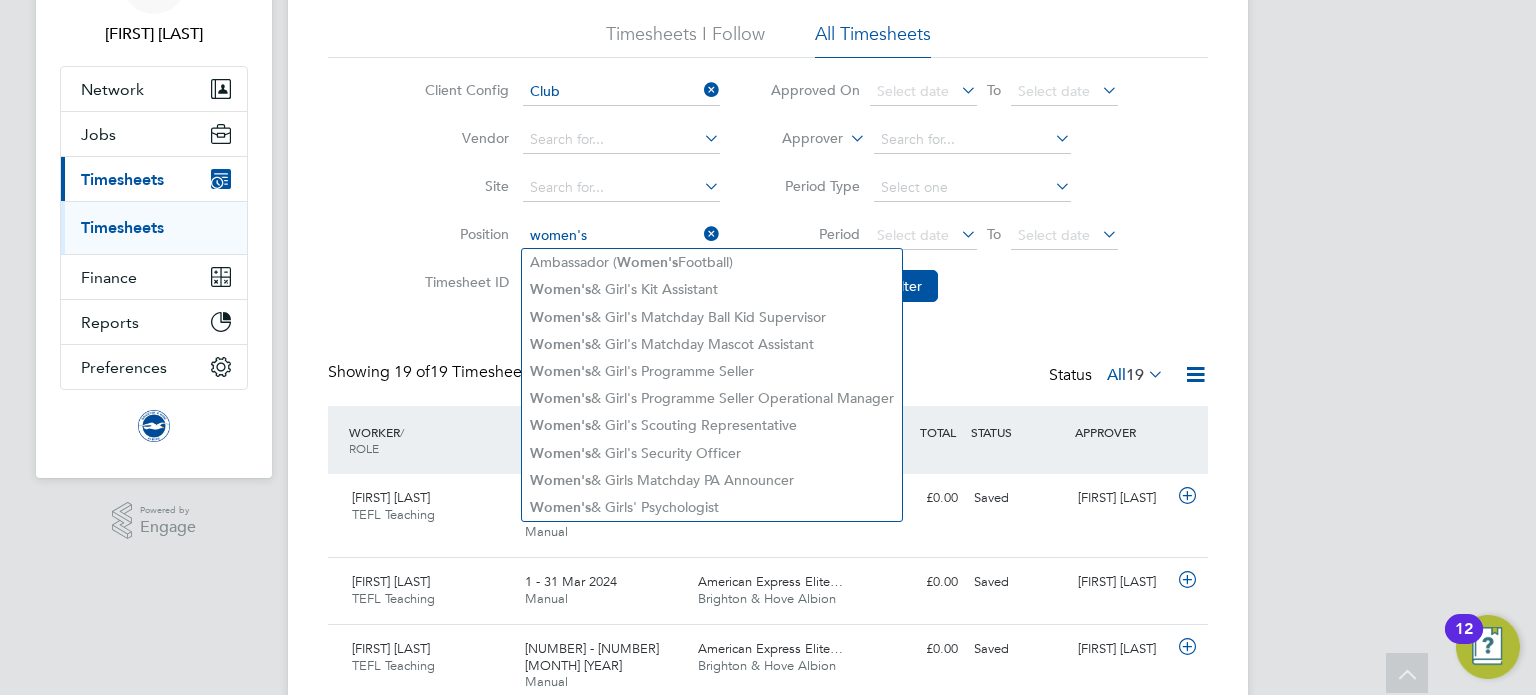 type on "women's" 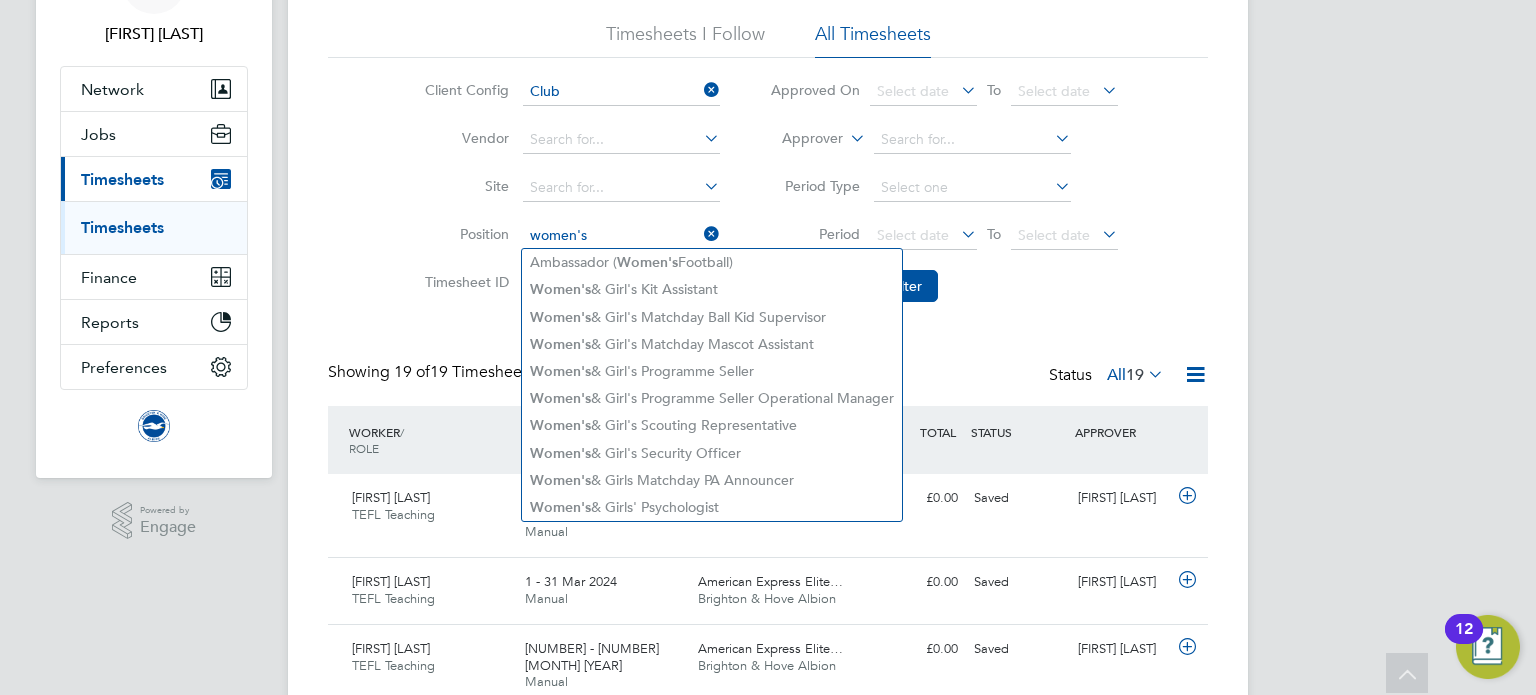 click on "Client Config   Club Vendor   Site   Position   women's Timesheet ID   Approved On
Select date
To
Select date
Approver     Period Type   Period
Select date
To
Select date
Filter" 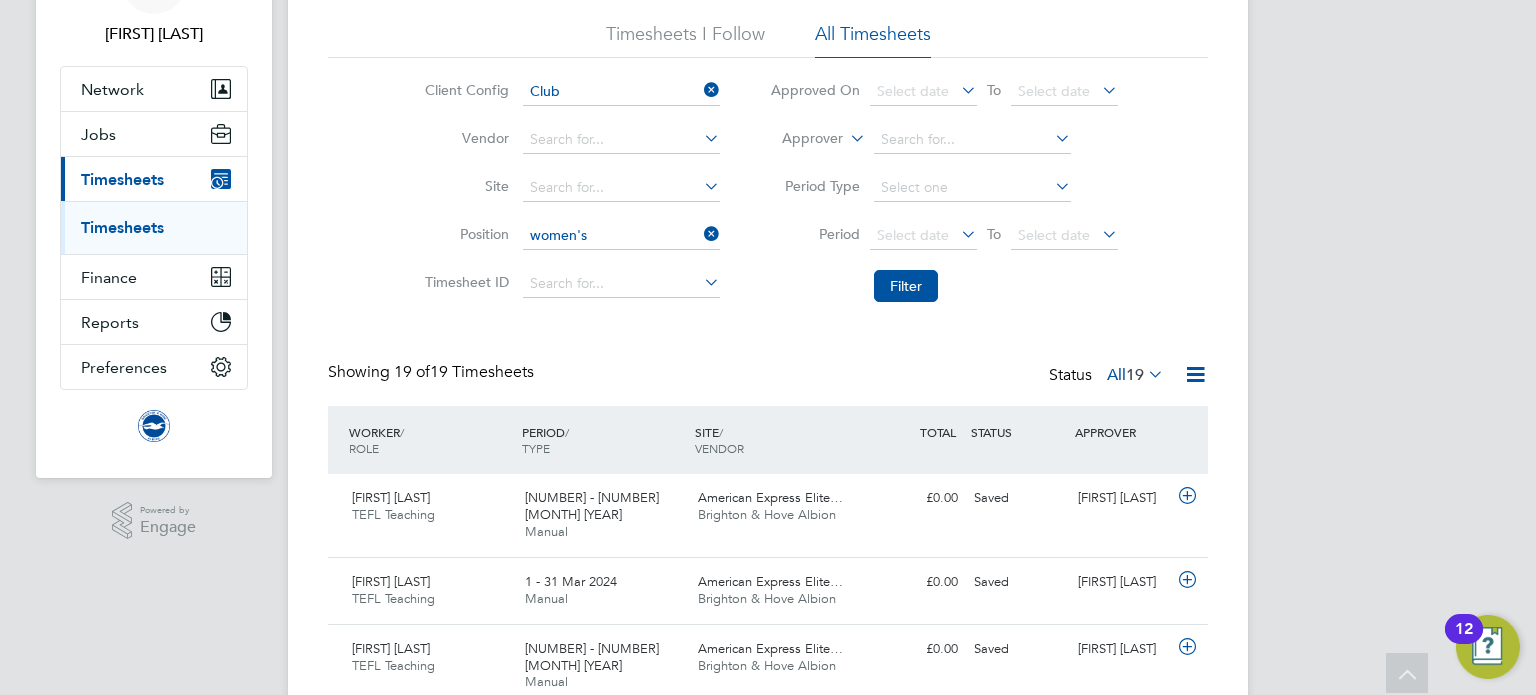 type 